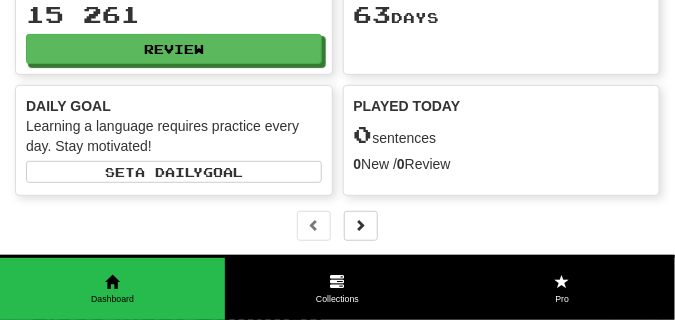 scroll, scrollTop: 0, scrollLeft: 0, axis: both 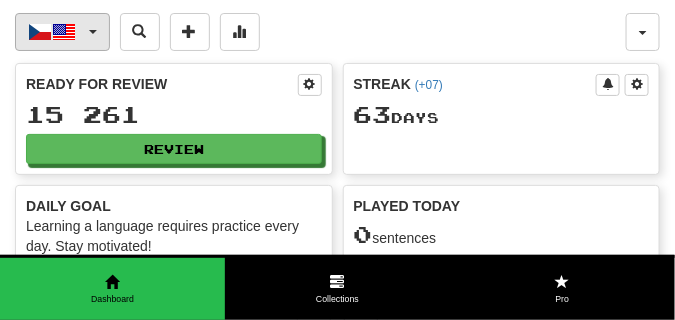 click on "Čeština  /  English" 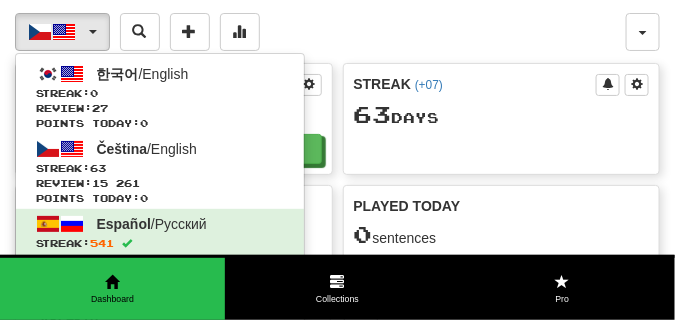 click on "Čeština  /  English 한국어  /  English Streak:  0   Review:  27 Points today:  0 Čeština  /  English Streak:  63   Review:  15 261 Points today:  0 Español  /  Русский Streak:  541   Review:  22 891 Points today:  268 Français  /  Deutsch Streak:  0   Review:  1 714 Points today:  0 Français  /  Русский Streak:  0   Review:  23 Points today:  0 中文  /  English Streak:  686   Review:  17 130 Points today:  444 中文  /  Español Streak:  479   Review:  0 Points today:  200  Language Pairing" 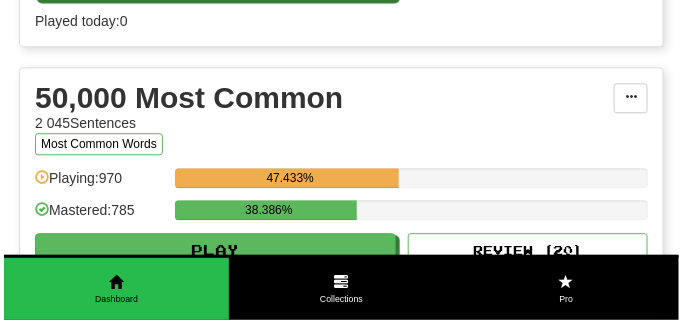 scroll, scrollTop: 2250, scrollLeft: 0, axis: vertical 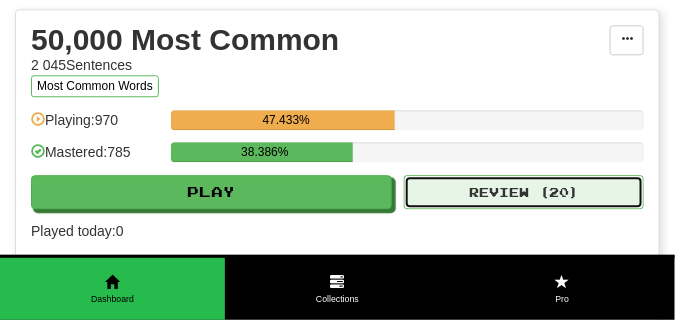 click on "Review ( 20 )" 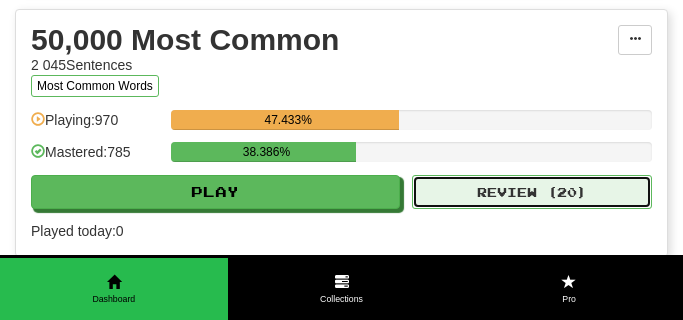 select on "**" 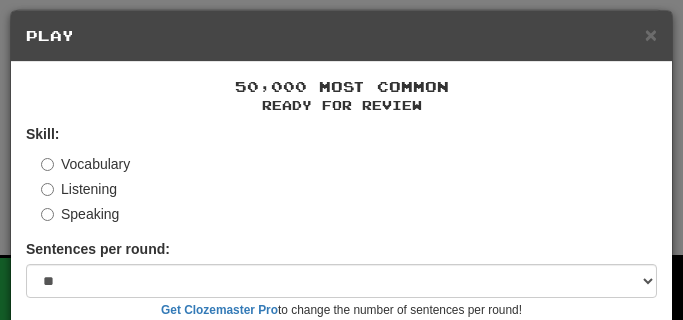 scroll, scrollTop: 186, scrollLeft: 0, axis: vertical 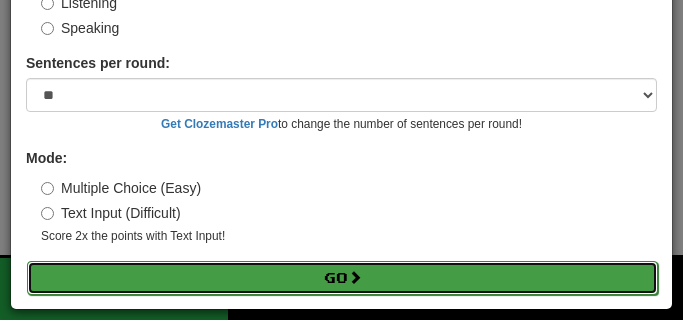 click on "Go" at bounding box center (342, 278) 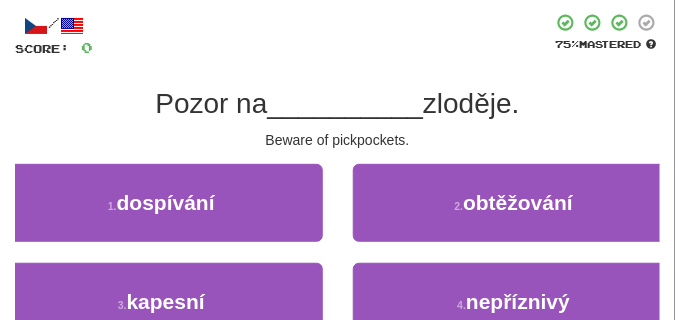 scroll, scrollTop: 150, scrollLeft: 0, axis: vertical 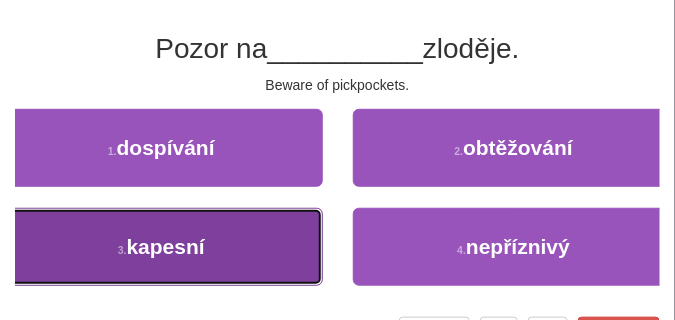click on "3 .  kapesní" at bounding box center [161, 247] 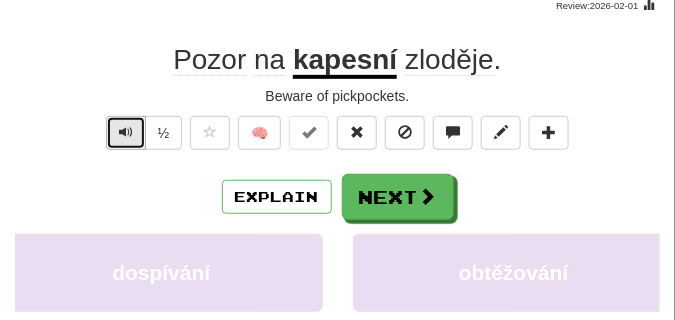 click at bounding box center [126, 132] 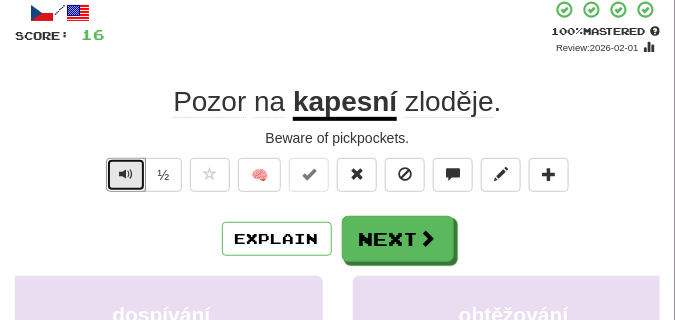 scroll, scrollTop: 150, scrollLeft: 0, axis: vertical 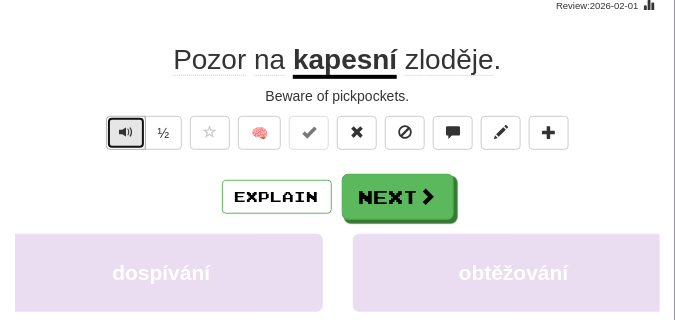 click at bounding box center (126, 132) 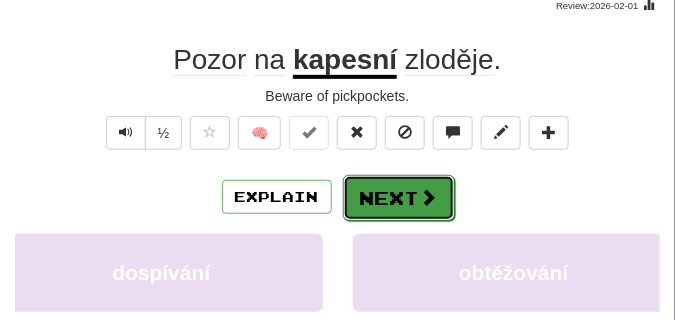 click on "Next" at bounding box center [399, 198] 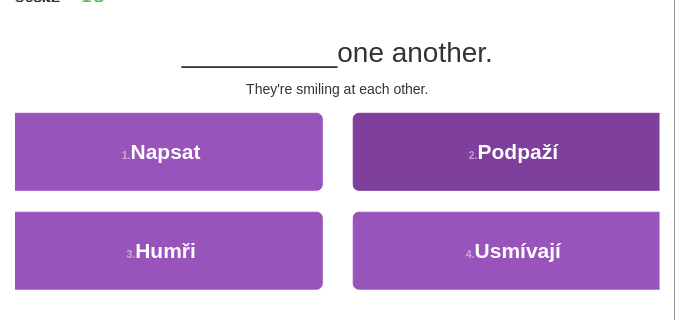 scroll, scrollTop: 150, scrollLeft: 0, axis: vertical 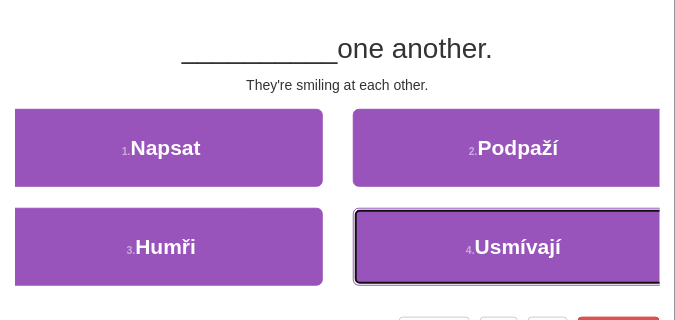 click on "4 .  Usmívají" at bounding box center [514, 247] 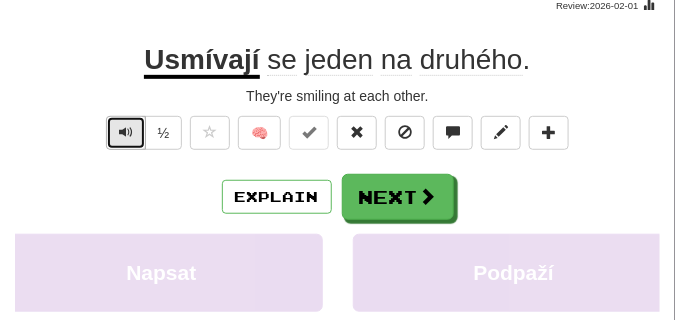 click at bounding box center [126, 132] 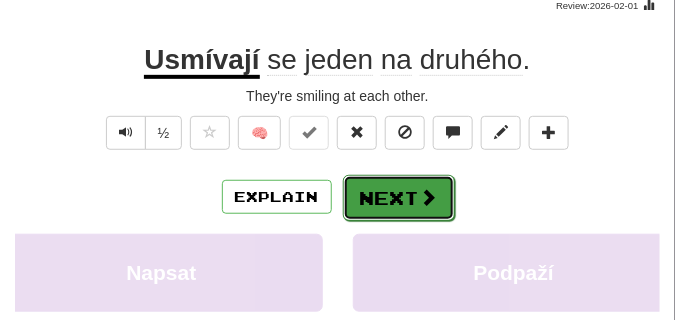 click on "Next" at bounding box center [399, 198] 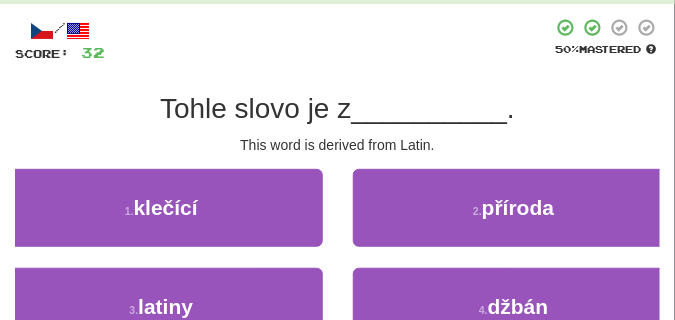 scroll, scrollTop: 150, scrollLeft: 0, axis: vertical 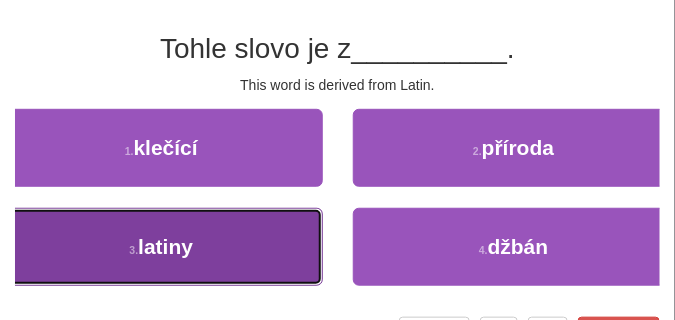 click on "3 .  latiny" at bounding box center [161, 247] 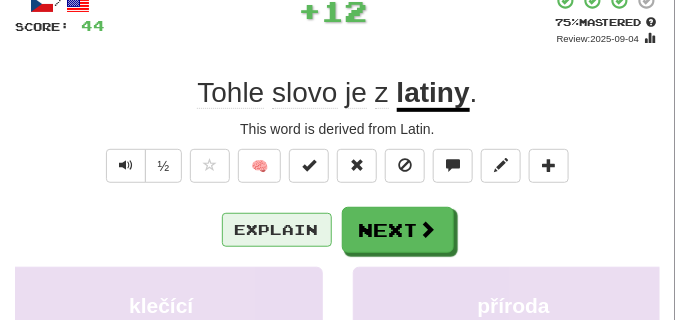 scroll, scrollTop: 100, scrollLeft: 0, axis: vertical 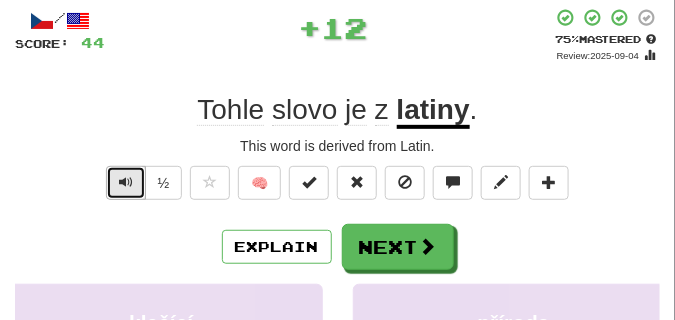 click at bounding box center (126, 183) 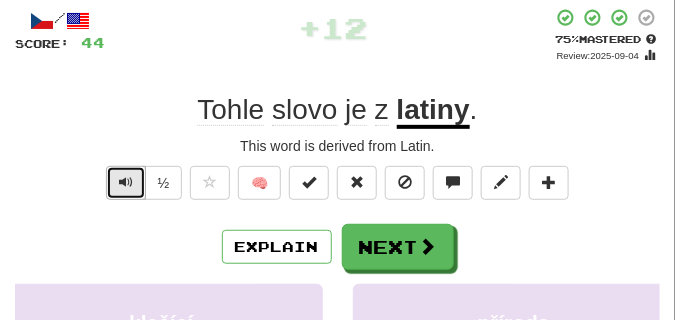 click at bounding box center [126, 182] 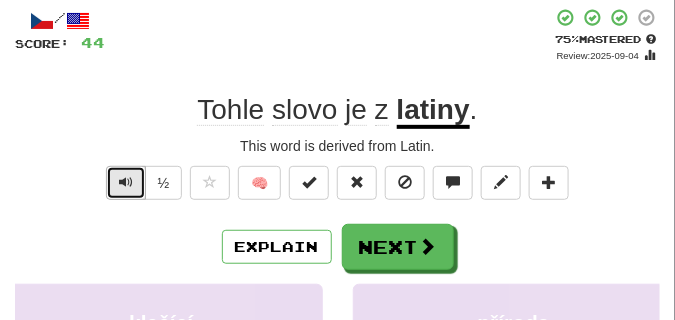 click at bounding box center [126, 182] 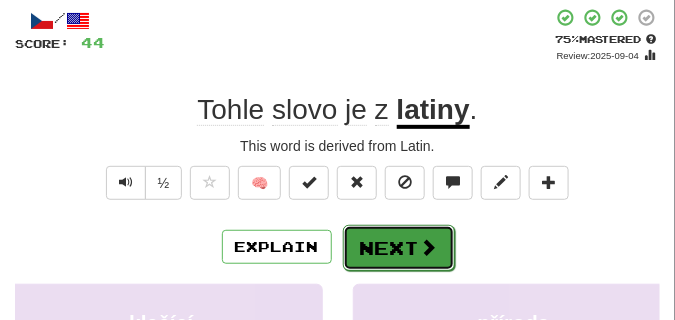 click on "Next" at bounding box center [399, 248] 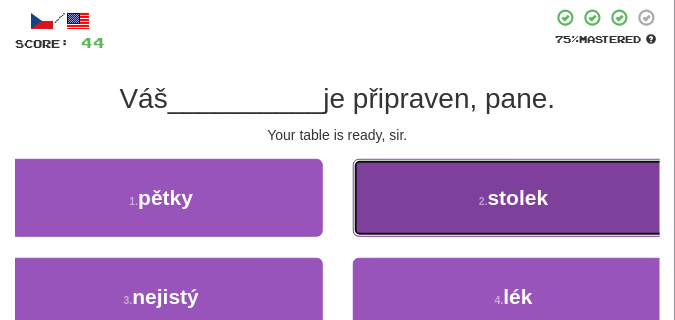 click on "2 .  stolek" at bounding box center (514, 198) 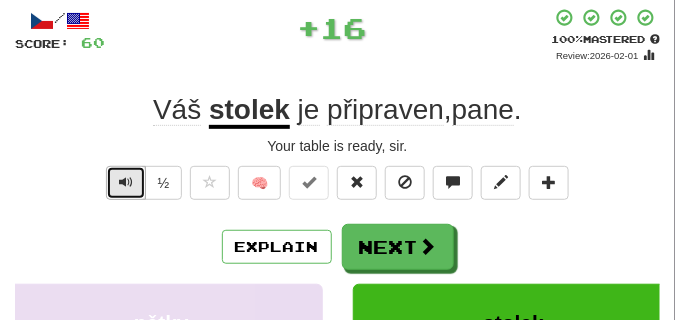 click at bounding box center [126, 183] 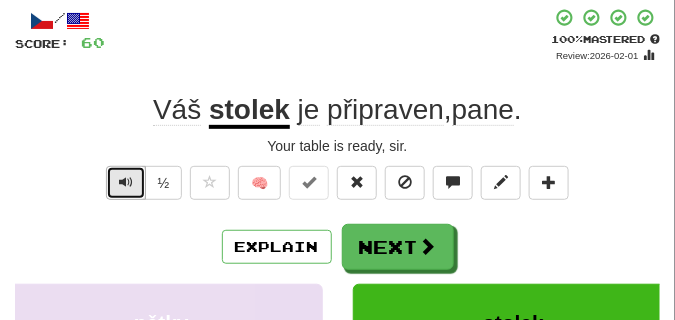 click at bounding box center (126, 183) 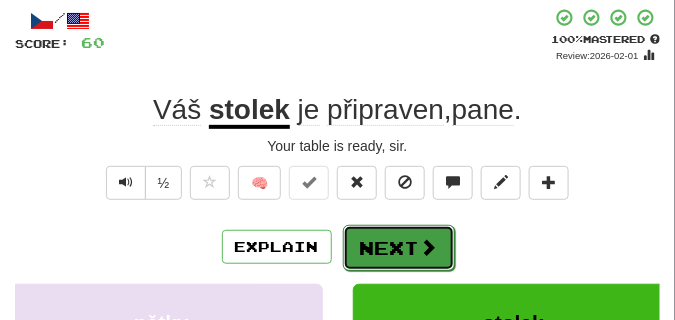 click on "Next" at bounding box center (399, 248) 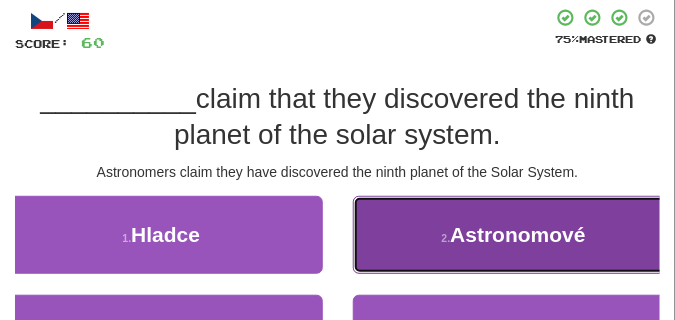click on "2 .  Astronomové" at bounding box center [514, 235] 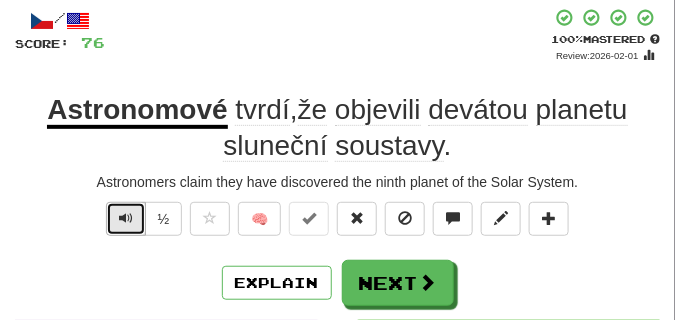 click at bounding box center (126, 218) 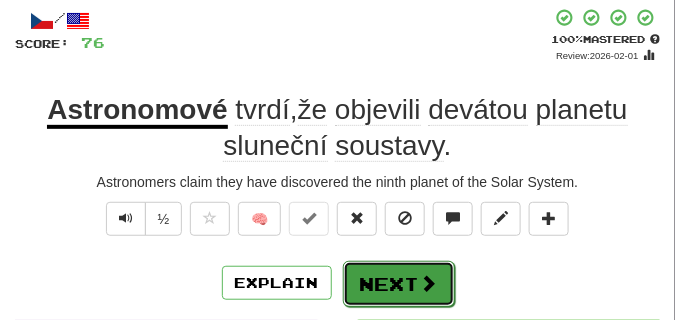 click on "Next" at bounding box center (399, 284) 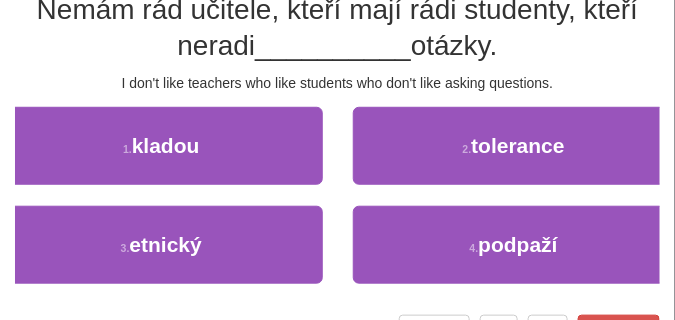 scroll, scrollTop: 200, scrollLeft: 0, axis: vertical 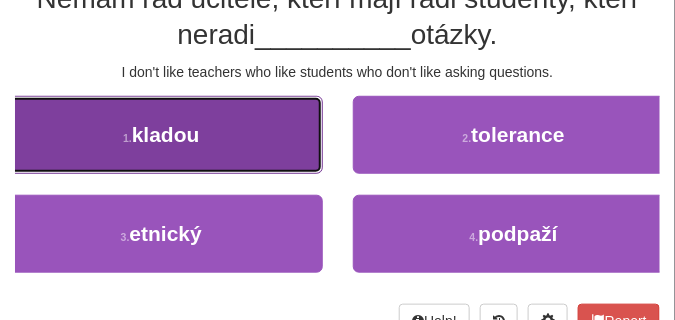 click on "1 .  kladou" at bounding box center (161, 135) 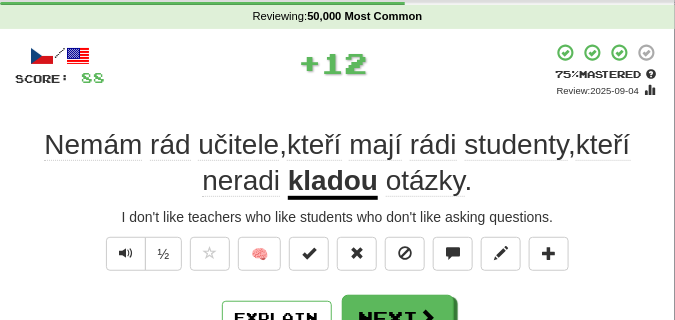 scroll, scrollTop: 60, scrollLeft: 0, axis: vertical 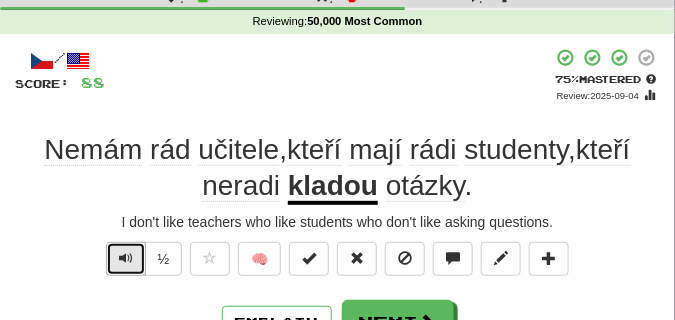 click at bounding box center [126, 259] 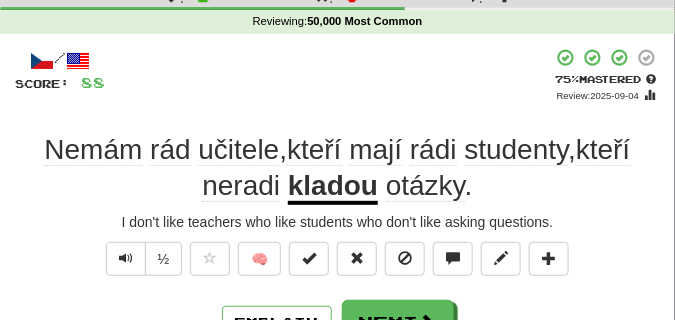 click on "/  Score:   88 + 12 75 %  Mastered Review:  2025-09-04 Nemám   rád   učitele ,  kteří   mají   rádi   studenty ,  kteří   neradi   kladou   otázky . I don't like teachers who like students who don't like asking questions. ½ 🧠 Explain Next kladou tolerance etnický podpaží Learn more: kladou tolerance etnický podpaží  Help!  Report Sentence Source" at bounding box center [337, 356] 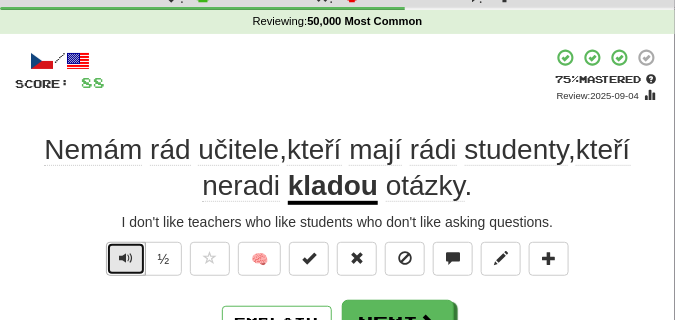 click at bounding box center (126, 258) 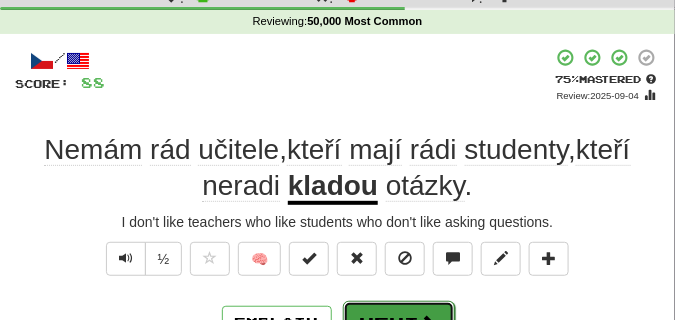 click on "Next" at bounding box center [399, 324] 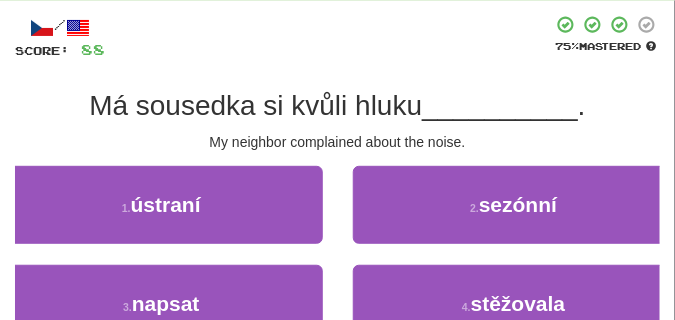 scroll, scrollTop: 110, scrollLeft: 0, axis: vertical 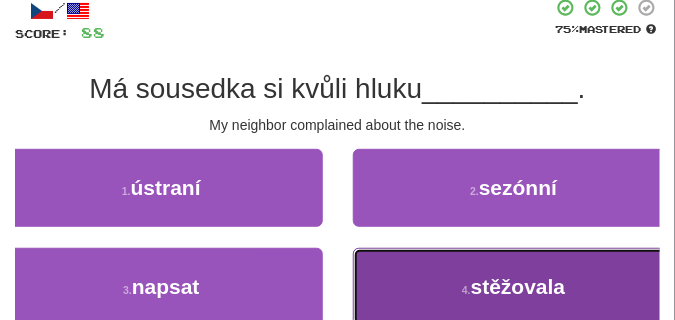 click on "4 .  stěžovala" at bounding box center (514, 287) 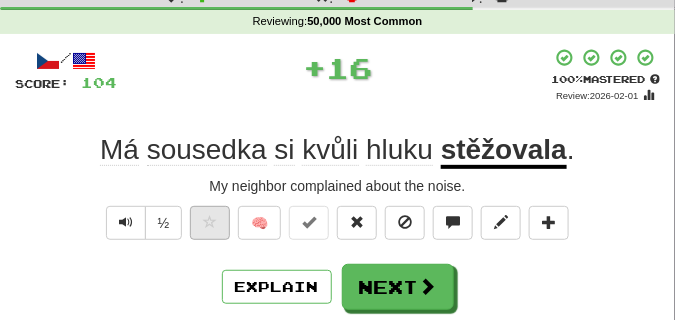 scroll, scrollTop: 60, scrollLeft: 0, axis: vertical 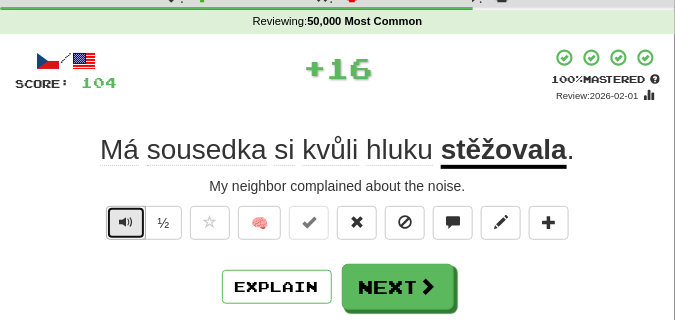 click at bounding box center (126, 222) 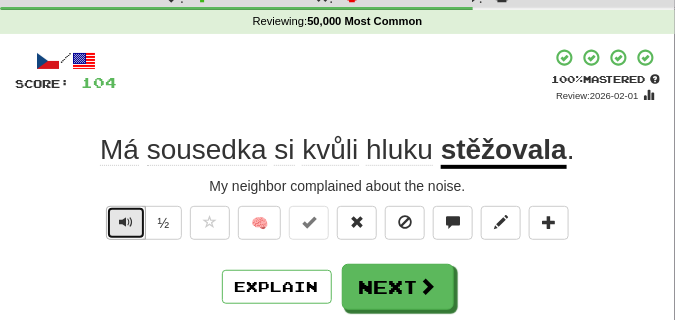 click at bounding box center [126, 222] 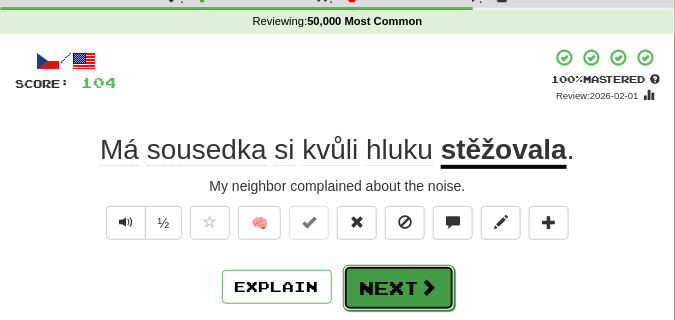 click at bounding box center [429, 287] 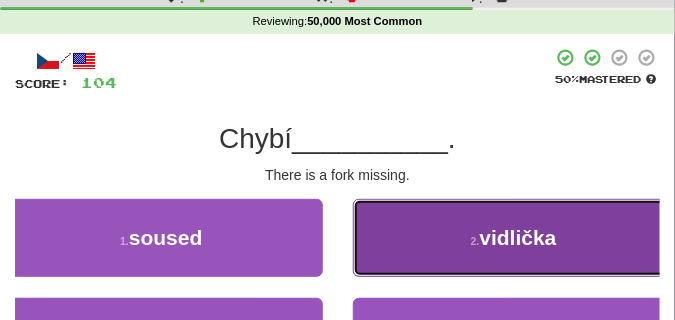 click on "2 .  vidlička" at bounding box center [514, 238] 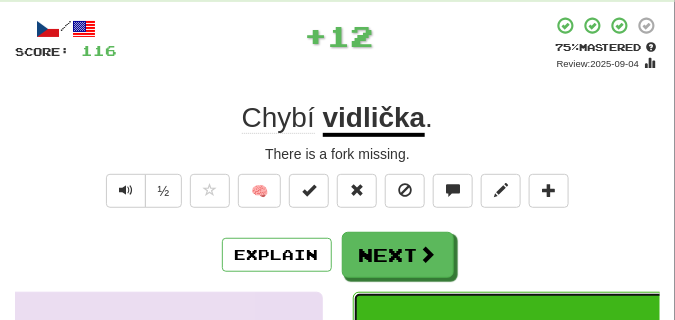 scroll, scrollTop: 110, scrollLeft: 0, axis: vertical 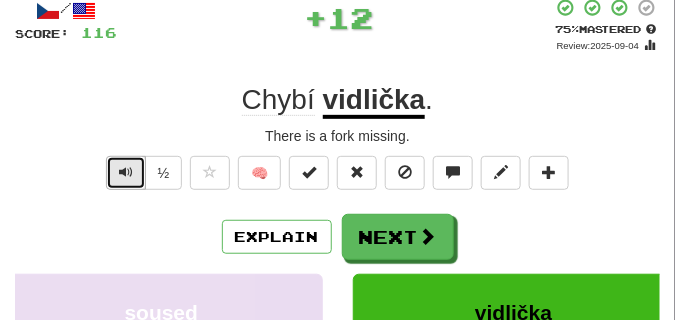 click at bounding box center [126, 172] 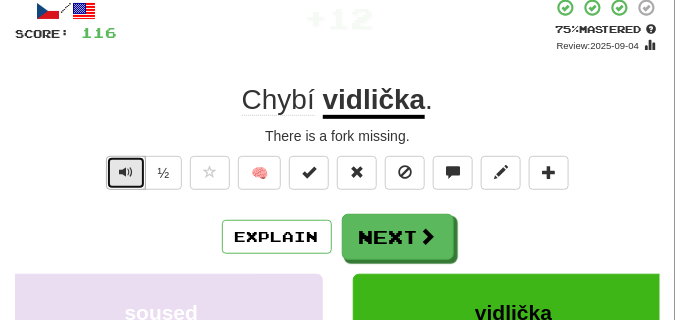 click at bounding box center [126, 172] 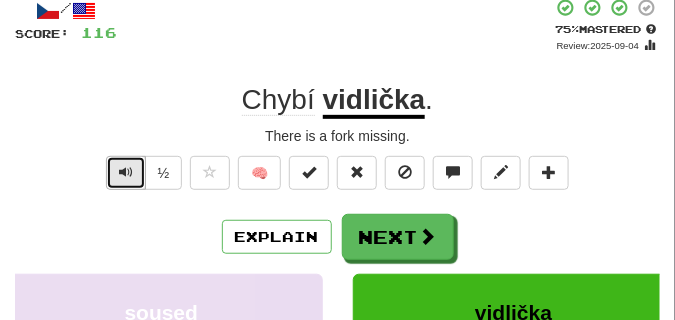 click at bounding box center [126, 172] 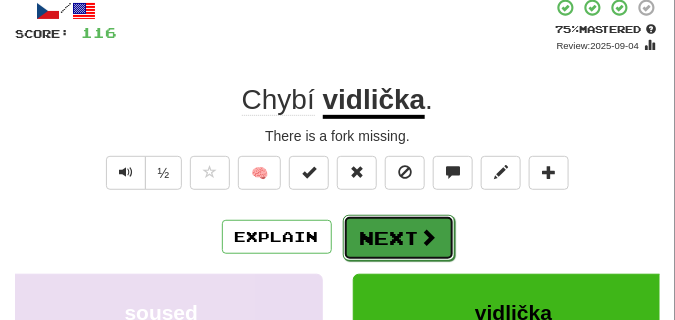 click on "Next" at bounding box center (399, 238) 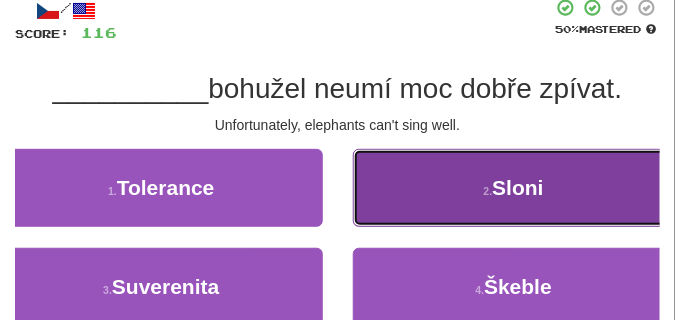click on "2 .  Sloni" at bounding box center [514, 188] 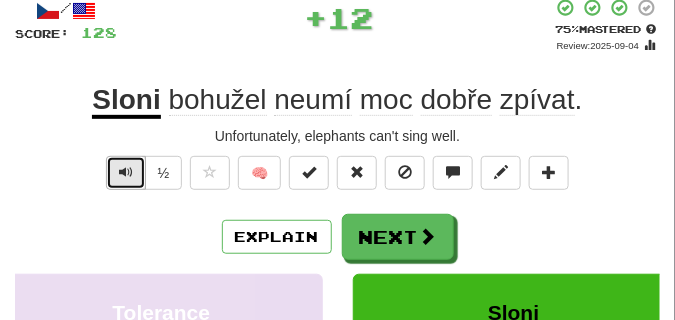 click at bounding box center [126, 172] 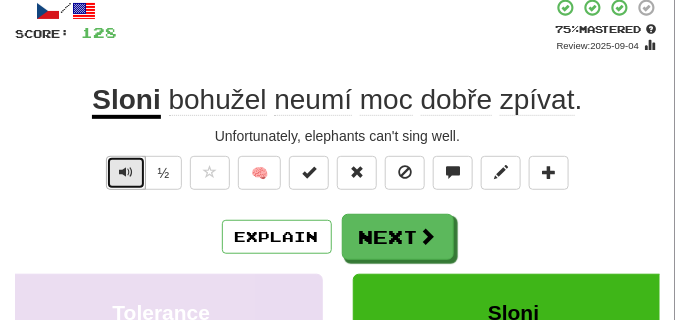 click at bounding box center (126, 172) 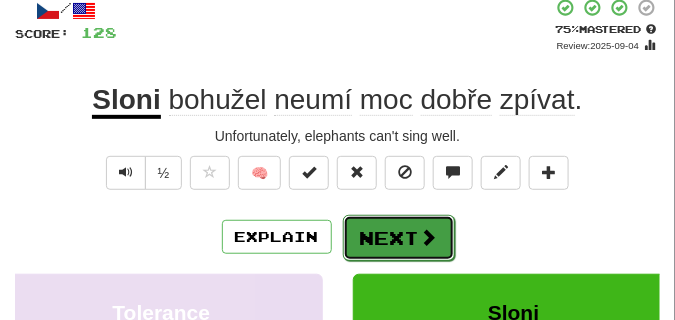 click on "Next" at bounding box center (399, 238) 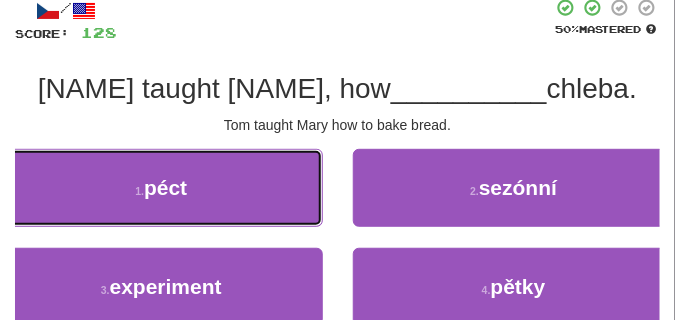 drag, startPoint x: 91, startPoint y: 200, endPoint x: 85, endPoint y: 185, distance: 16.155495 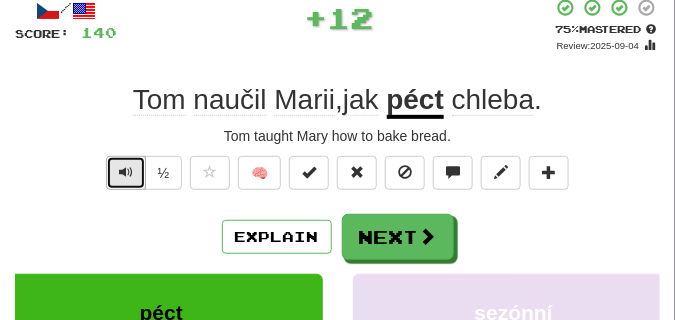 click at bounding box center [126, 172] 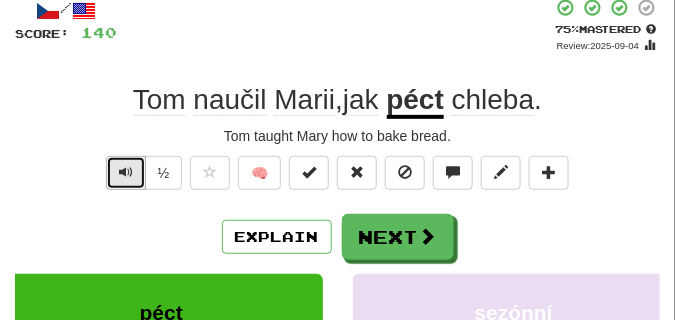 click at bounding box center [126, 172] 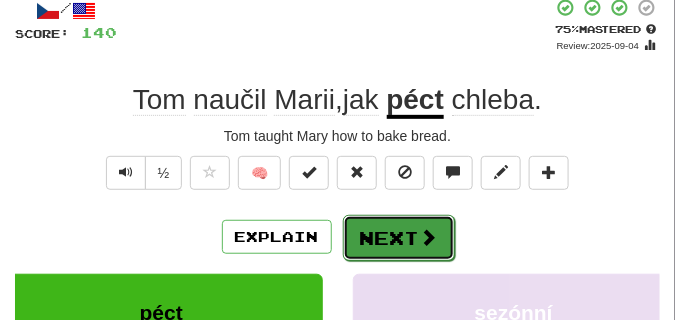 click on "Next" at bounding box center [399, 238] 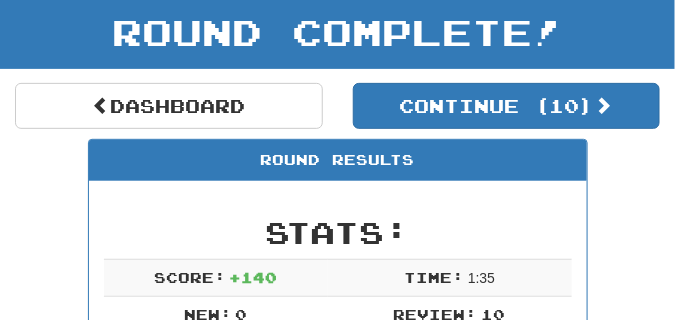 scroll, scrollTop: 98, scrollLeft: 0, axis: vertical 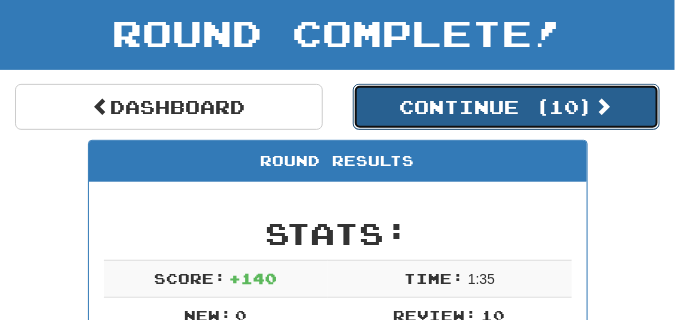 click on "Continue ( 10 )" at bounding box center [507, 107] 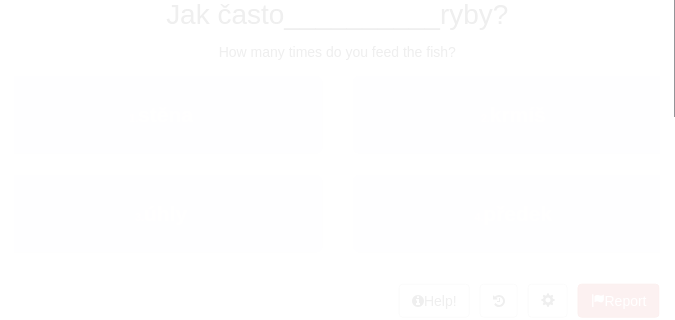 scroll, scrollTop: 98, scrollLeft: 0, axis: vertical 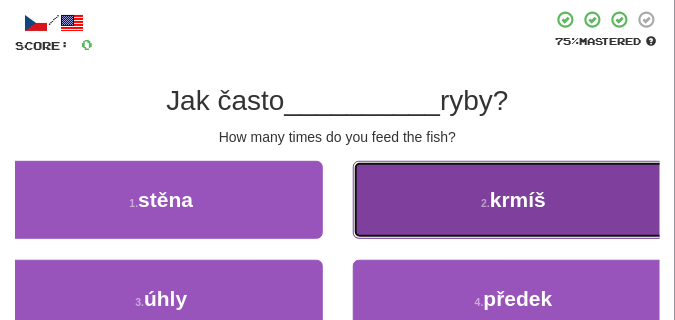 click on "2 .  krmíš" at bounding box center [514, 200] 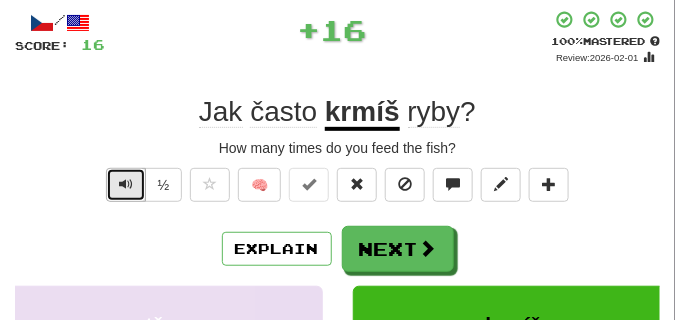 click at bounding box center [126, 185] 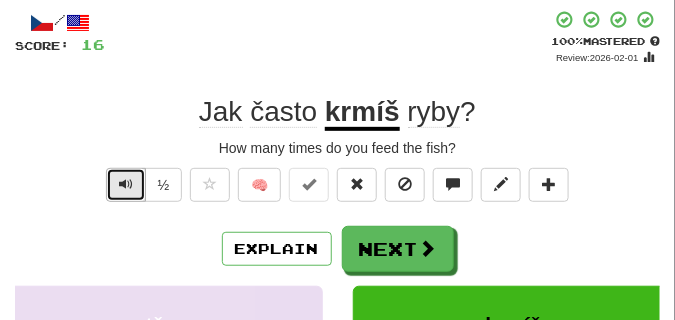 click at bounding box center (126, 185) 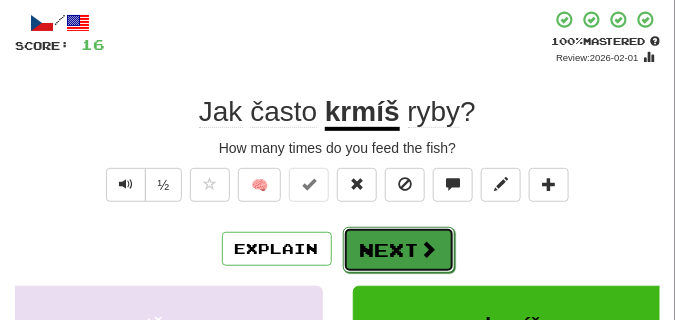 click on "Next" at bounding box center (399, 250) 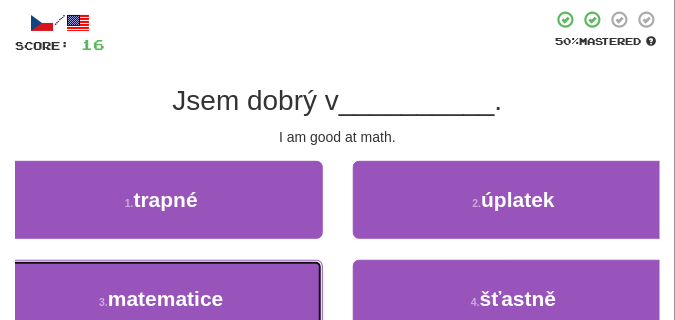 click on "3 .  matematice" at bounding box center [161, 299] 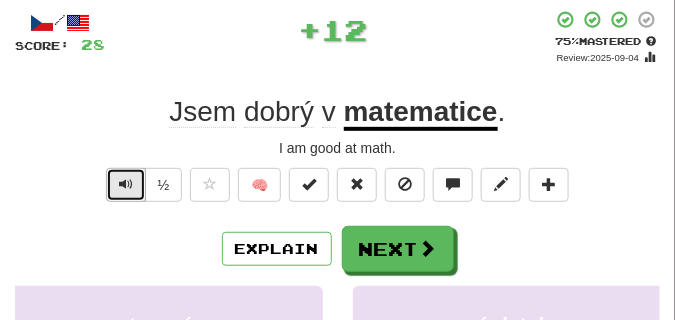 click at bounding box center (126, 185) 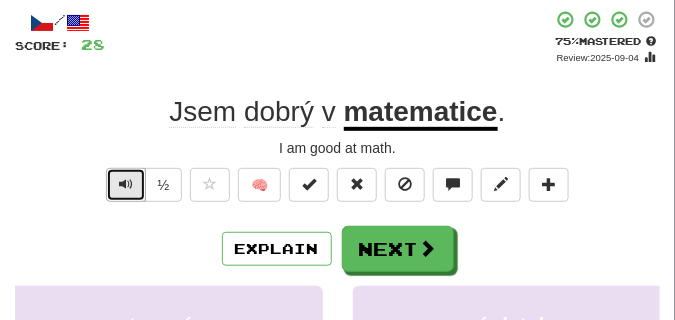 click at bounding box center [126, 184] 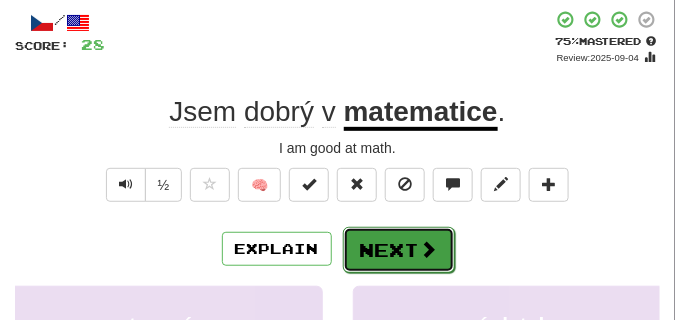 click on "Next" at bounding box center [399, 250] 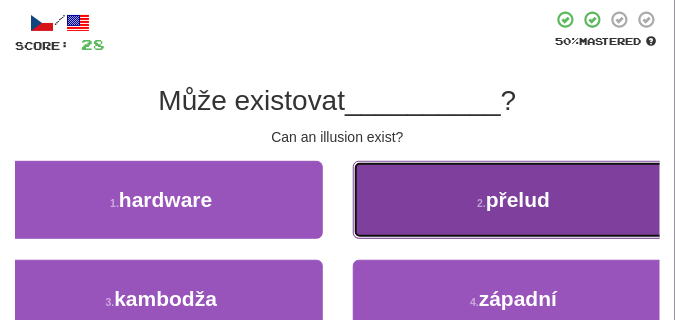 click on "2 .  přelud" at bounding box center [514, 200] 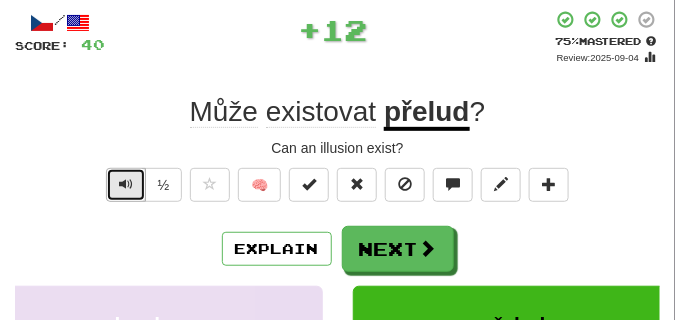 click at bounding box center [126, 185] 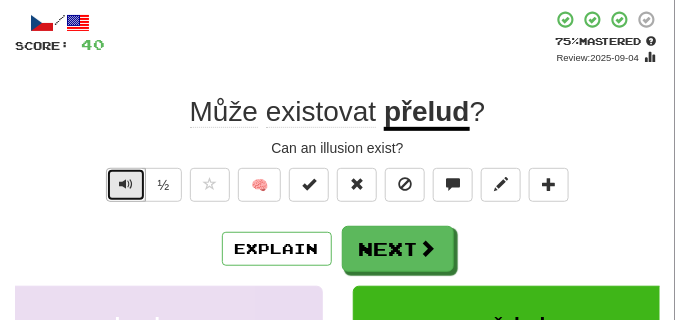 click at bounding box center (126, 185) 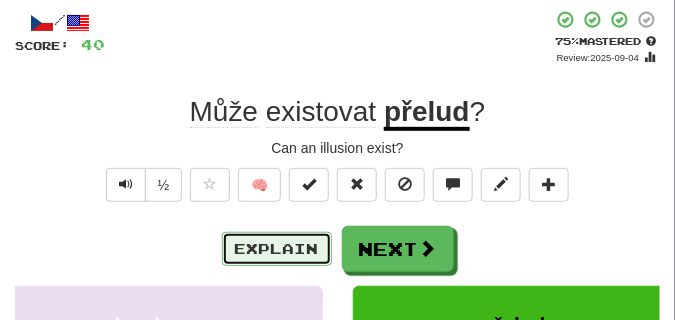 click on "Explain" at bounding box center (277, 249) 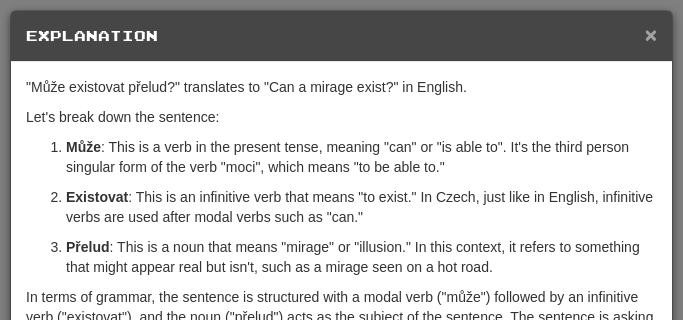 click on "×" at bounding box center [651, 34] 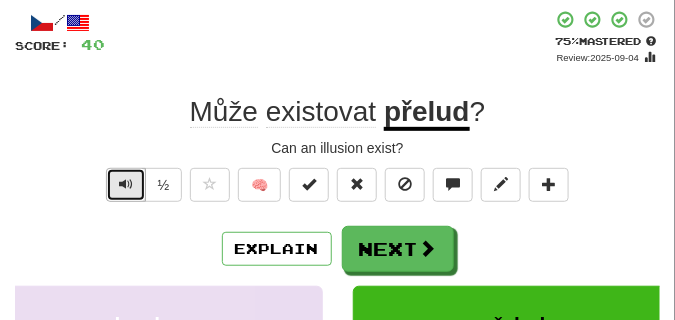 click at bounding box center [126, 184] 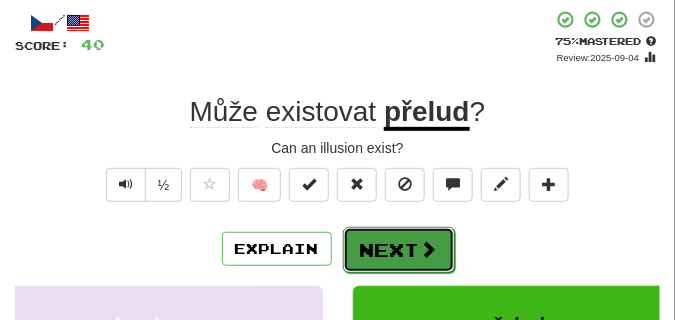 click on "Next" at bounding box center [399, 250] 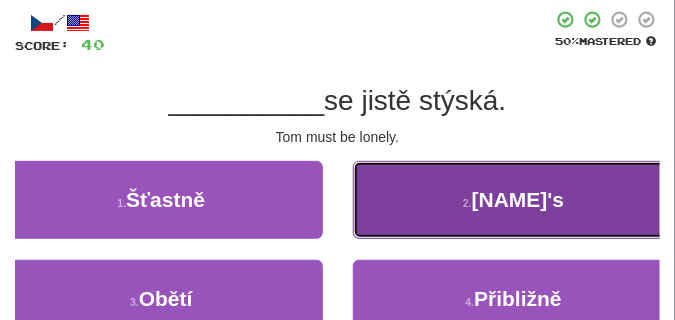click on "2 .  Tomovi" at bounding box center (514, 200) 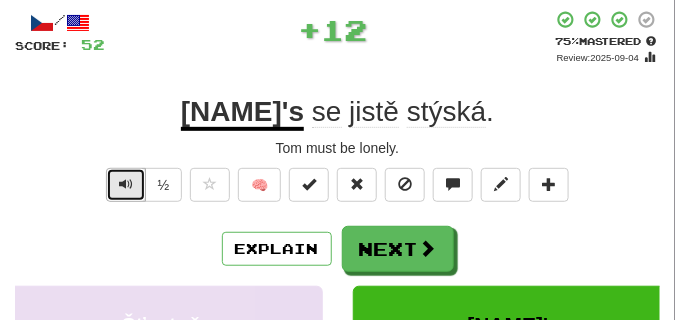 click at bounding box center (126, 185) 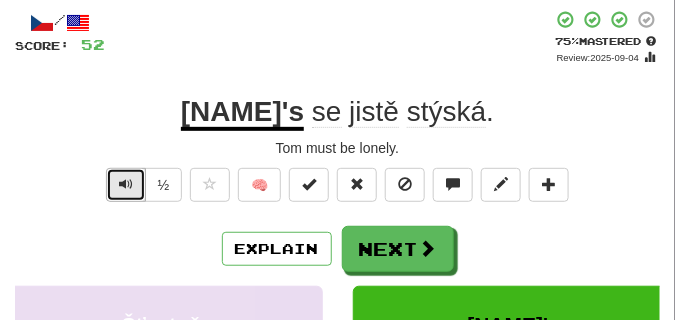 click at bounding box center (126, 185) 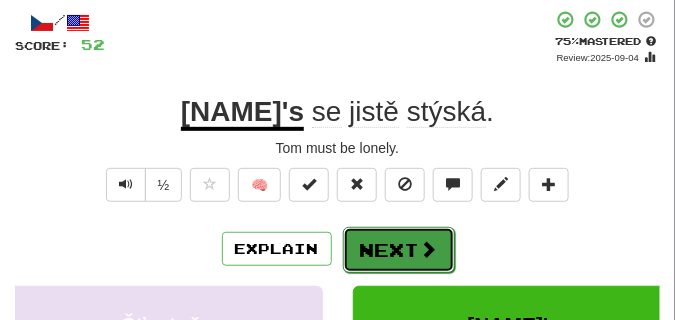 click on "Next" at bounding box center (399, 250) 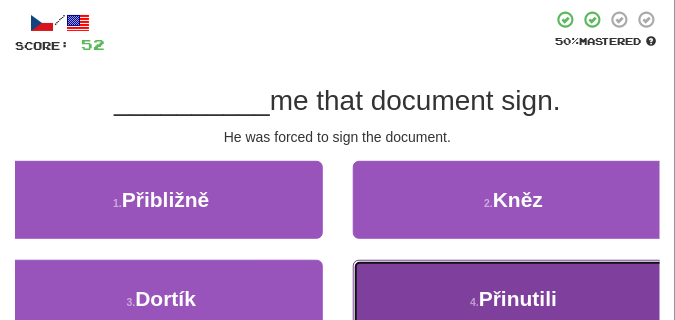 click on "4 .  Přinutili" at bounding box center (514, 299) 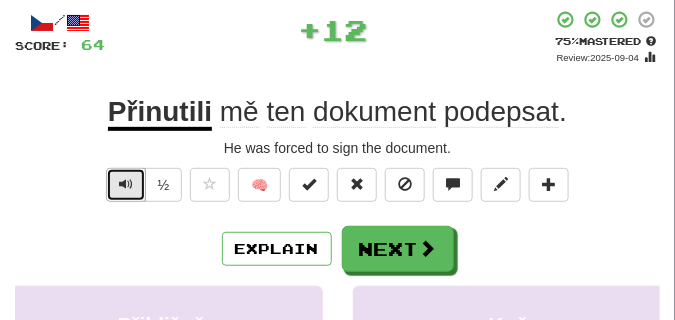 click at bounding box center [126, 184] 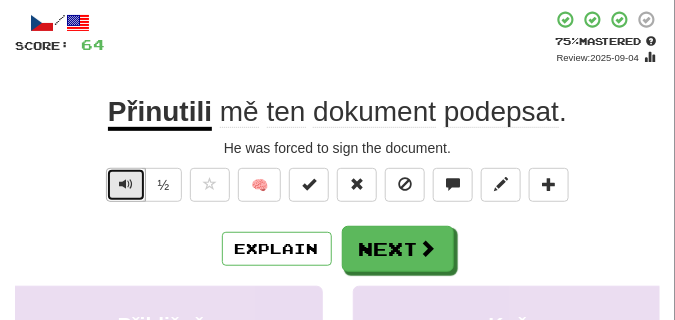 click at bounding box center (126, 184) 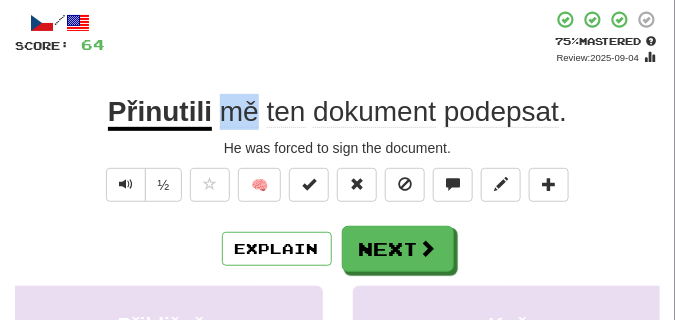 drag, startPoint x: 221, startPoint y: 115, endPoint x: 254, endPoint y: 120, distance: 33.37664 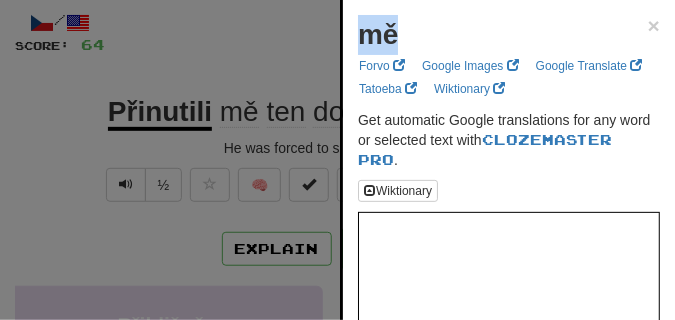 drag, startPoint x: 356, startPoint y: 34, endPoint x: 393, endPoint y: 46, distance: 38.8973 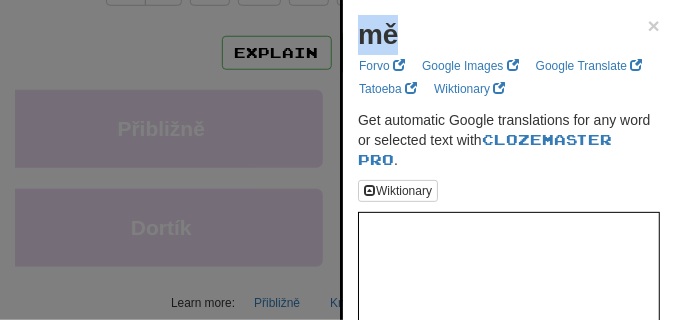 scroll, scrollTop: 298, scrollLeft: 0, axis: vertical 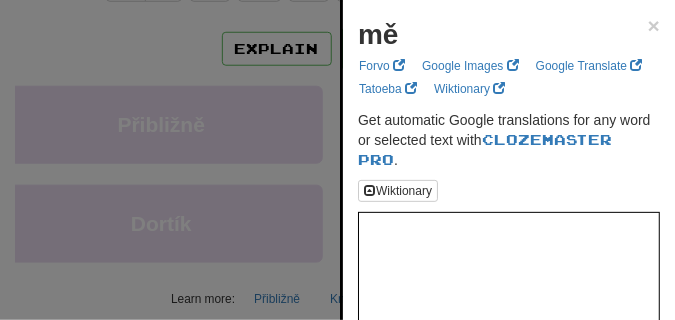 click at bounding box center (337, 160) 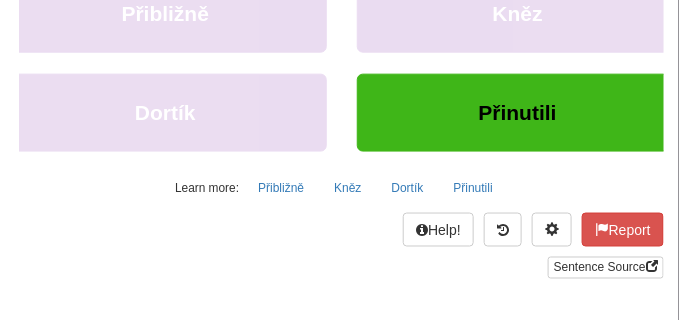 scroll, scrollTop: 448, scrollLeft: 0, axis: vertical 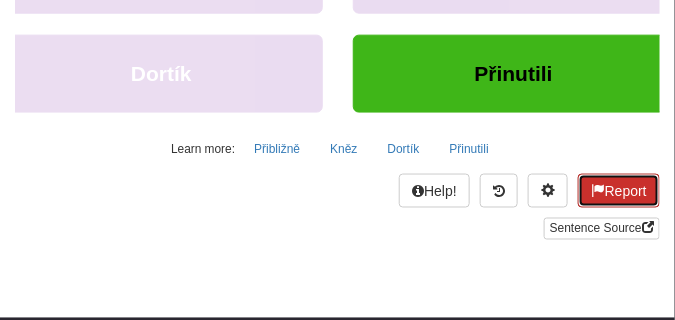 click on "Report" at bounding box center [619, 191] 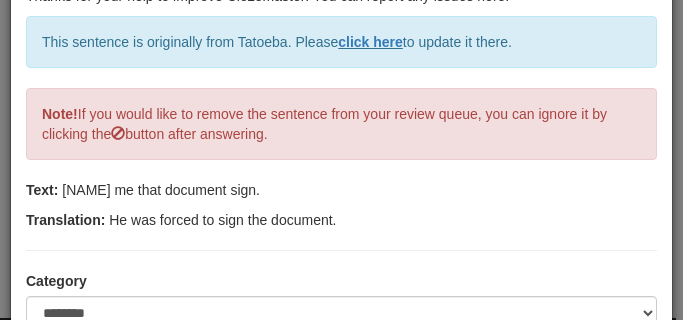 scroll, scrollTop: 200, scrollLeft: 0, axis: vertical 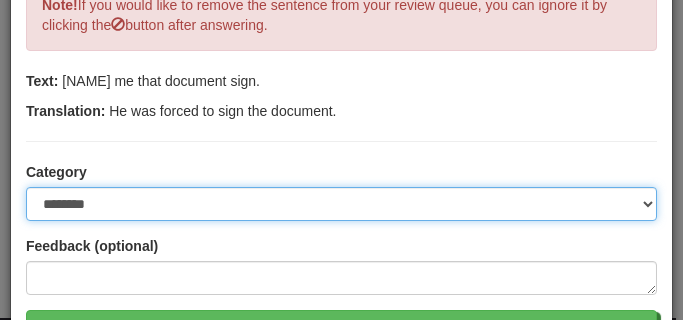 click on "**********" at bounding box center (341, 204) 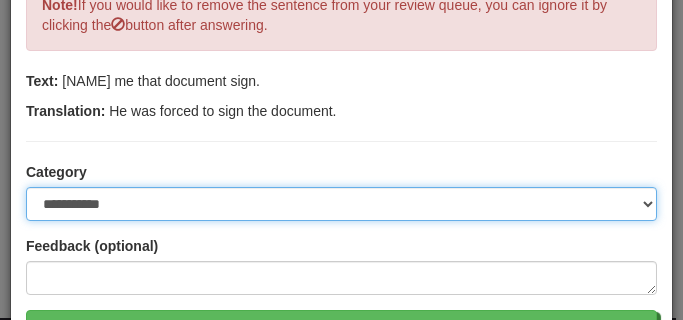 click on "**********" at bounding box center [341, 204] 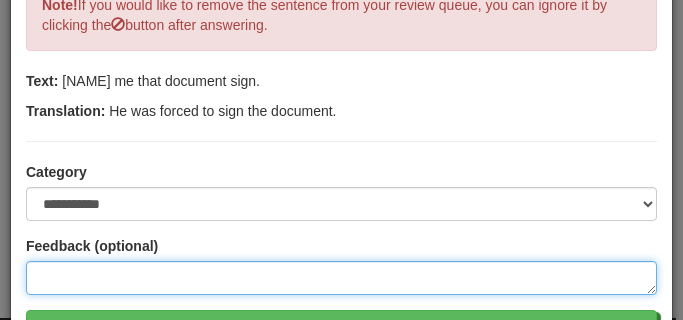 paste on "**" 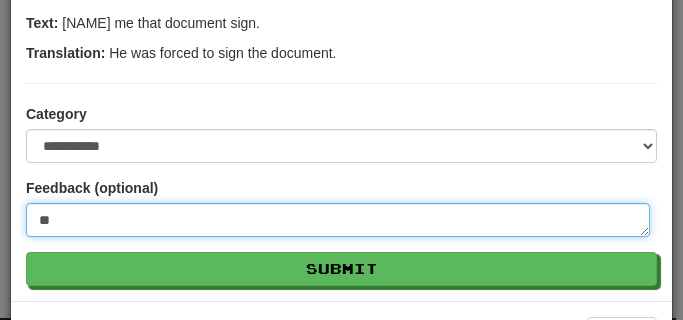 scroll, scrollTop: 314, scrollLeft: 0, axis: vertical 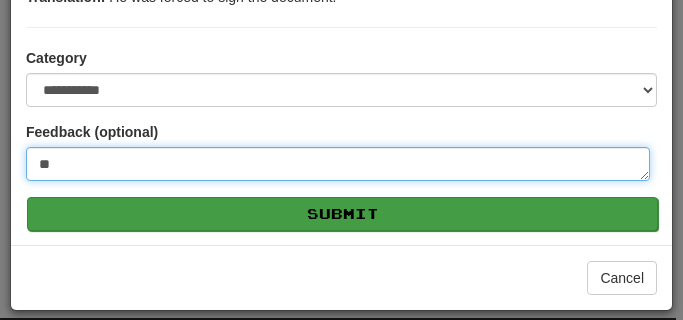 type on "**" 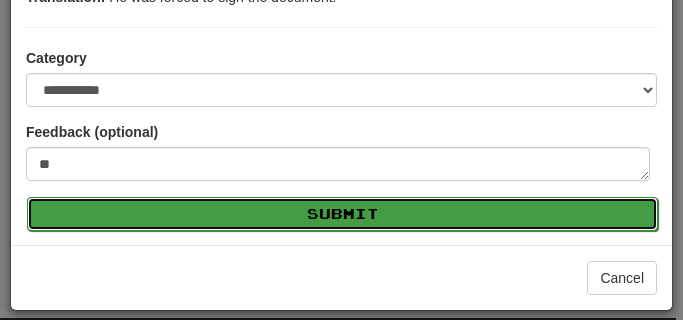 click on "Submit" at bounding box center [342, 214] 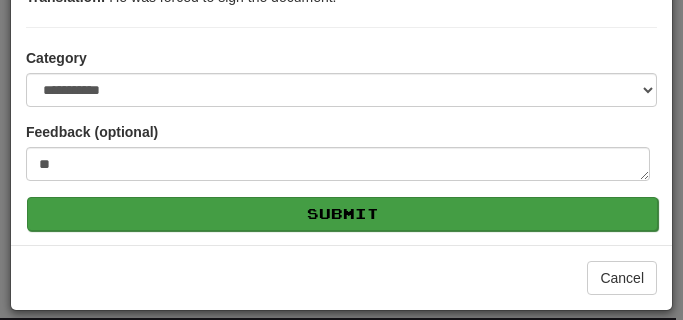 type on "*" 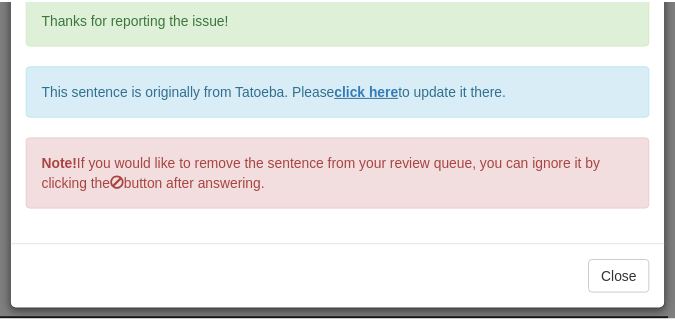 scroll, scrollTop: 83, scrollLeft: 0, axis: vertical 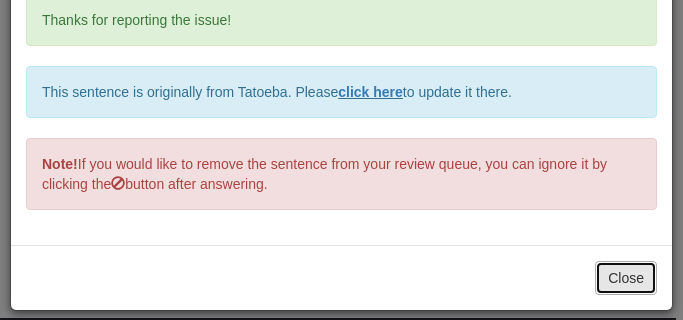 click on "Close" at bounding box center [626, 278] 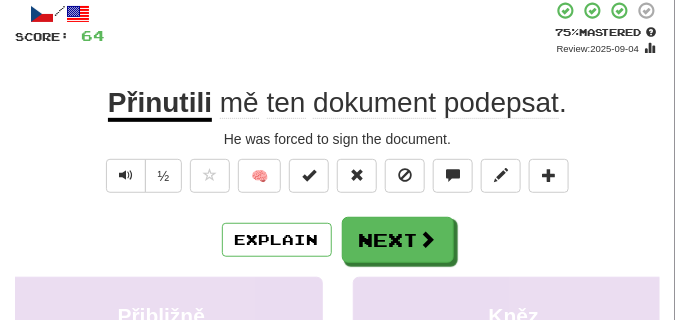 scroll, scrollTop: 98, scrollLeft: 0, axis: vertical 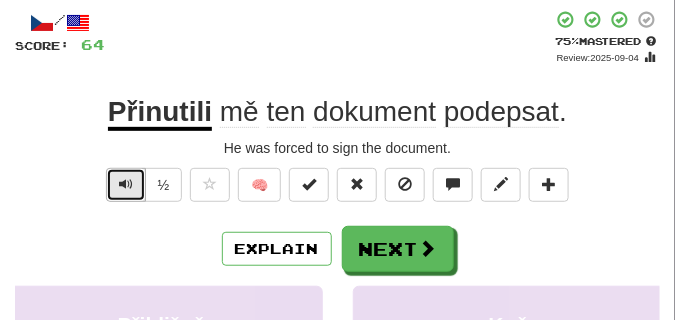 click at bounding box center (126, 184) 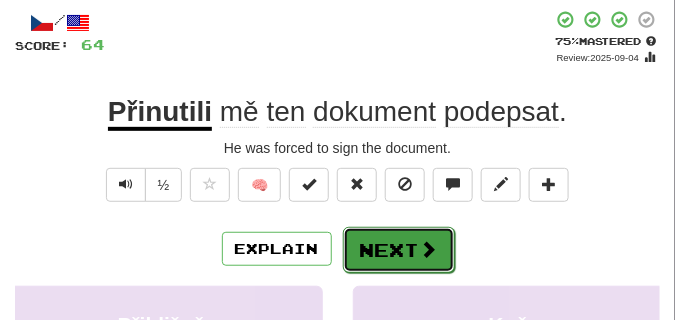 click at bounding box center (429, 249) 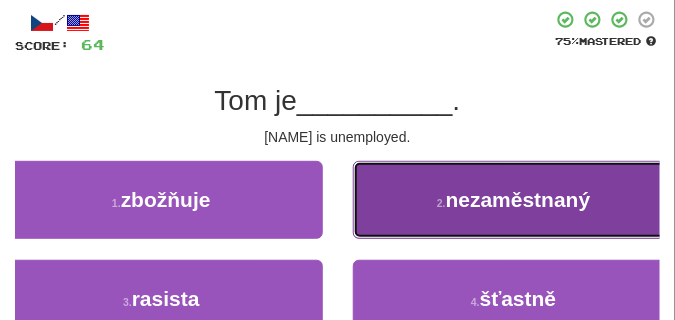 click on "2 .  nezaměstnaný" at bounding box center [514, 200] 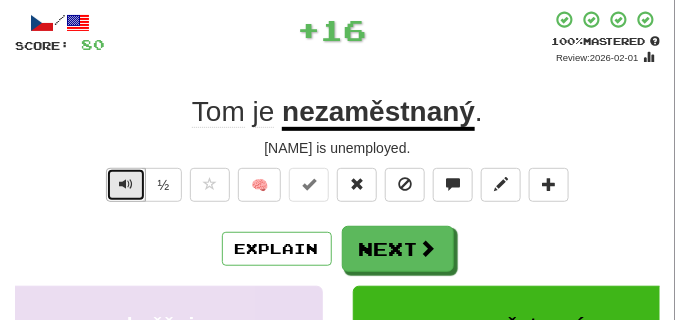 click at bounding box center (126, 184) 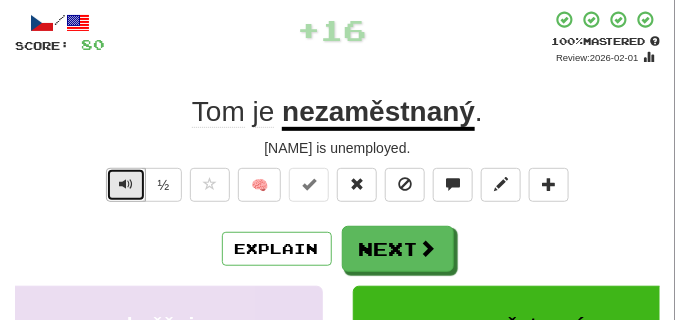 click at bounding box center (126, 184) 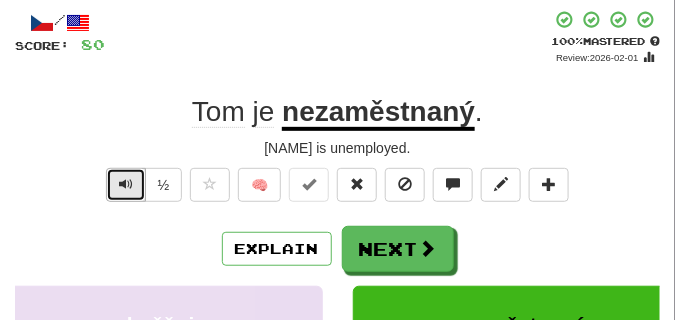 click at bounding box center (126, 184) 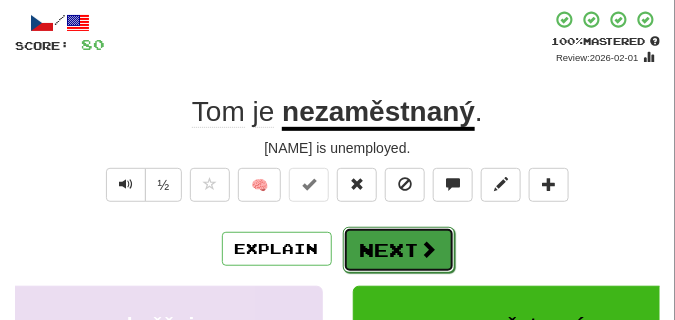 click on "Next" at bounding box center [399, 250] 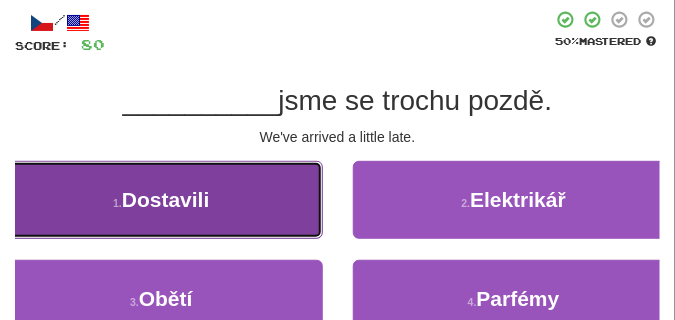 click on "Dostavili" at bounding box center (166, 199) 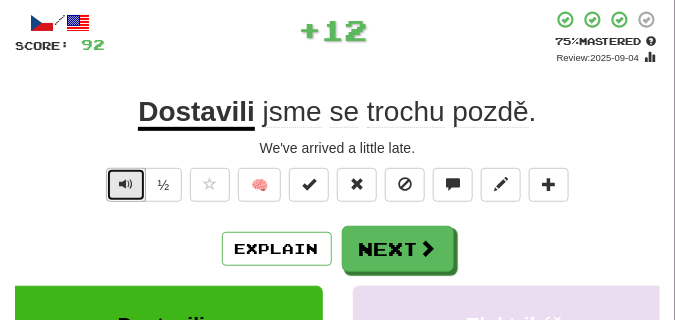 click at bounding box center (126, 184) 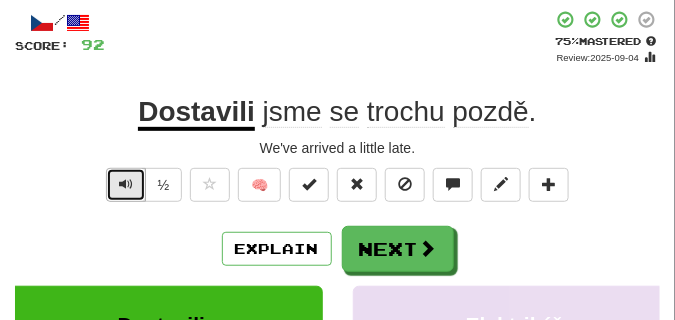 click at bounding box center [126, 184] 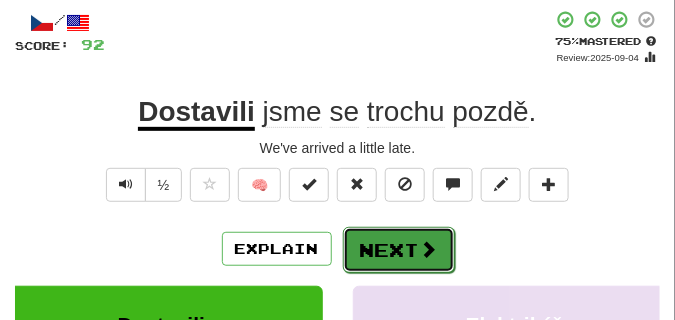 click on "Next" at bounding box center (399, 250) 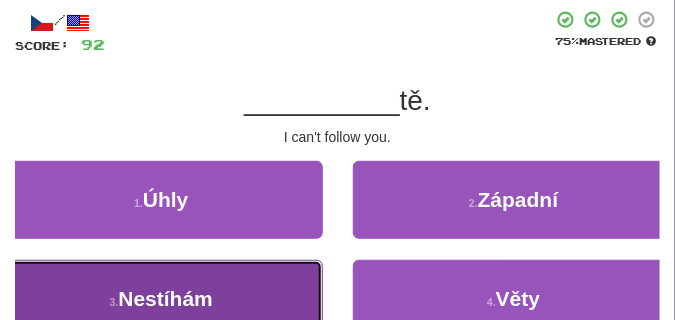 click on "3 .  Nestíhám" at bounding box center [161, 299] 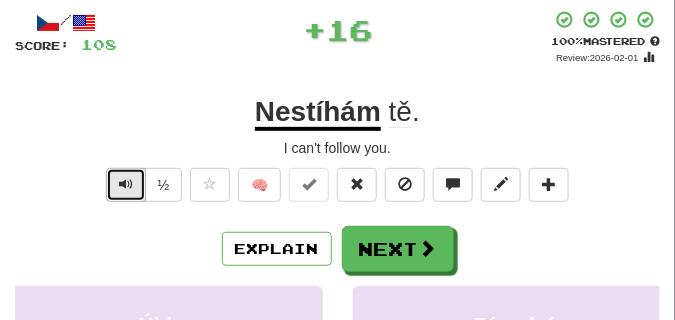 click at bounding box center [126, 185] 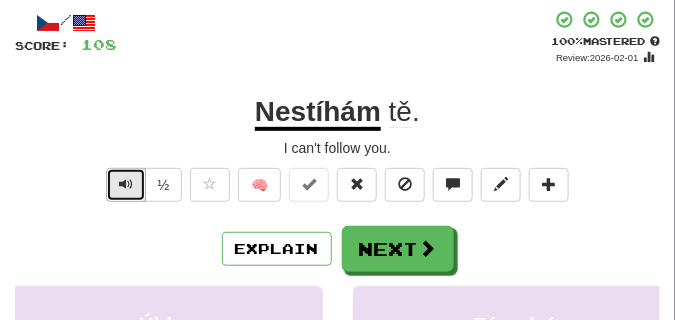 click at bounding box center (126, 185) 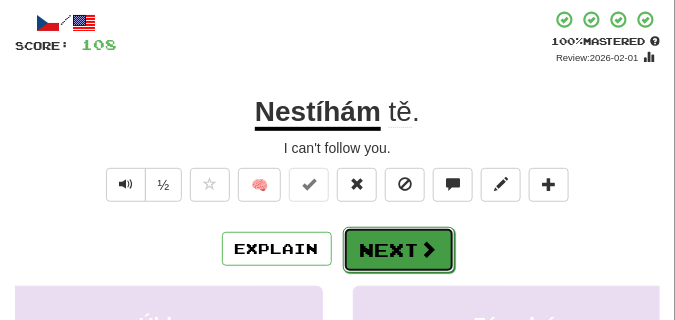 click on "Next" at bounding box center (399, 250) 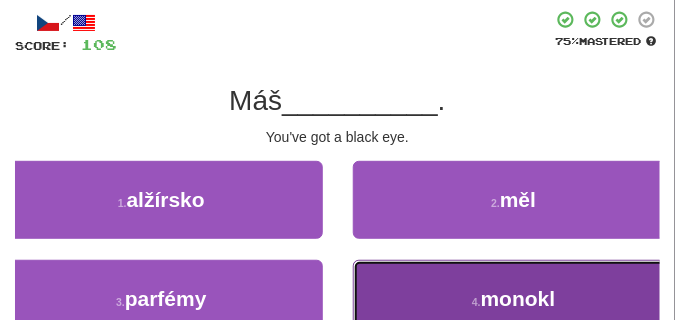 click on "4 .  monokl" at bounding box center (514, 299) 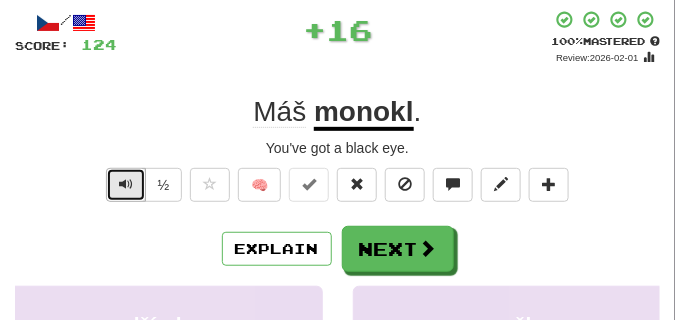 click at bounding box center [126, 184] 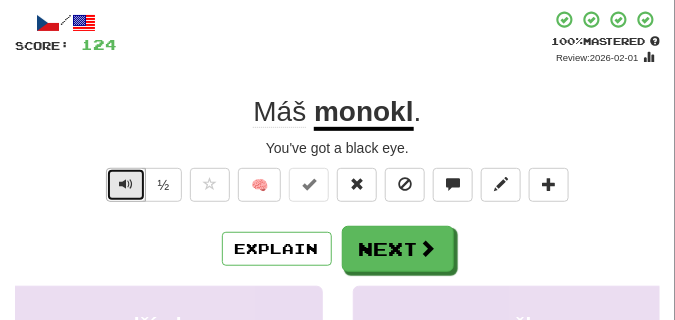click at bounding box center [126, 184] 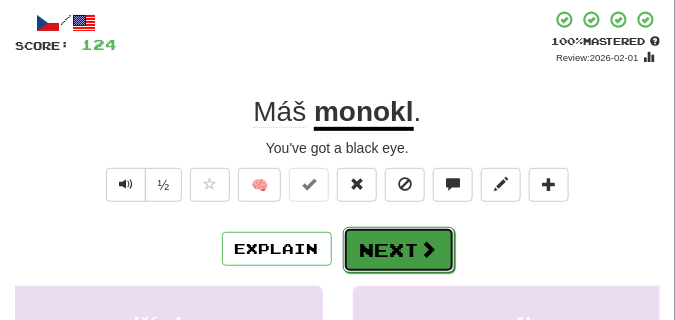 click on "Next" at bounding box center [399, 250] 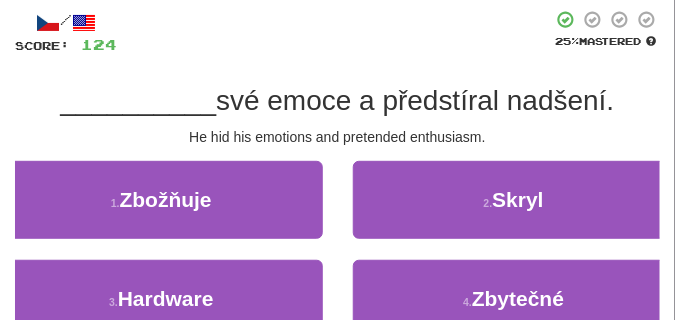drag, startPoint x: 371, startPoint y: 248, endPoint x: 382, endPoint y: 243, distance: 12.083046 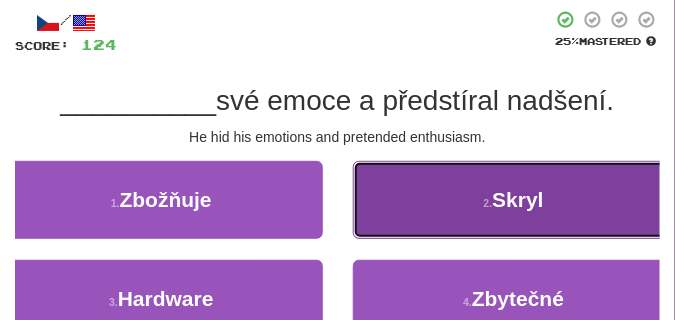 click on "2 .  Skryl" at bounding box center (514, 200) 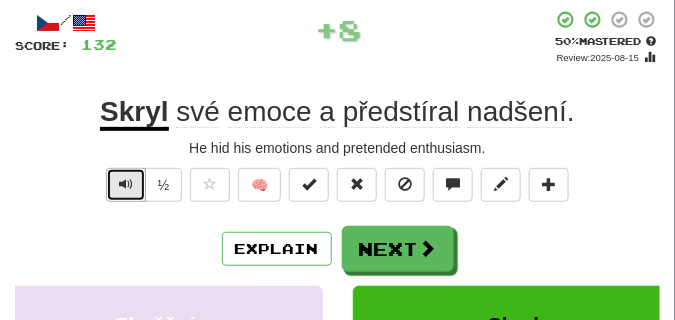 click at bounding box center (126, 185) 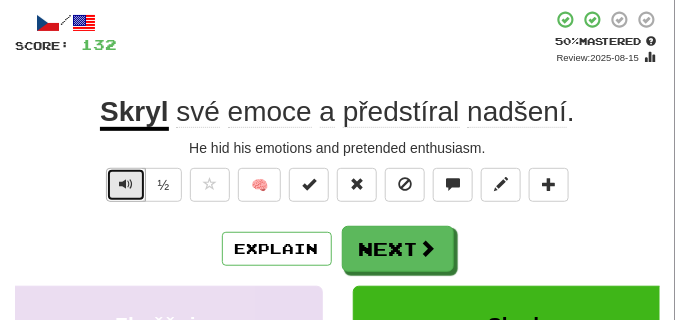 click at bounding box center [126, 185] 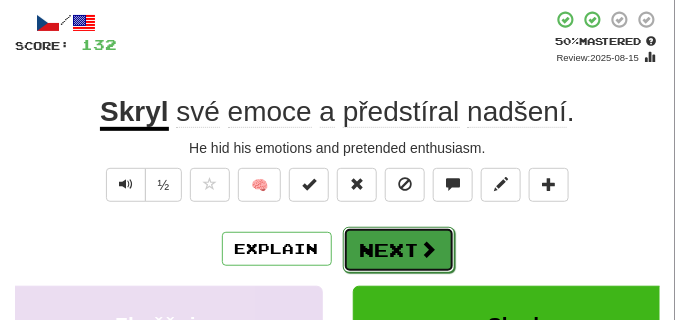 click on "Next" at bounding box center (399, 250) 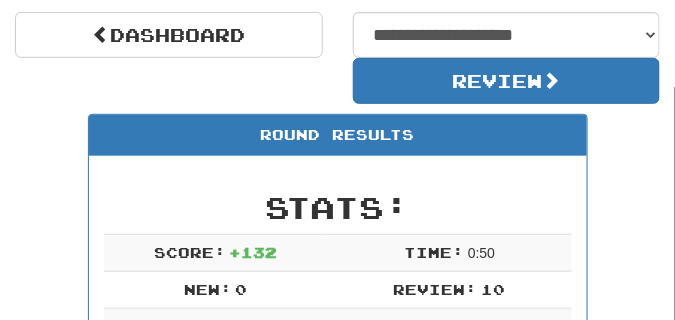 scroll, scrollTop: 186, scrollLeft: 0, axis: vertical 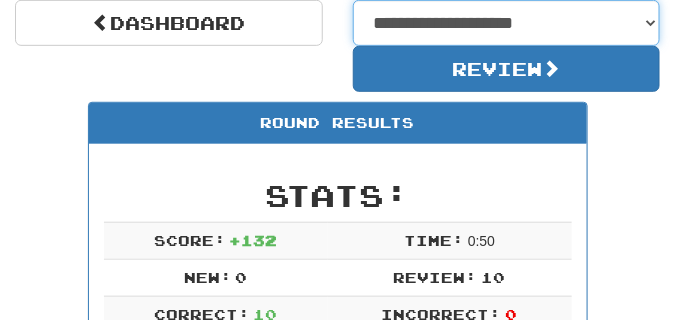 click on "**********" at bounding box center (507, 23) 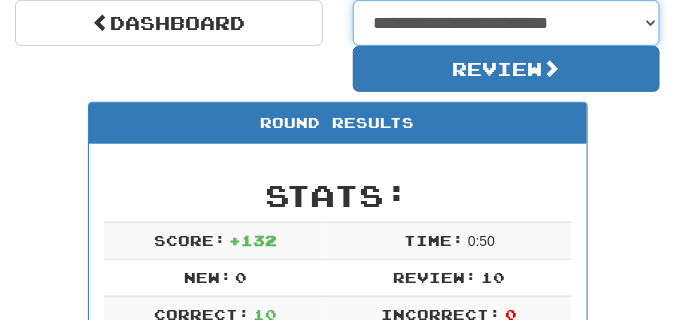 click on "**********" at bounding box center (507, 23) 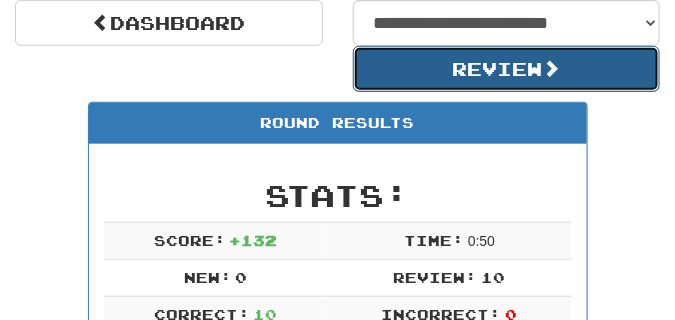 click at bounding box center [551, 68] 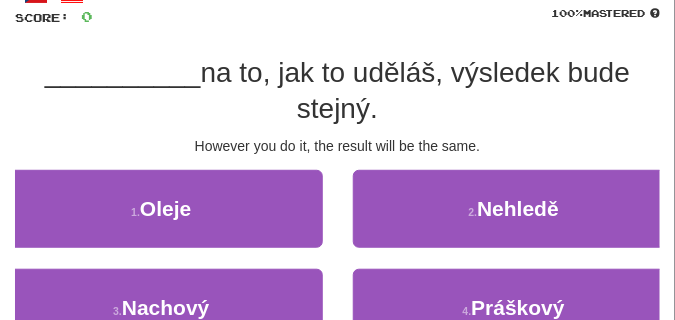 scroll, scrollTop: 150, scrollLeft: 0, axis: vertical 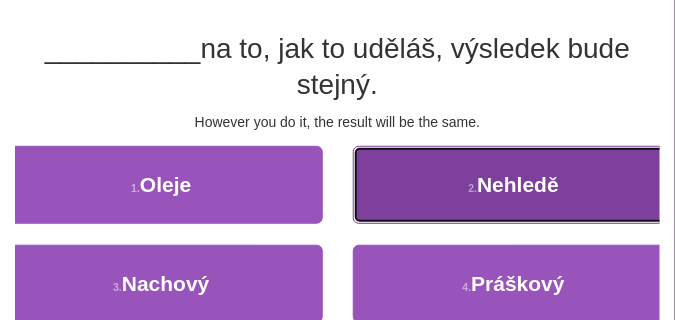 click on "Nehledě" at bounding box center (518, 184) 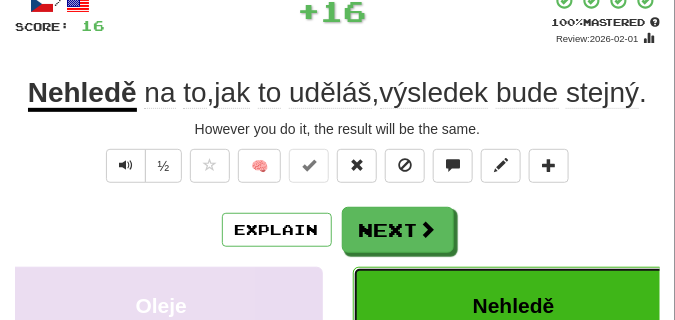 scroll, scrollTop: 100, scrollLeft: 0, axis: vertical 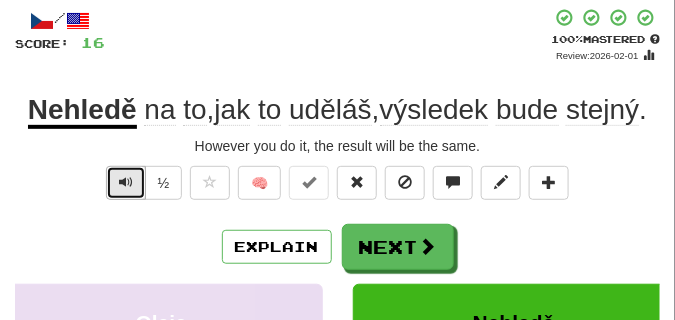 click at bounding box center [126, 182] 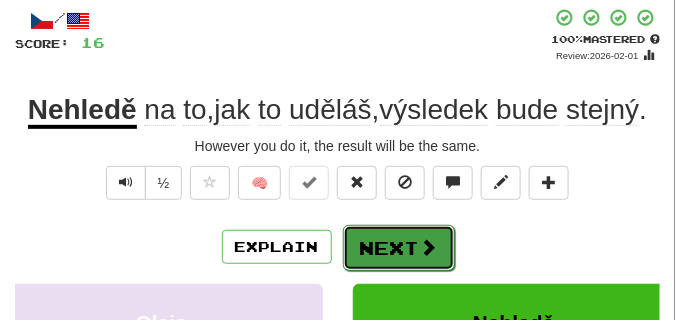 click on "Next" at bounding box center (399, 248) 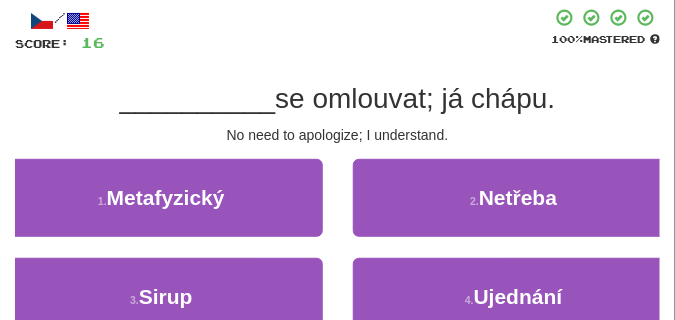 click on "2 .  Netřeba" at bounding box center (514, 208) 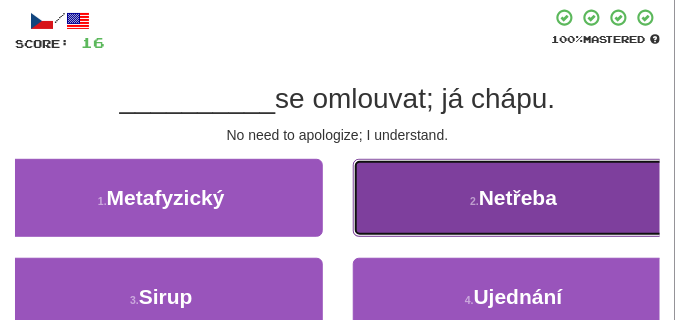 click on "2 .  Netřeba" at bounding box center [514, 198] 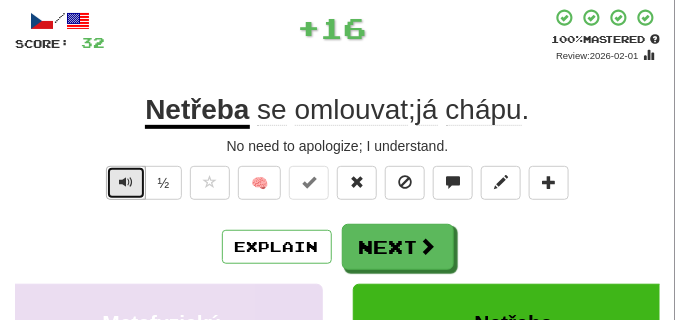 click at bounding box center (126, 182) 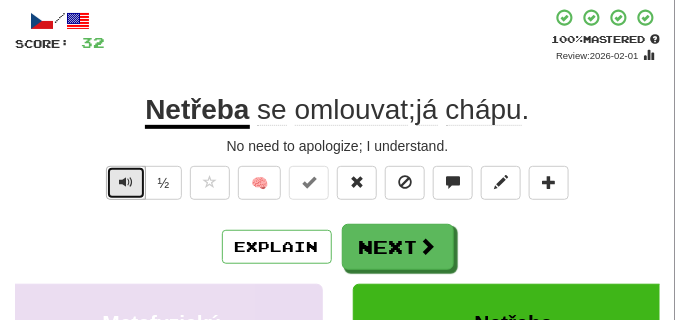 click at bounding box center (126, 182) 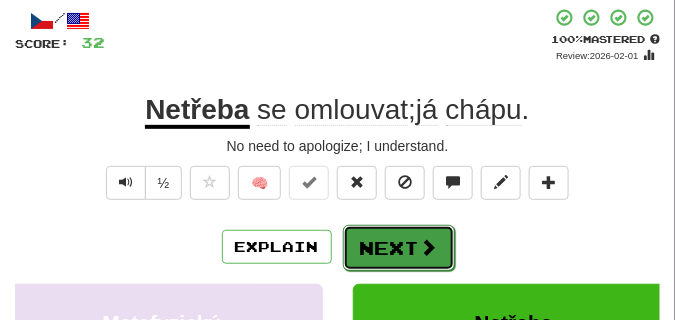 click on "Next" at bounding box center [399, 248] 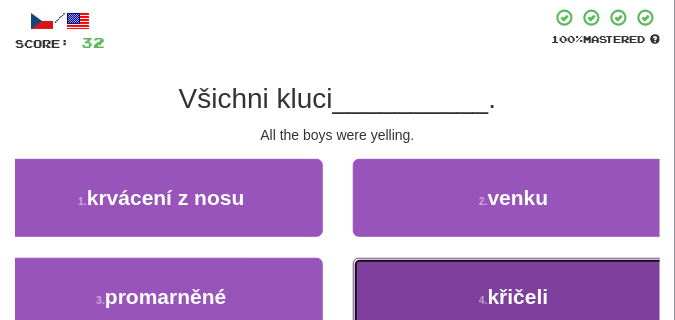 click on "4 .  křičeli" at bounding box center (514, 297) 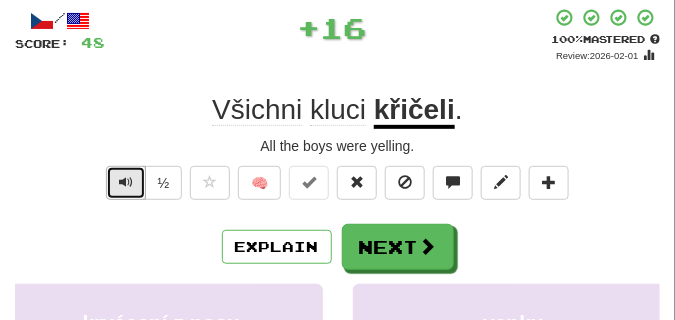 click at bounding box center (126, 182) 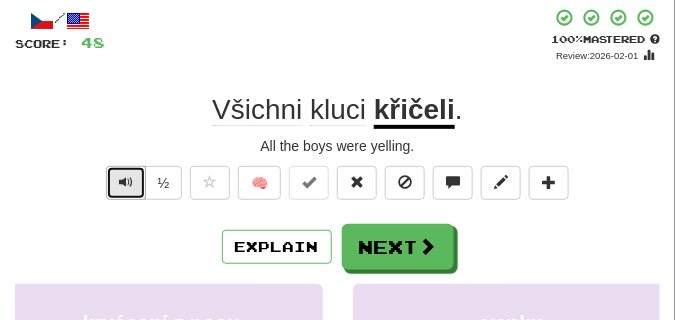 click at bounding box center [126, 182] 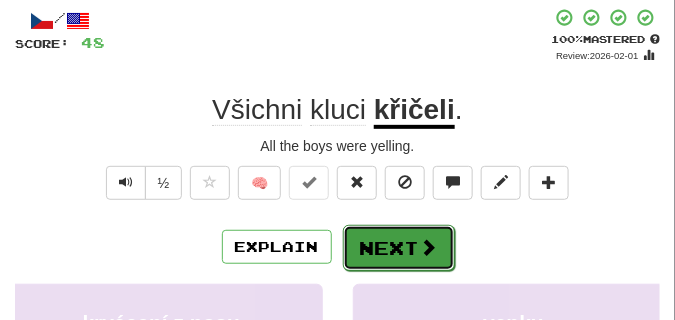 click on "Next" at bounding box center [399, 248] 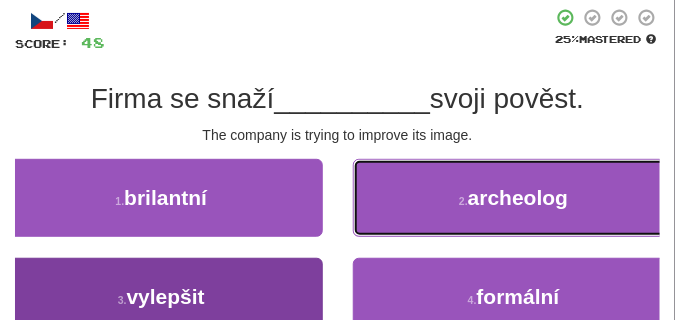 drag, startPoint x: 373, startPoint y: 238, endPoint x: 265, endPoint y: 302, distance: 125.53884 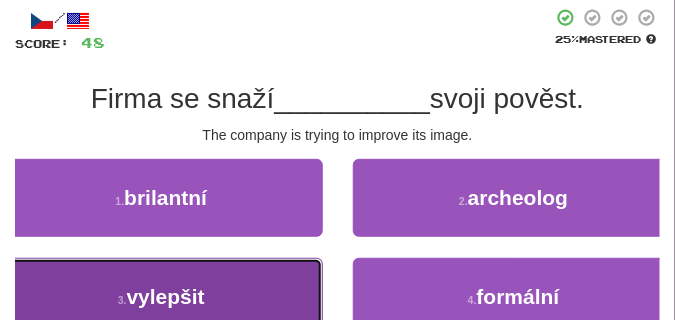 click on "3 .  vylepšit" at bounding box center (161, 297) 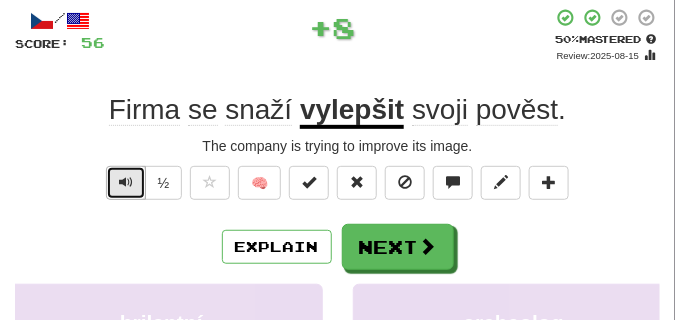 click at bounding box center (126, 182) 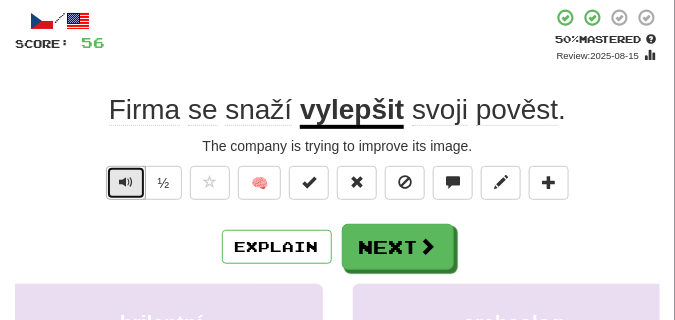 click at bounding box center [126, 182] 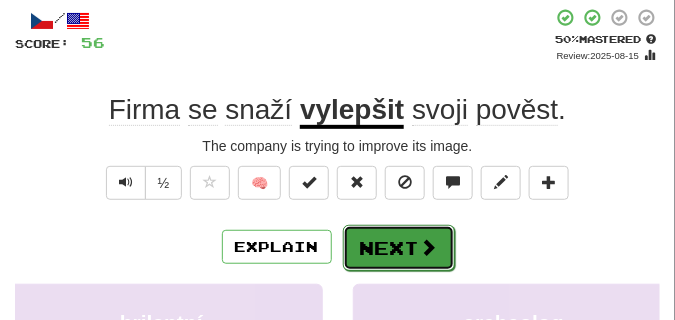 click on "Next" at bounding box center (399, 248) 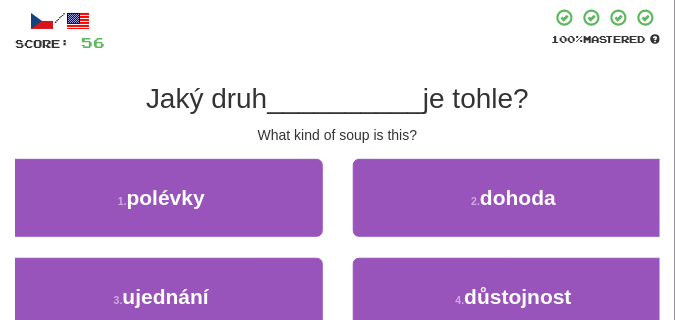 click on "What kind of soup is this?" at bounding box center (337, 135) 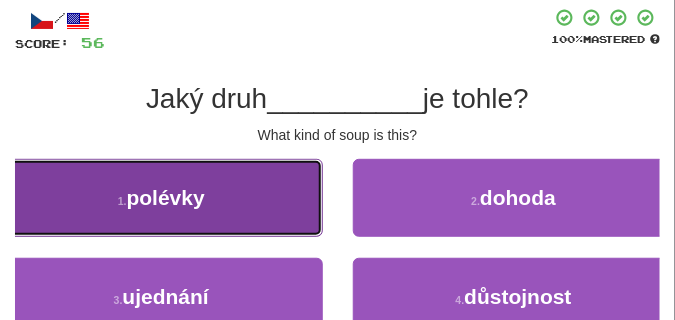 click on "1 .  polévky" at bounding box center (161, 198) 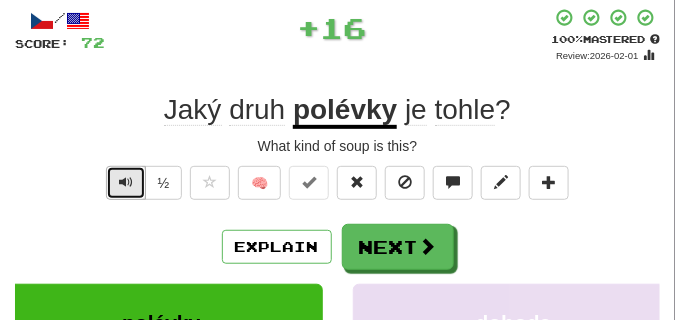 click at bounding box center (126, 183) 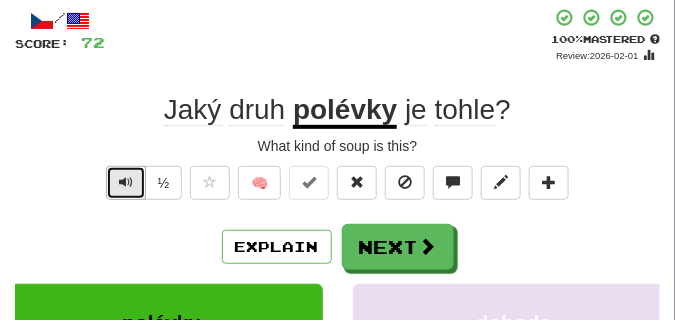 click at bounding box center (126, 183) 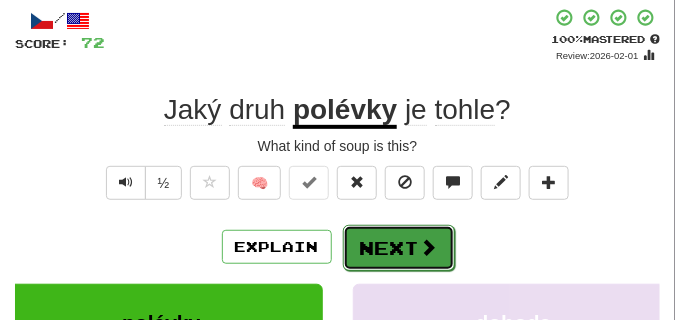 click on "Next" at bounding box center (399, 248) 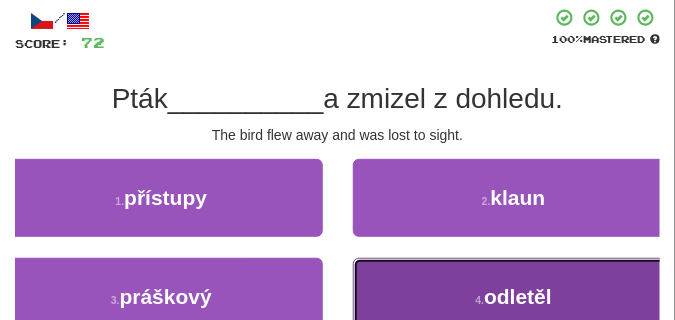 click on "4 .  odletěl" at bounding box center [514, 297] 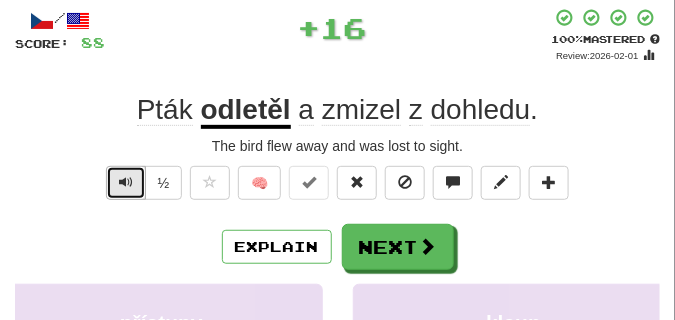 click at bounding box center [126, 183] 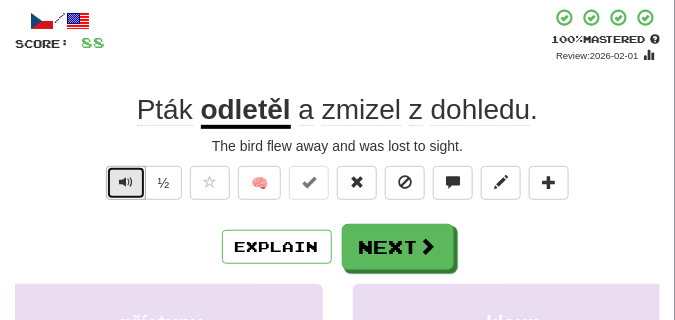 click at bounding box center [126, 183] 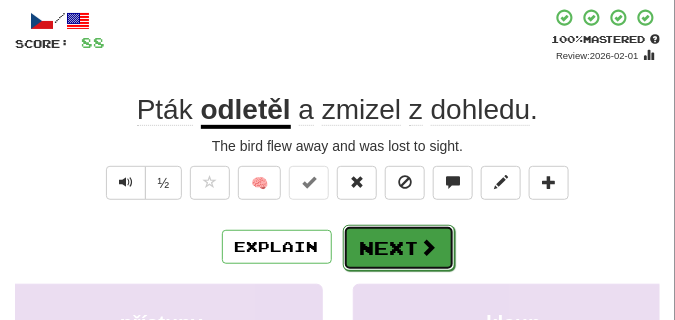 click on "Next" at bounding box center (399, 248) 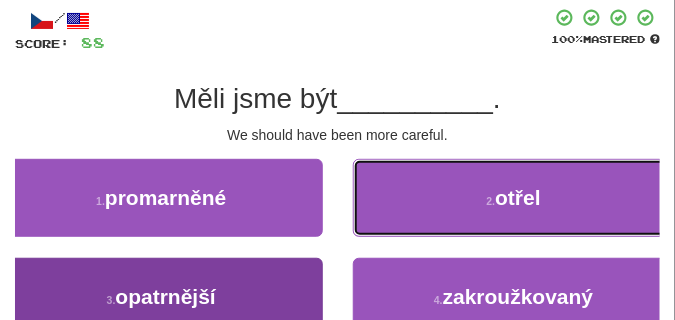 drag, startPoint x: 386, startPoint y: 235, endPoint x: 290, endPoint y: 287, distance: 109.17875 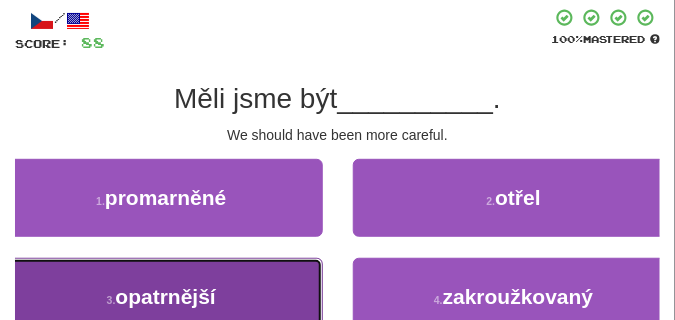 click on "3 .  opatrnější" at bounding box center (161, 297) 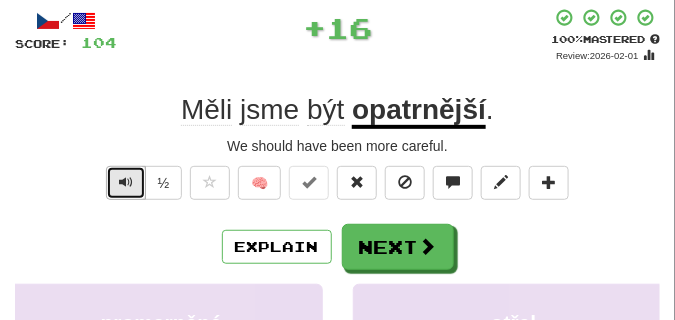 click at bounding box center (126, 182) 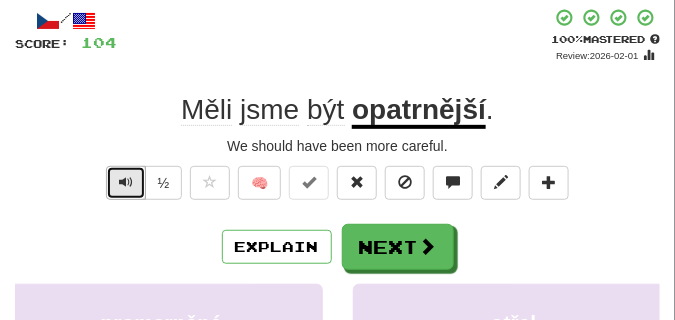 click at bounding box center [126, 182] 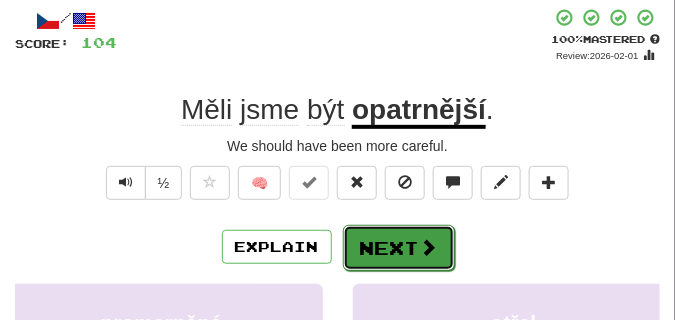 click on "Next" at bounding box center (399, 248) 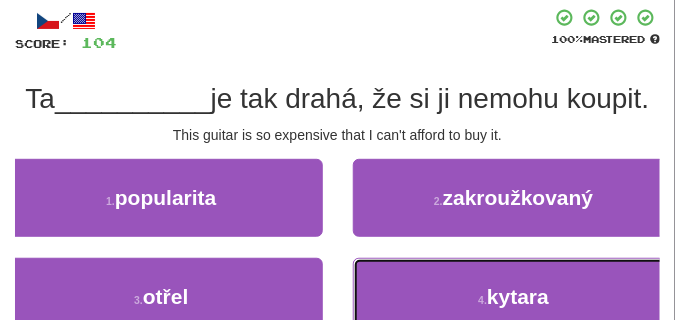 click on "4 .  kytara" at bounding box center [514, 297] 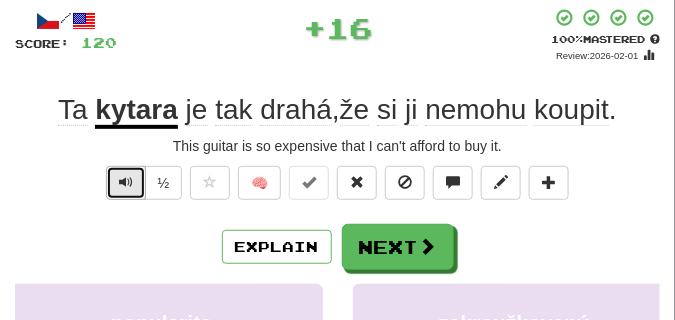 click at bounding box center (126, 183) 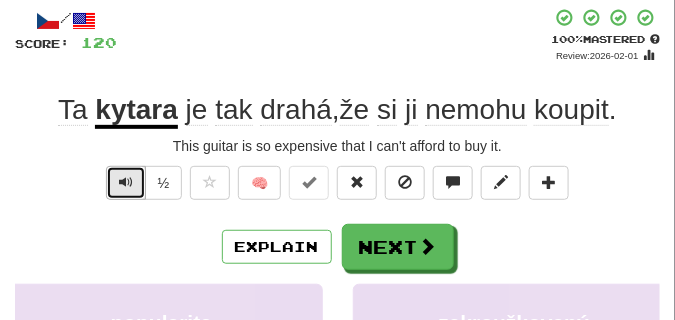 click at bounding box center [126, 183] 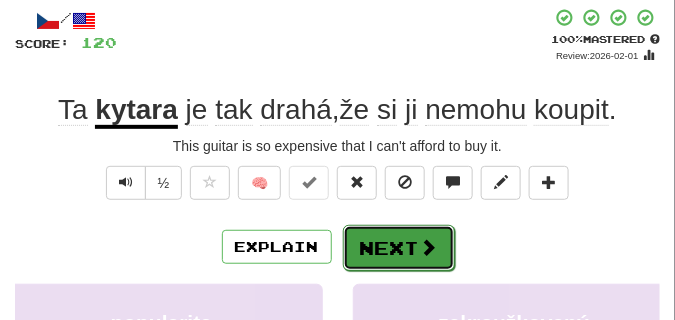 click on "Next" at bounding box center (399, 248) 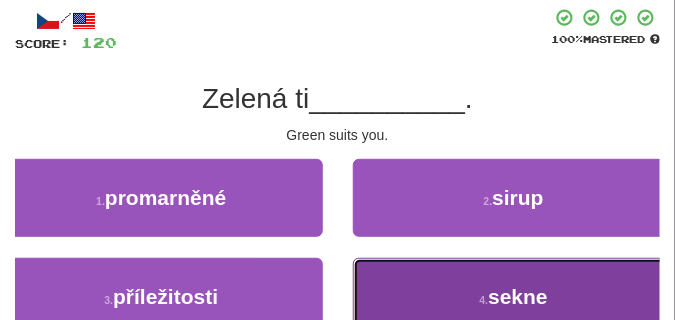 click on "4 .  sekne" at bounding box center (514, 297) 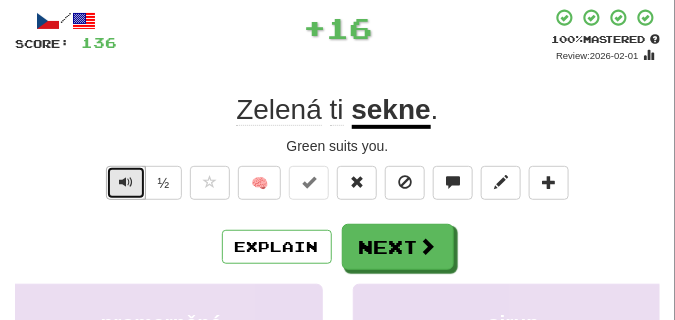 click at bounding box center [126, 182] 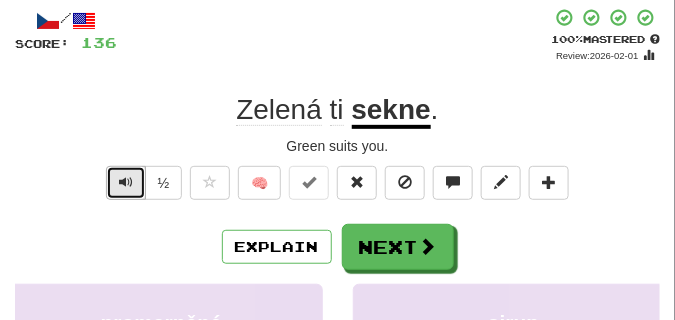click at bounding box center [126, 182] 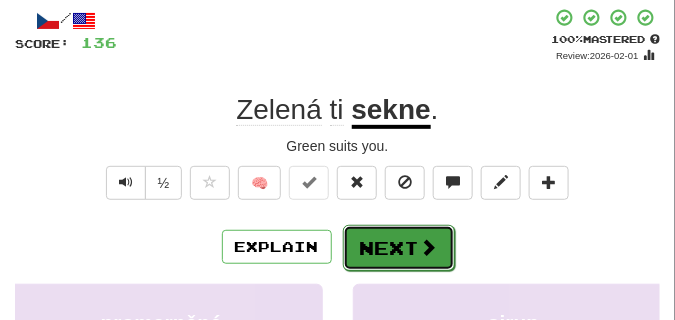click on "Next" at bounding box center (399, 248) 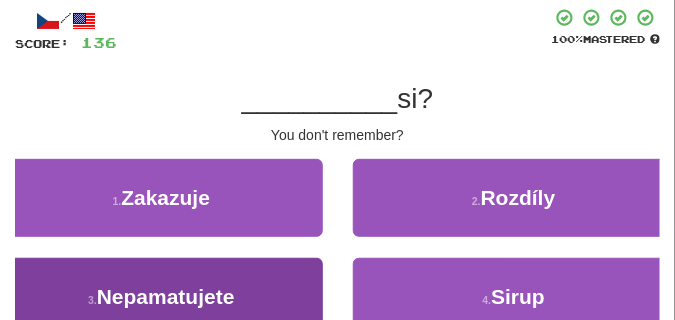 drag, startPoint x: 345, startPoint y: 175, endPoint x: 278, endPoint y: 291, distance: 133.95895 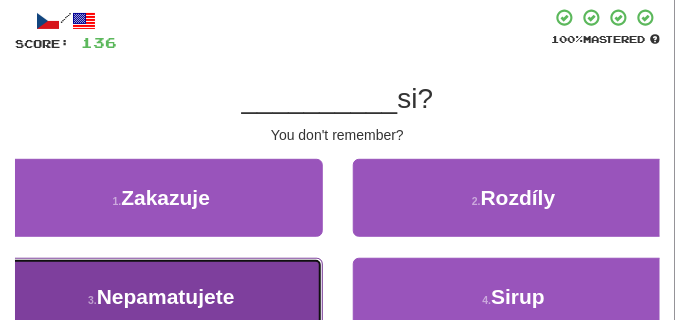click on "3 .  Nepamatujete" at bounding box center (161, 297) 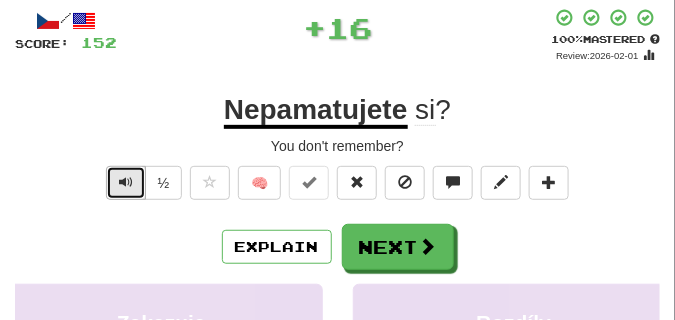 click at bounding box center [126, 182] 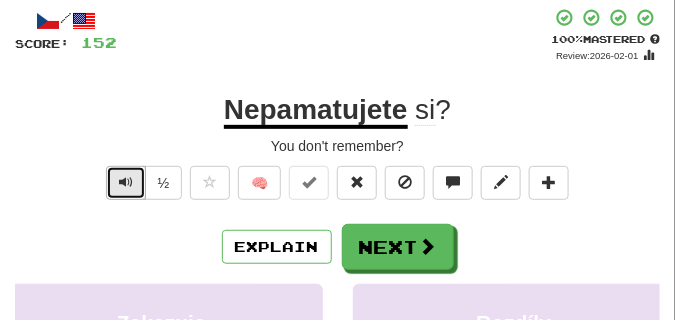 click at bounding box center (126, 182) 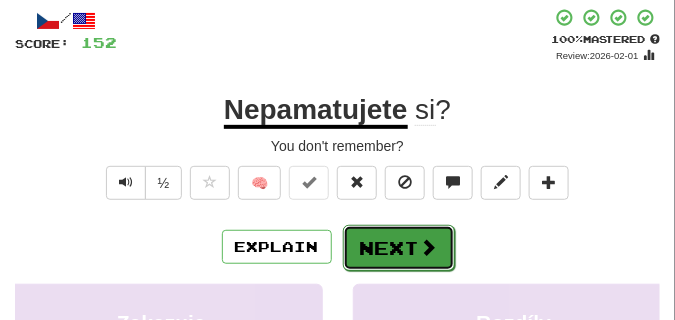 click on "Next" at bounding box center (399, 248) 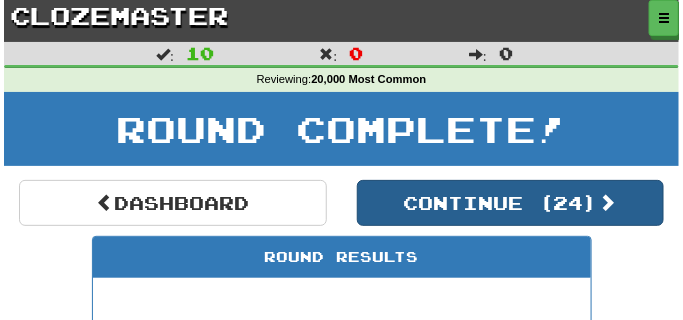 scroll, scrollTop: 0, scrollLeft: 0, axis: both 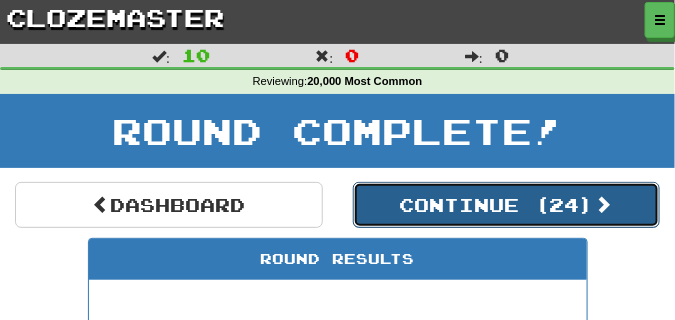 click on "Continue ( 24 )" at bounding box center [507, 205] 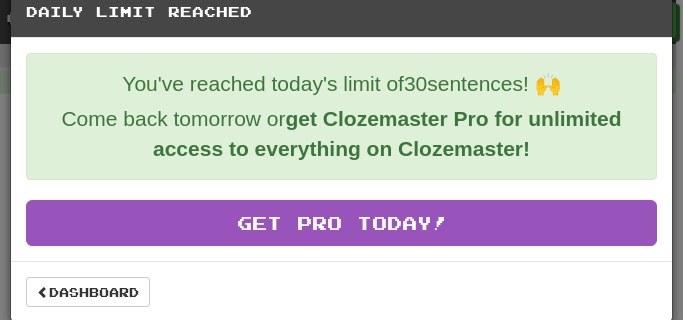 scroll, scrollTop: 36, scrollLeft: 0, axis: vertical 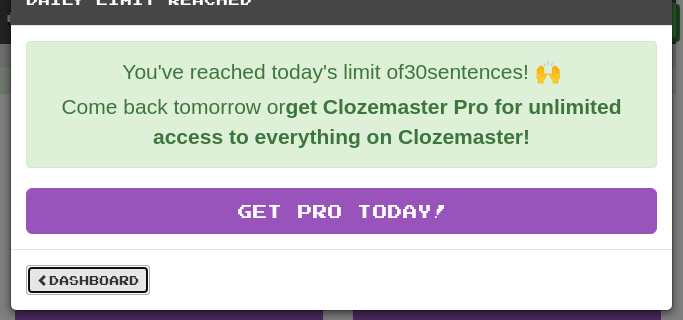 click on "Dashboard" at bounding box center (88, 280) 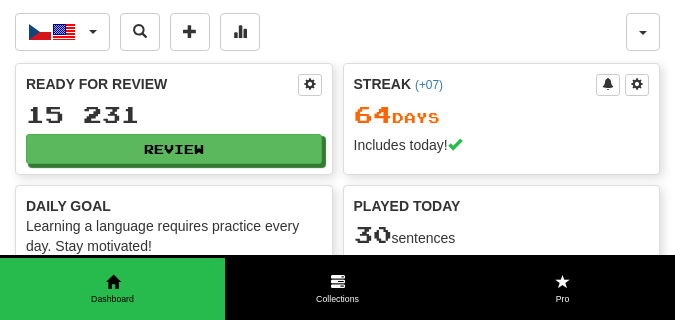 scroll, scrollTop: 0, scrollLeft: 0, axis: both 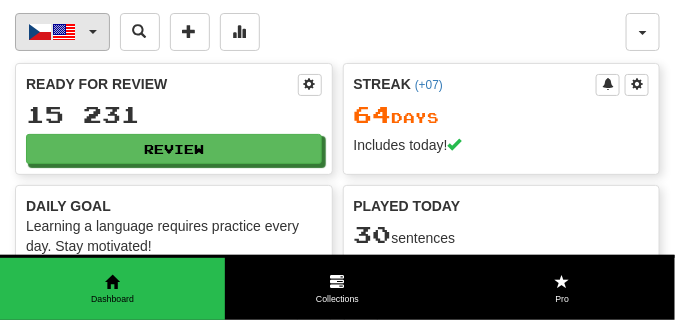 click at bounding box center (93, 32) 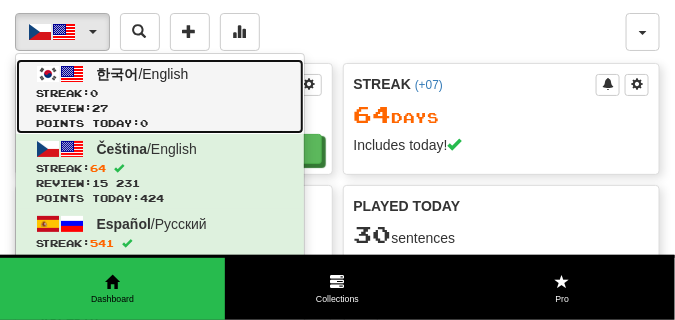 click on "한국어" at bounding box center [118, 74] 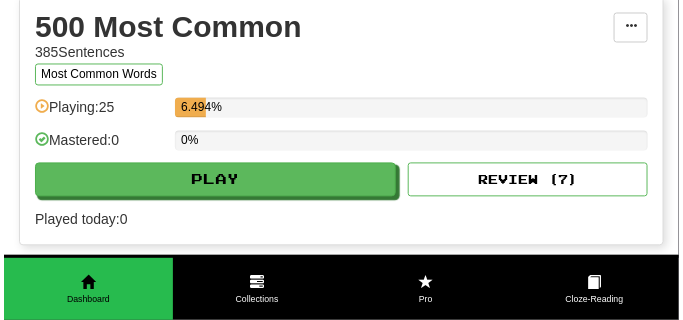 scroll, scrollTop: 700, scrollLeft: 0, axis: vertical 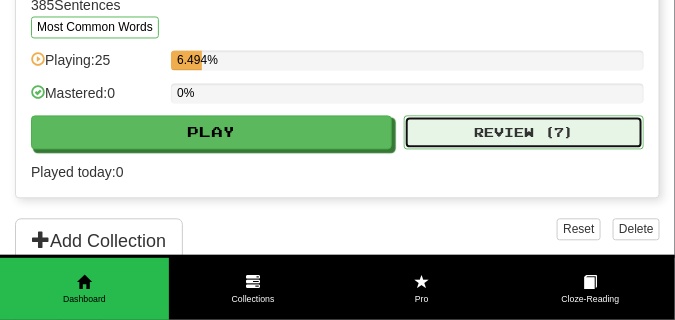 click on "Review ( 7 )" at bounding box center [524, 132] 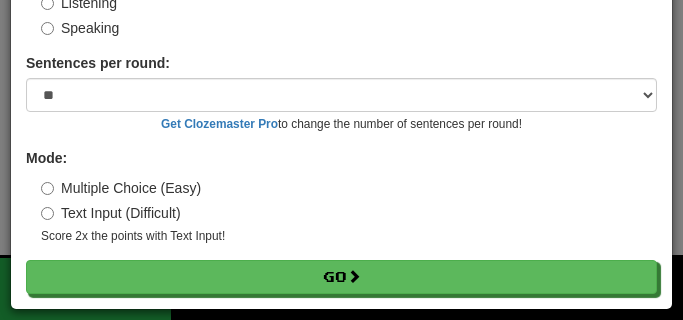 scroll, scrollTop: 186, scrollLeft: 0, axis: vertical 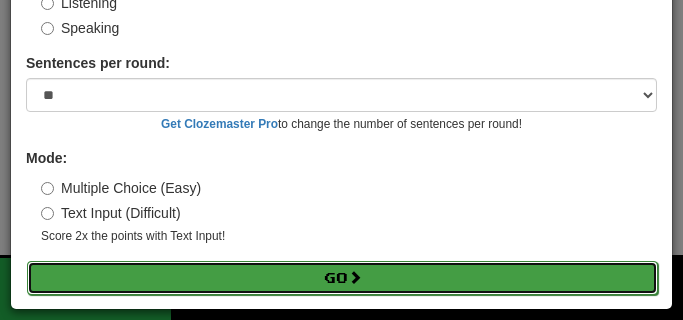 click on "Go" at bounding box center [342, 278] 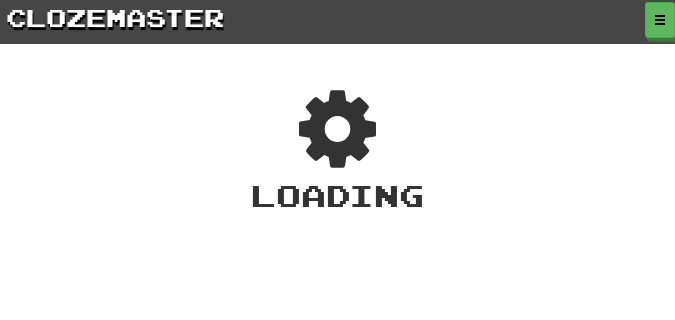 scroll, scrollTop: 0, scrollLeft: 0, axis: both 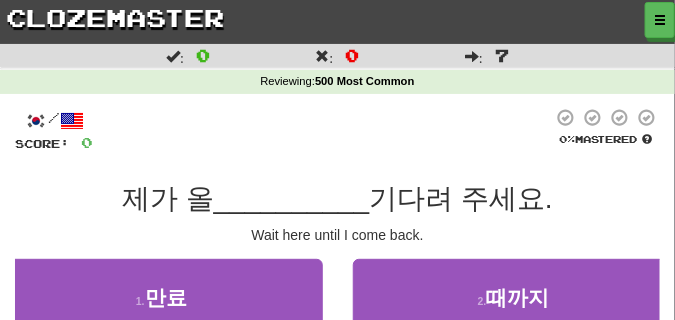 drag, startPoint x: 89, startPoint y: 197, endPoint x: 95, endPoint y: 216, distance: 19.924858 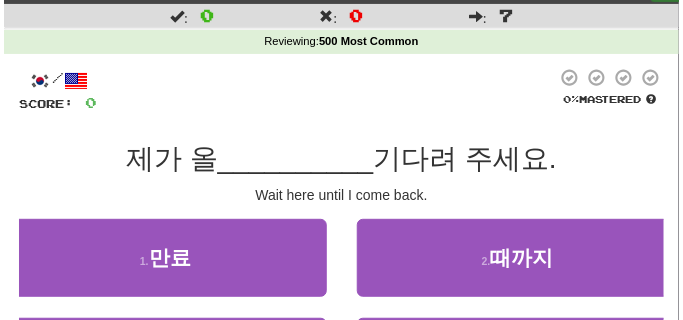 scroll, scrollTop: 100, scrollLeft: 0, axis: vertical 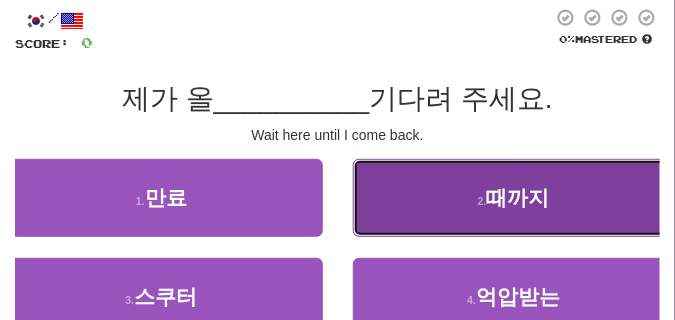 click on "2 .  때까지" at bounding box center [514, 198] 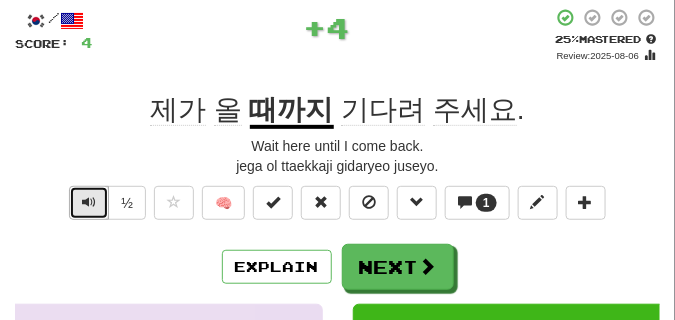 click at bounding box center (89, 202) 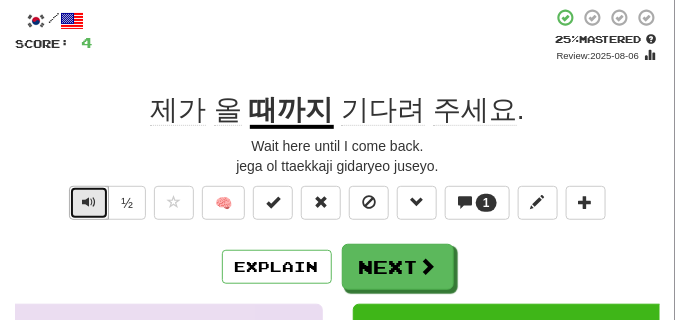 click at bounding box center [89, 202] 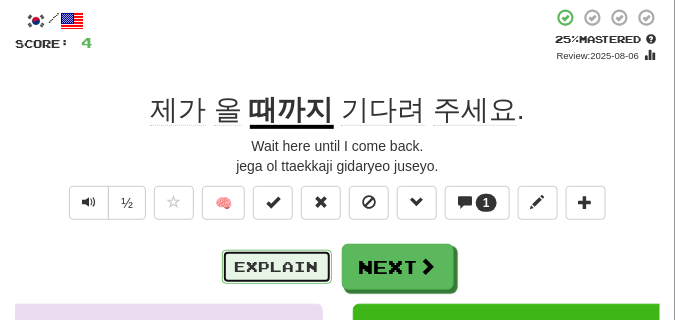 click on "Explain" at bounding box center [277, 267] 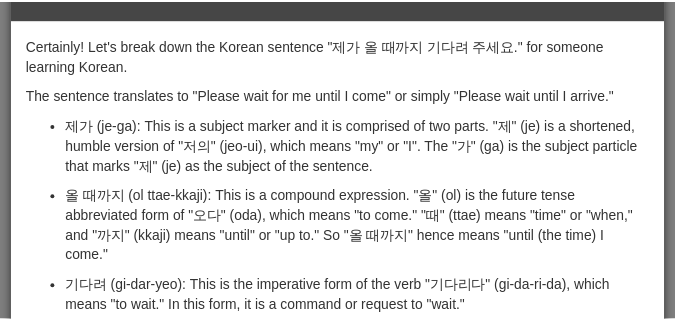 scroll, scrollTop: 0, scrollLeft: 0, axis: both 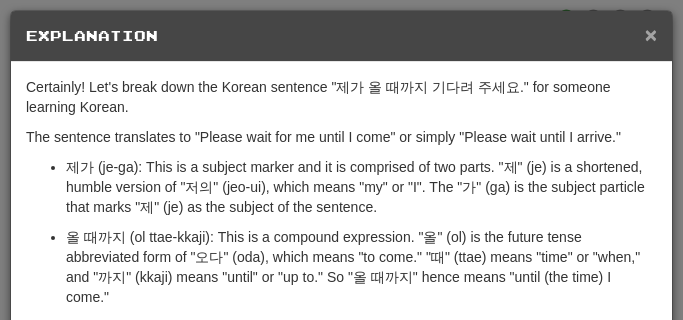 click on "×" at bounding box center (651, 34) 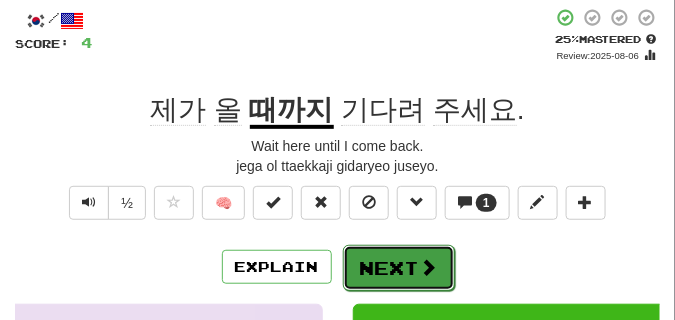 click on "Next" at bounding box center [399, 268] 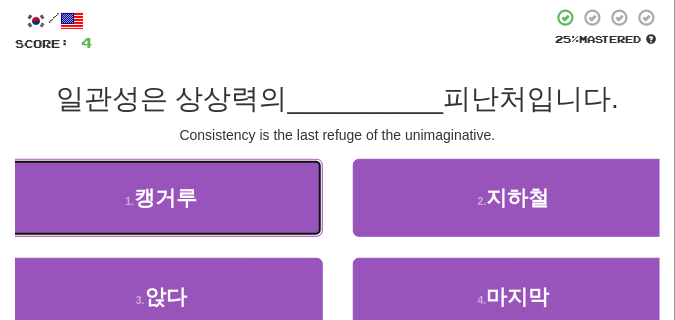 drag, startPoint x: 83, startPoint y: 161, endPoint x: 85, endPoint y: 137, distance: 24.083189 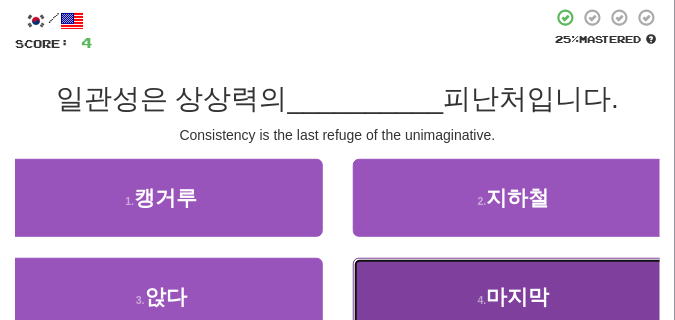 click on "4 .  마지막" at bounding box center [514, 297] 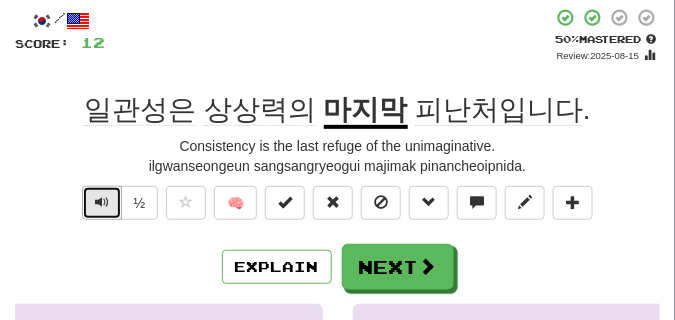 click at bounding box center [102, 202] 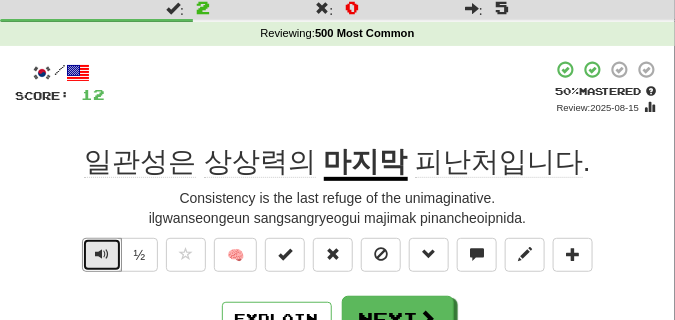 scroll, scrollTop: 100, scrollLeft: 0, axis: vertical 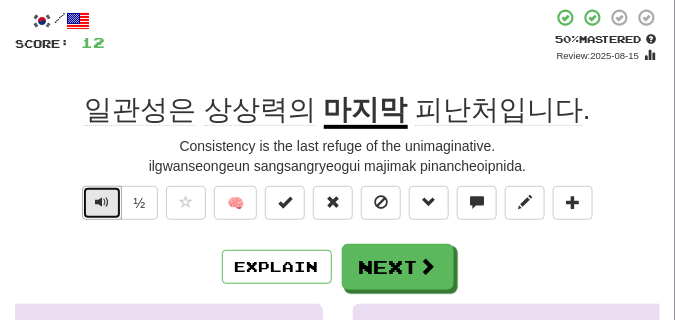click at bounding box center [102, 202] 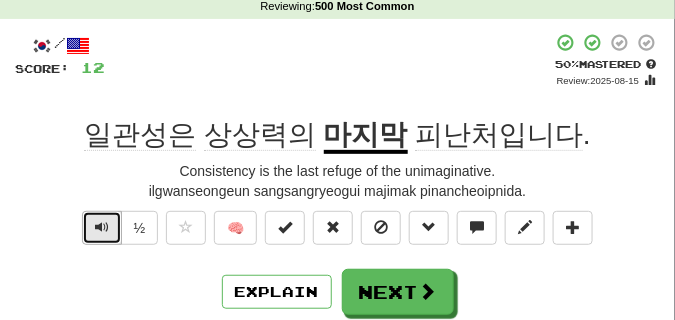 scroll, scrollTop: 150, scrollLeft: 0, axis: vertical 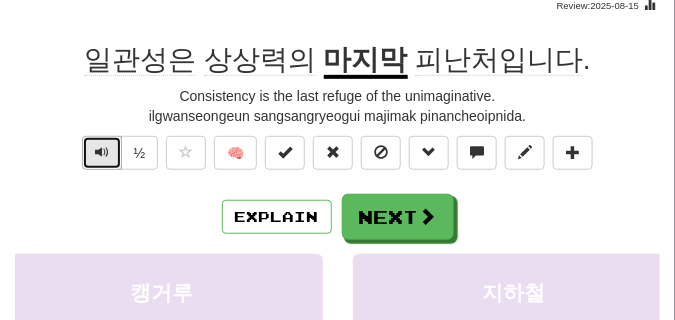 click at bounding box center (102, 152) 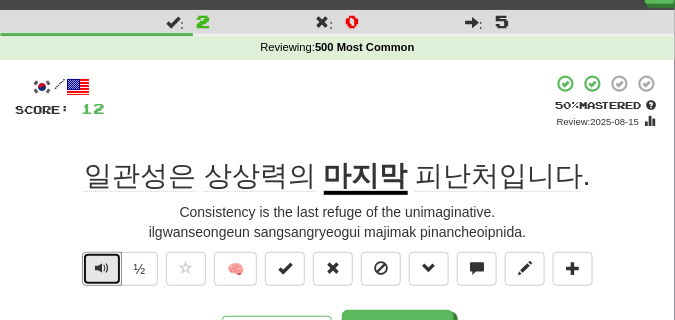scroll, scrollTop: 50, scrollLeft: 0, axis: vertical 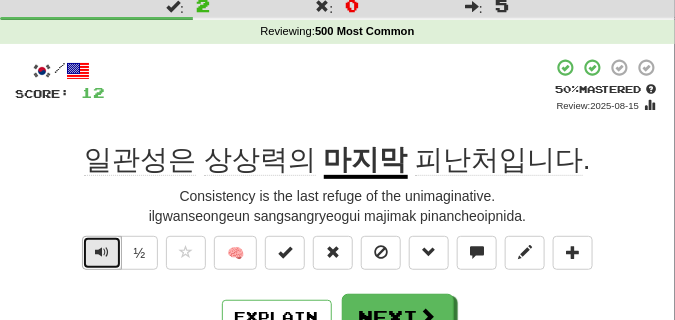 click at bounding box center (102, 252) 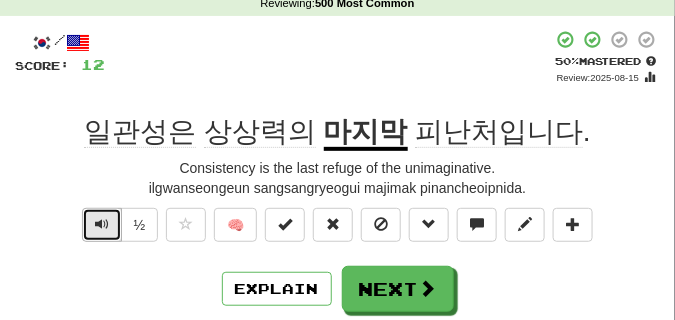 scroll, scrollTop: 100, scrollLeft: 0, axis: vertical 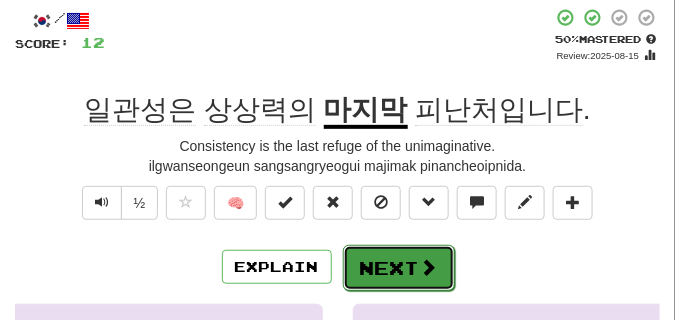 click on "Next" at bounding box center [399, 268] 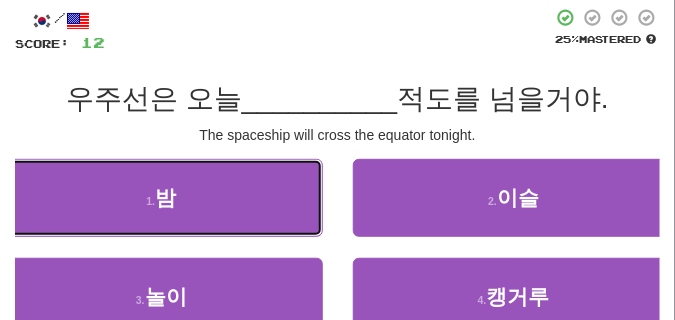 drag, startPoint x: 130, startPoint y: 159, endPoint x: 127, endPoint y: 143, distance: 16.27882 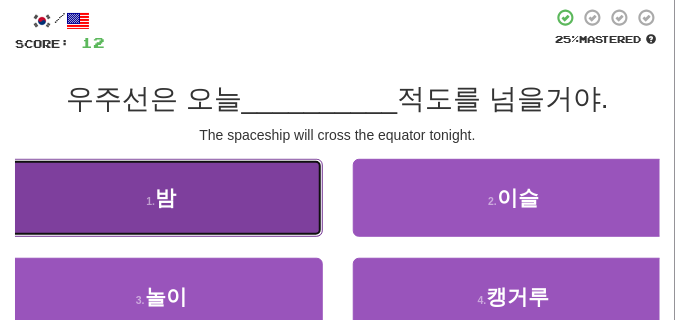 click on "1 .  밤" at bounding box center (161, 198) 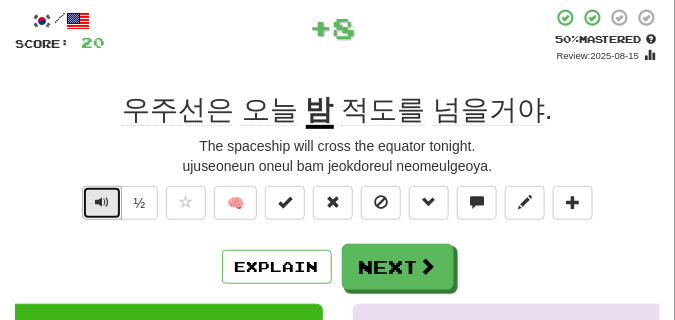click at bounding box center [102, 202] 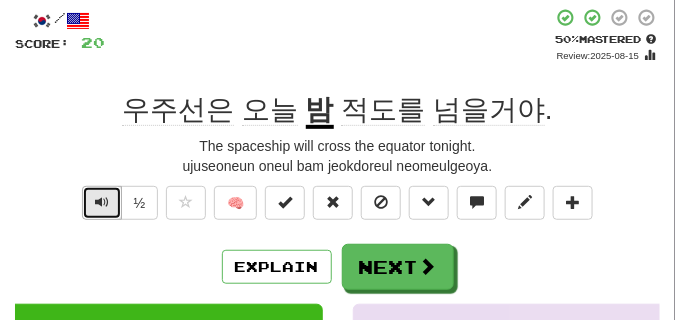 click at bounding box center [102, 202] 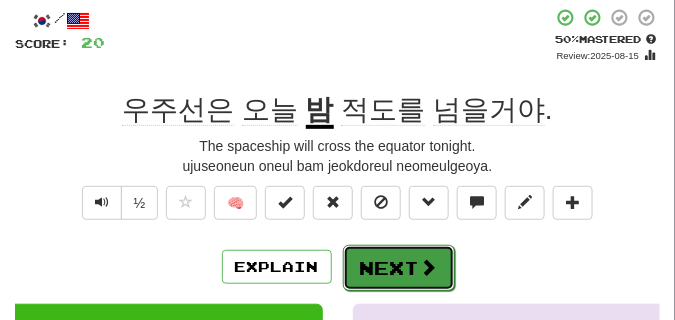 click on "Next" at bounding box center [399, 268] 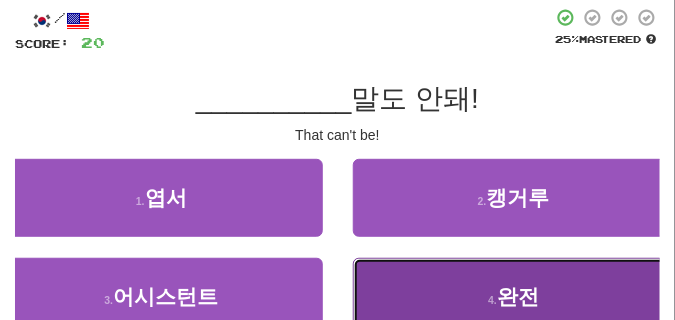 click on "4 .  완전" at bounding box center [514, 297] 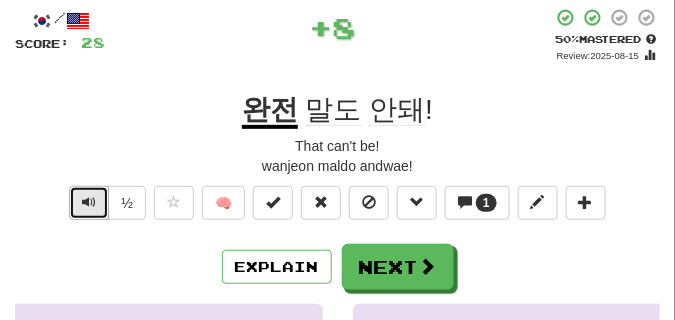 click at bounding box center (89, 203) 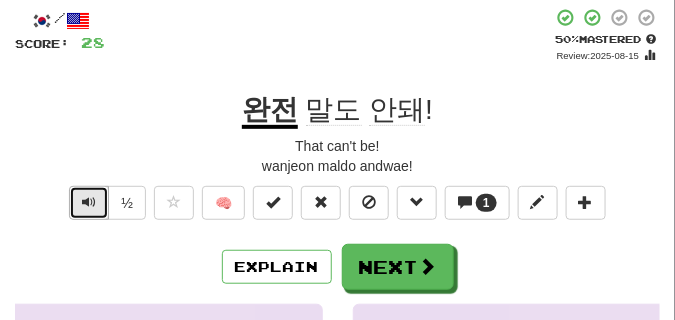 click at bounding box center [89, 202] 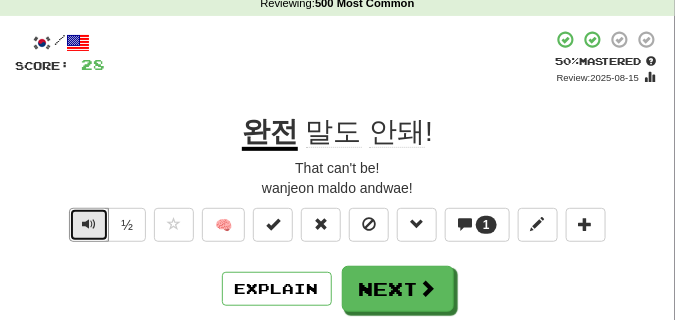 scroll, scrollTop: 150, scrollLeft: 0, axis: vertical 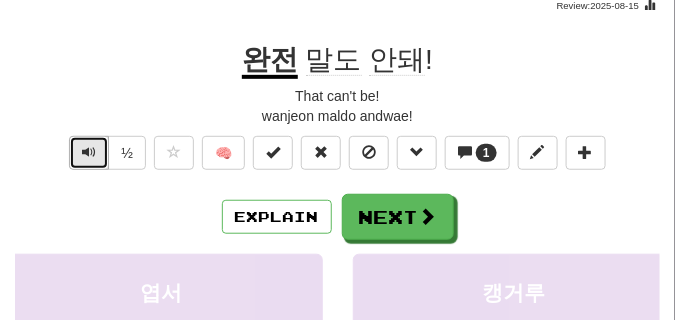 click at bounding box center (89, 152) 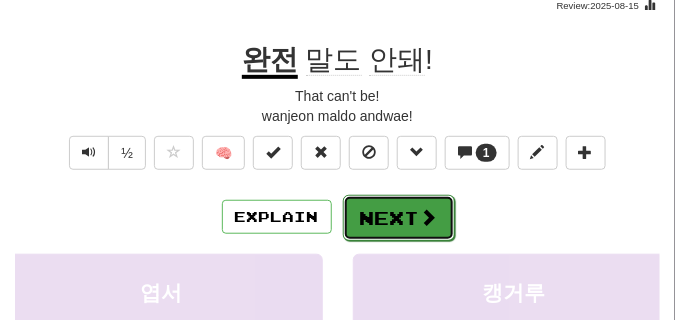click on "Next" at bounding box center [399, 218] 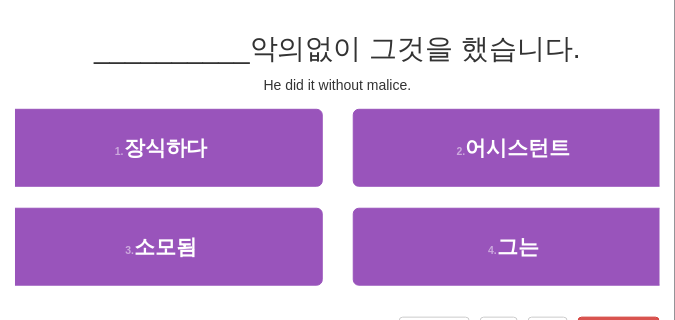 click on "He did it without malice." at bounding box center (337, 85) 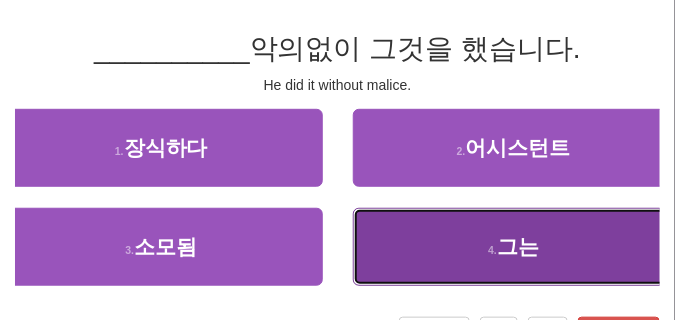 click on "그는" at bounding box center [518, 246] 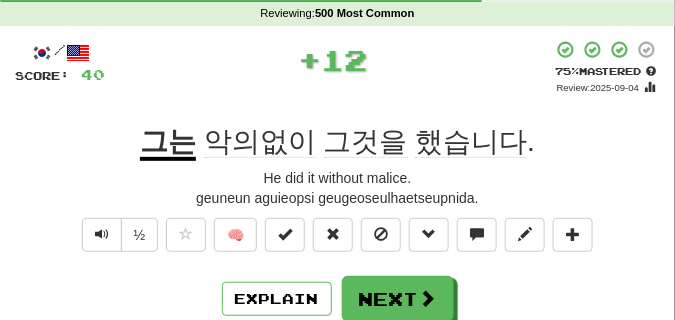 scroll, scrollTop: 50, scrollLeft: 0, axis: vertical 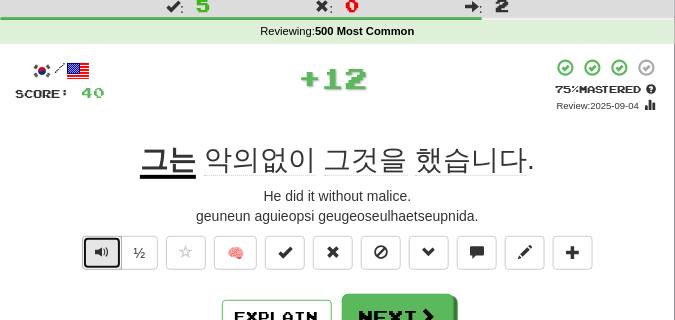 click at bounding box center [102, 252] 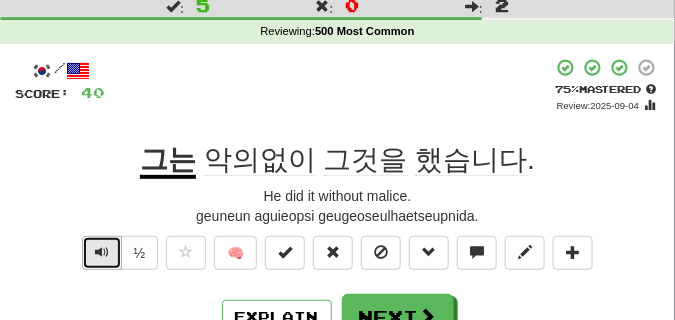 click at bounding box center (102, 252) 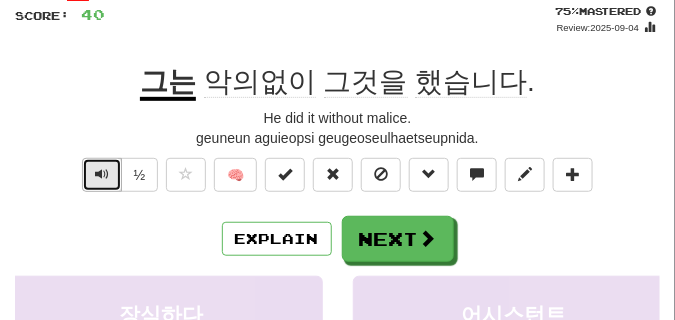 scroll, scrollTop: 150, scrollLeft: 0, axis: vertical 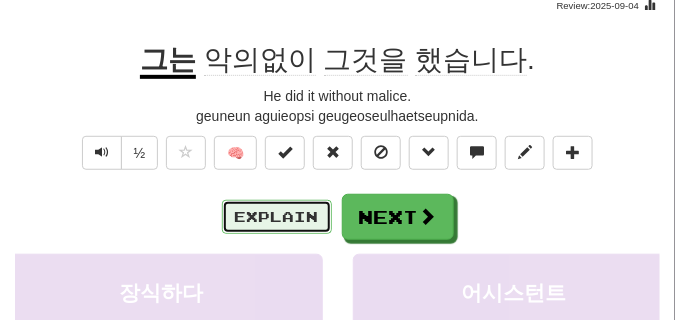 click on "Explain" at bounding box center (277, 217) 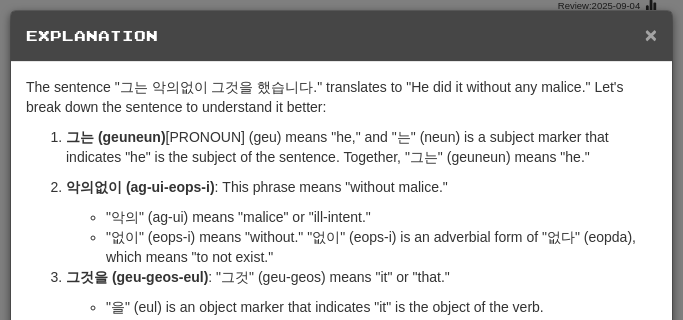 click on "×" at bounding box center [651, 34] 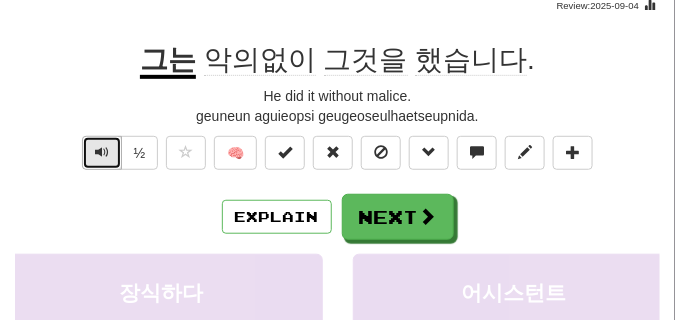 click at bounding box center [102, 152] 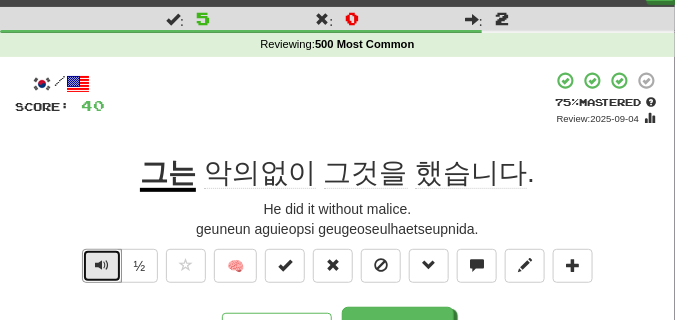 scroll, scrollTop: 100, scrollLeft: 0, axis: vertical 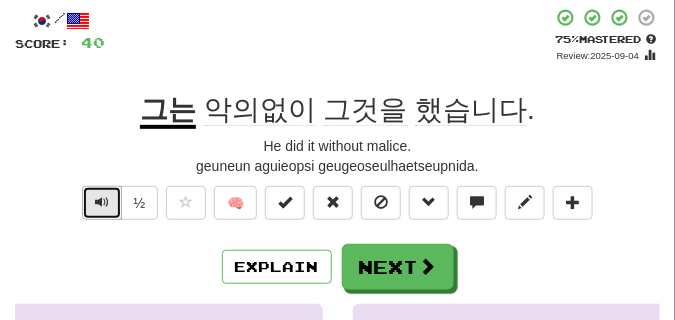 click at bounding box center (102, 202) 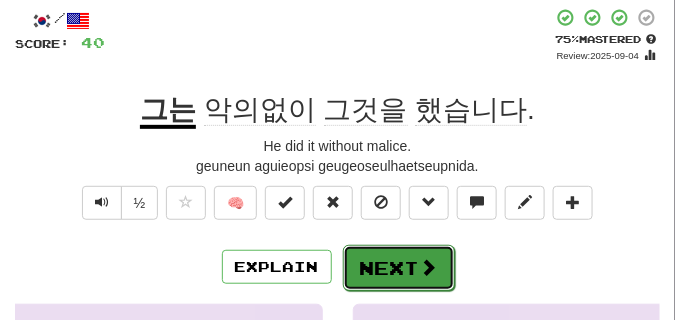 click on "Next" at bounding box center (399, 268) 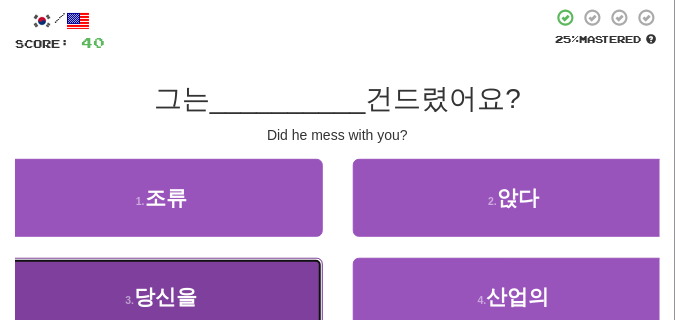 click on "3 .  당신을" at bounding box center [161, 297] 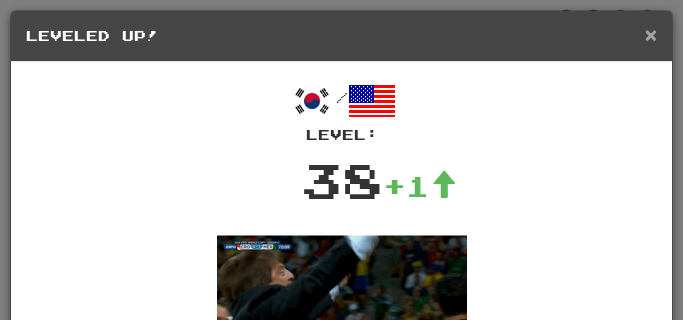 click on "×" at bounding box center (651, 34) 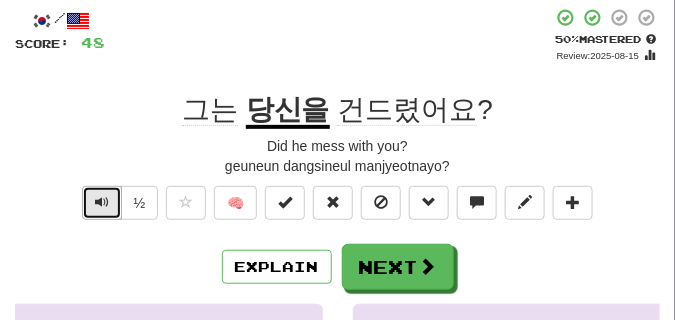 click at bounding box center [102, 203] 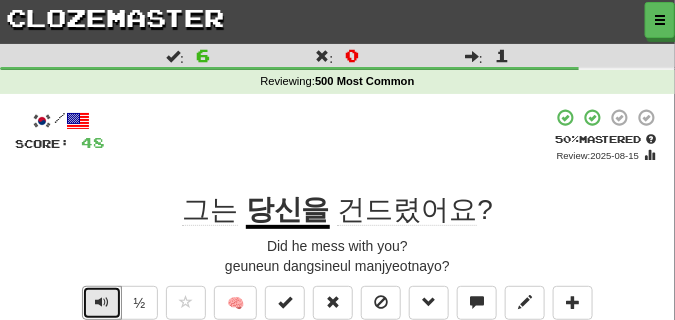scroll, scrollTop: 50, scrollLeft: 0, axis: vertical 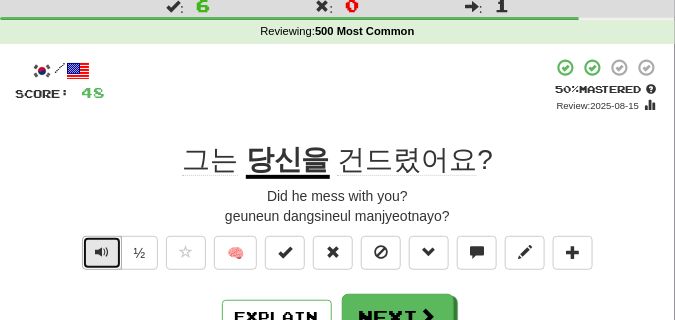 click at bounding box center (102, 252) 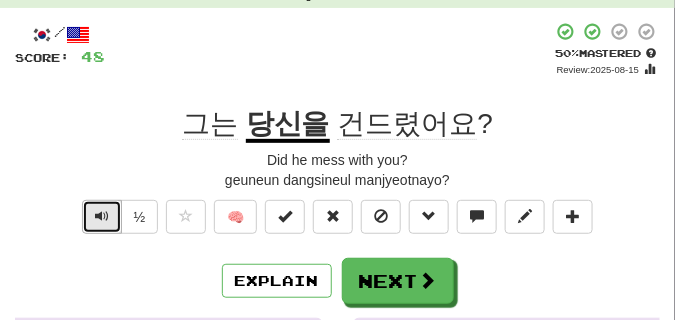 scroll, scrollTop: 150, scrollLeft: 0, axis: vertical 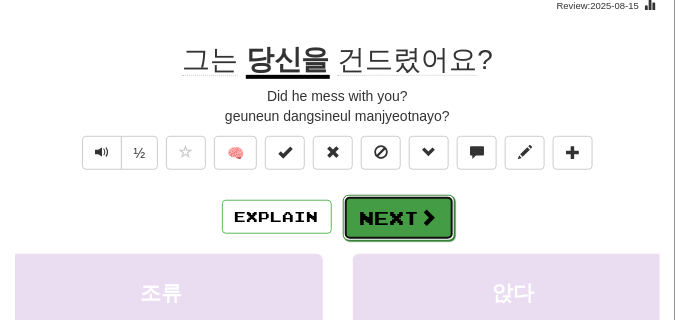 click on "Next" at bounding box center (399, 218) 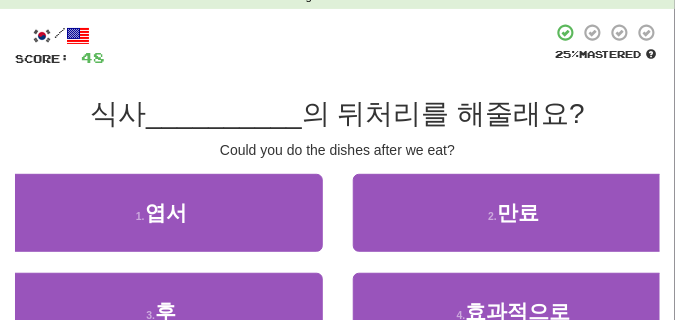 scroll, scrollTop: 100, scrollLeft: 0, axis: vertical 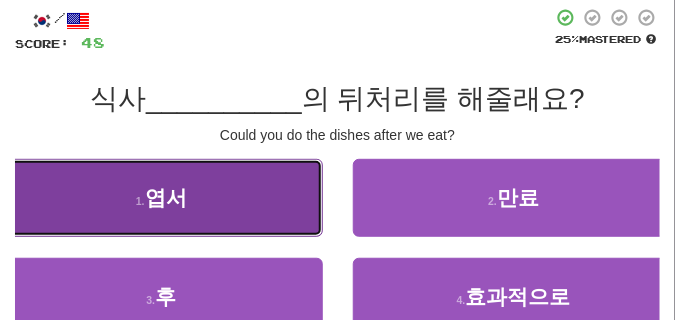 click on "엽서" at bounding box center (166, 197) 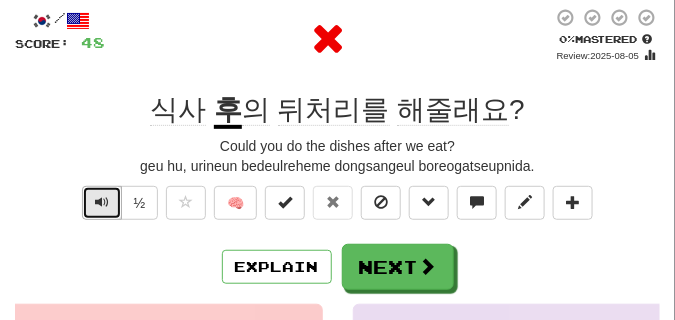 click at bounding box center (102, 203) 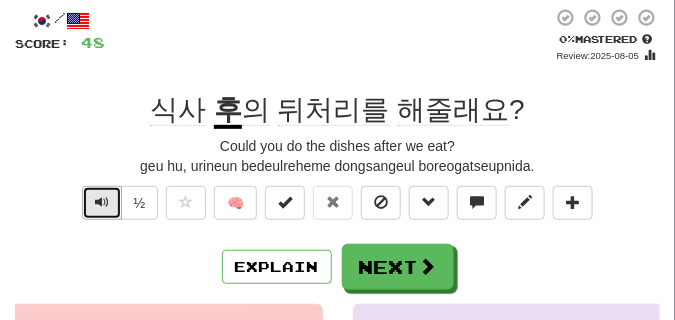 click at bounding box center [102, 203] 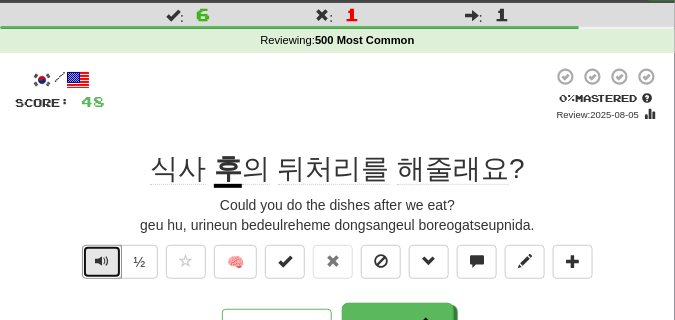 scroll, scrollTop: 100, scrollLeft: 0, axis: vertical 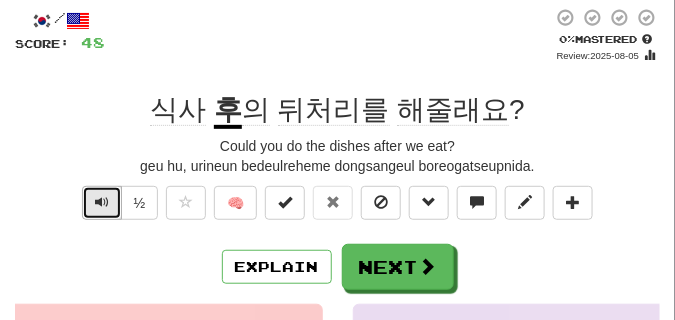 click at bounding box center (102, 202) 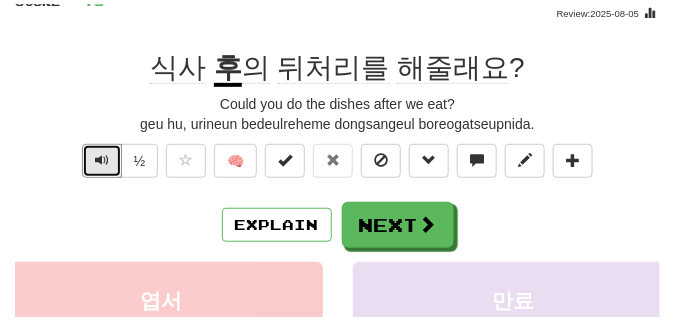 scroll, scrollTop: 150, scrollLeft: 0, axis: vertical 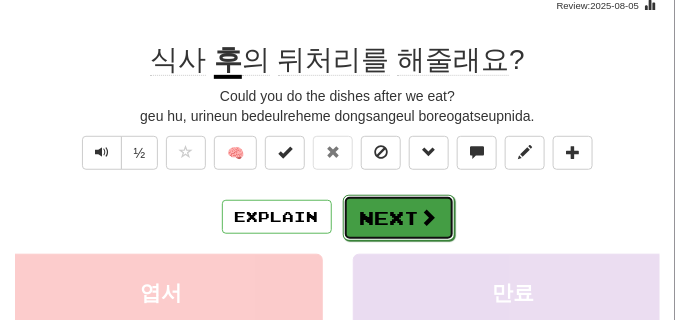 click at bounding box center (429, 217) 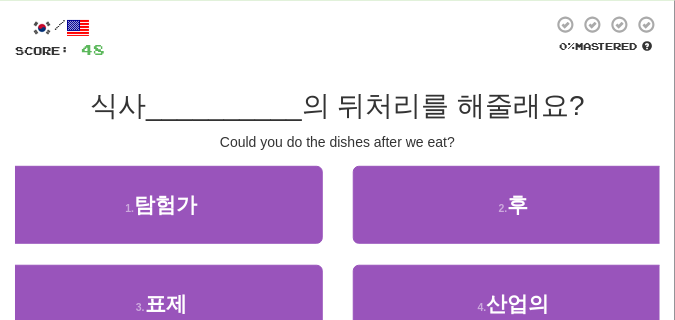 scroll, scrollTop: 0, scrollLeft: 0, axis: both 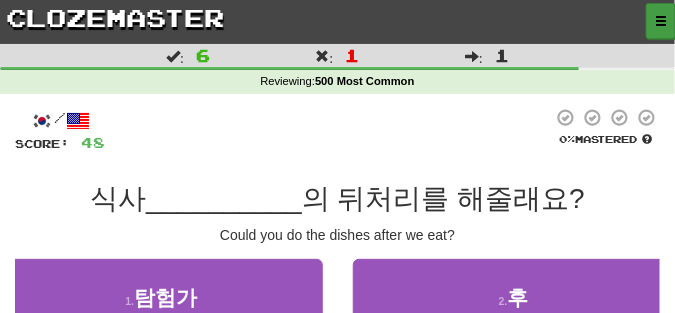 click at bounding box center [661, 21] 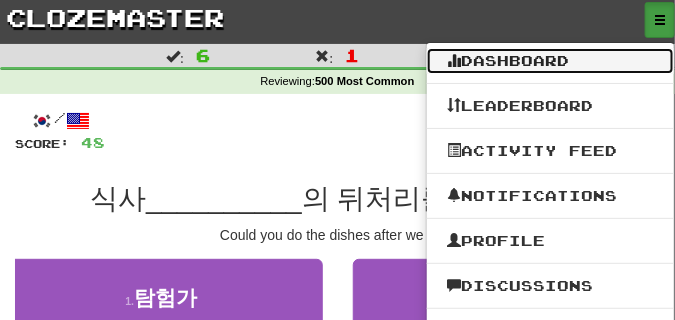click on "Dashboard" at bounding box center (550, 61) 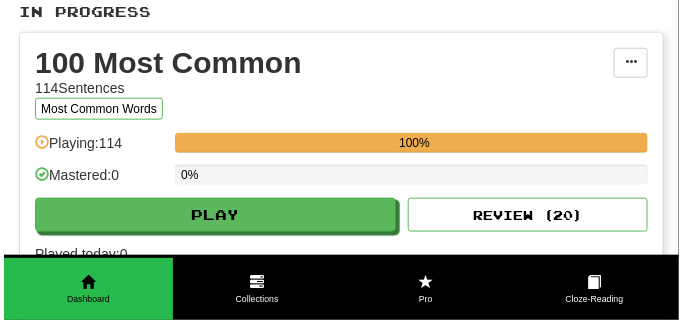 scroll, scrollTop: 350, scrollLeft: 0, axis: vertical 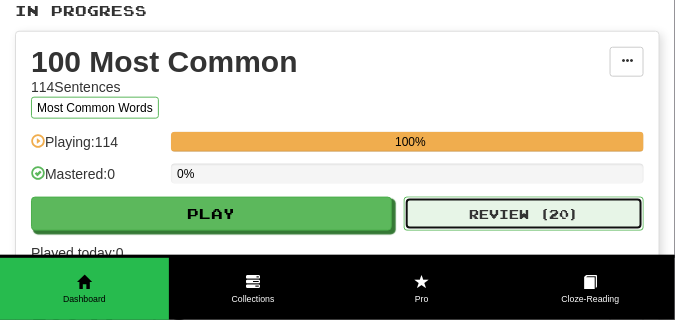click on "Review ( 20 )" at bounding box center [524, 214] 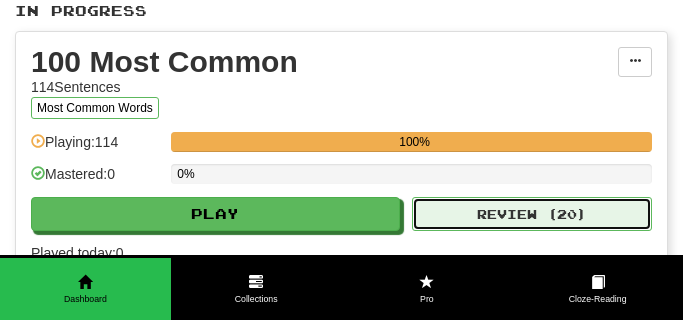 select on "**" 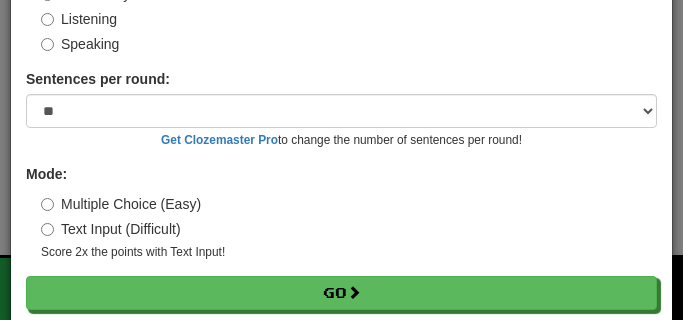 scroll, scrollTop: 186, scrollLeft: 0, axis: vertical 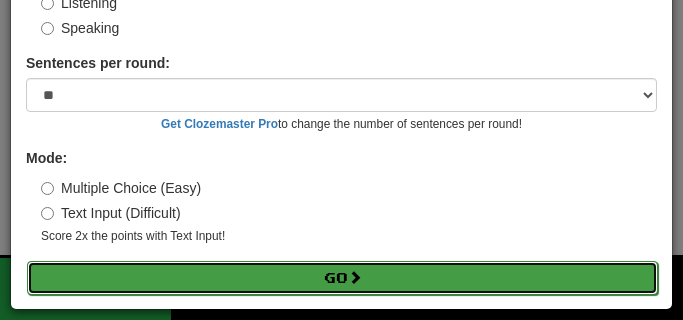 click on "Go" at bounding box center (342, 278) 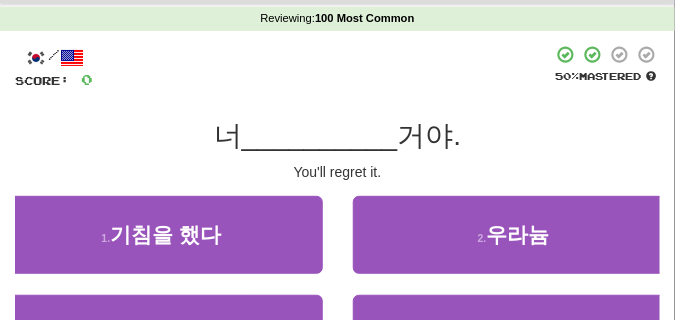 scroll, scrollTop: 100, scrollLeft: 0, axis: vertical 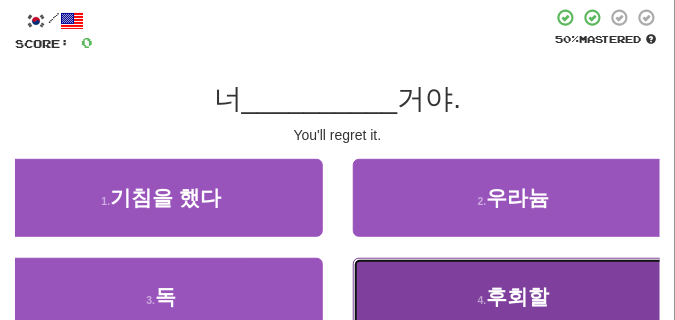 click on "4 .  후회할" at bounding box center (514, 297) 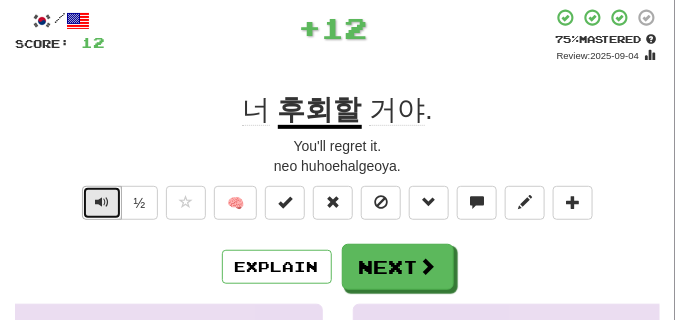 click at bounding box center (102, 203) 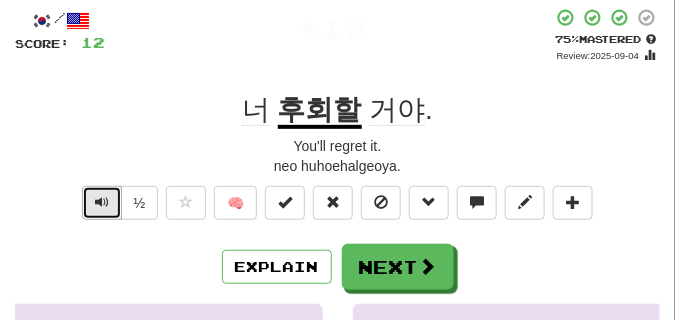 click at bounding box center (102, 202) 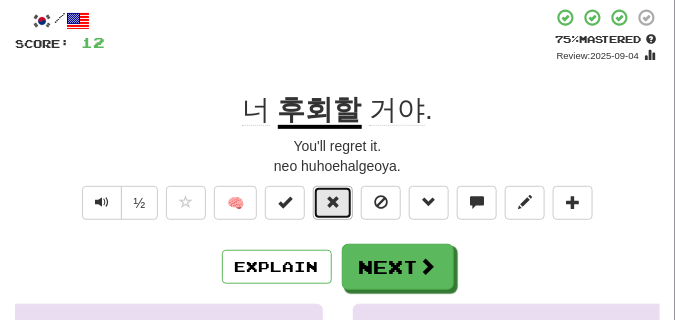 click at bounding box center (333, 202) 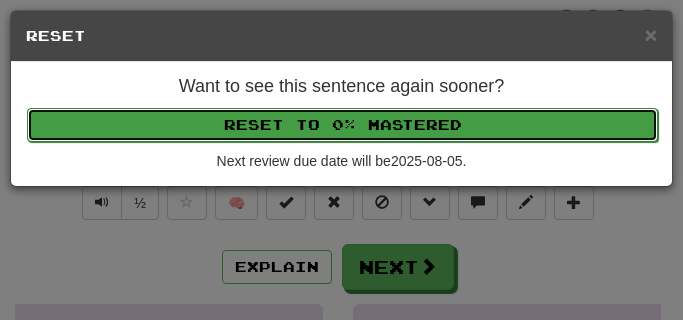 click on "Reset to 0% Mastered" at bounding box center [342, 125] 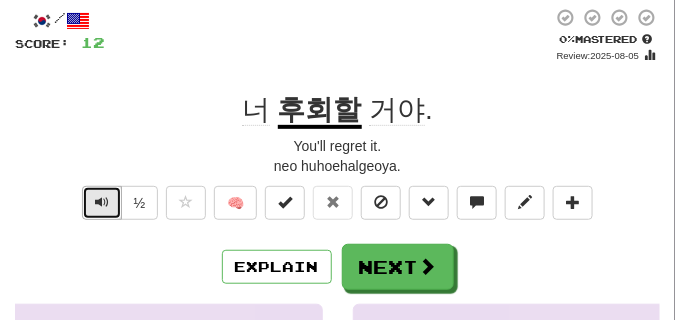 click at bounding box center (102, 202) 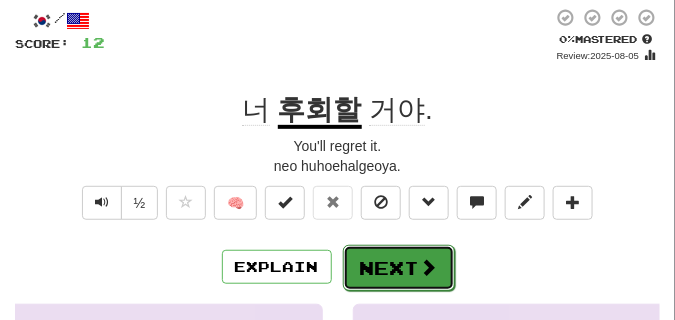 click on "Next" at bounding box center (399, 268) 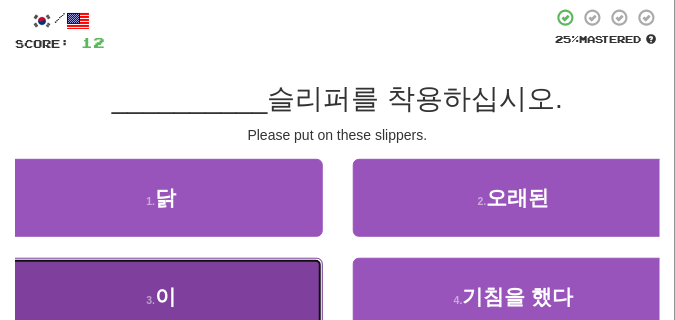 click on "3 .  이" at bounding box center [161, 297] 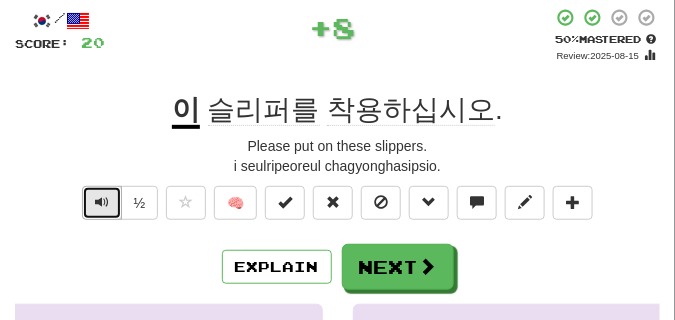 click at bounding box center (102, 203) 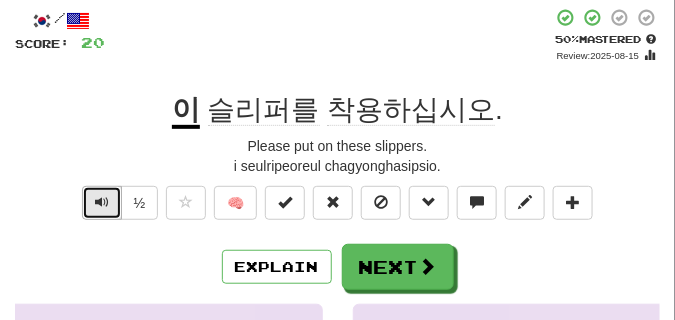 click at bounding box center (102, 203) 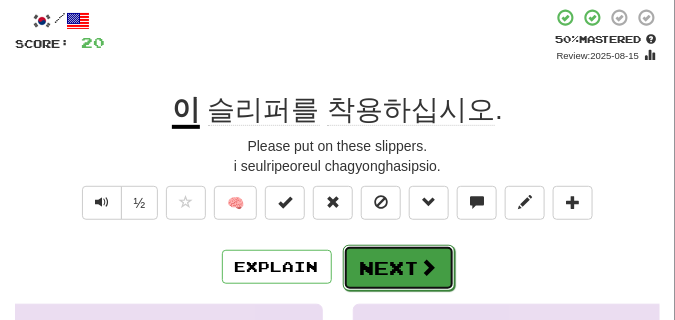click on "Next" at bounding box center (399, 268) 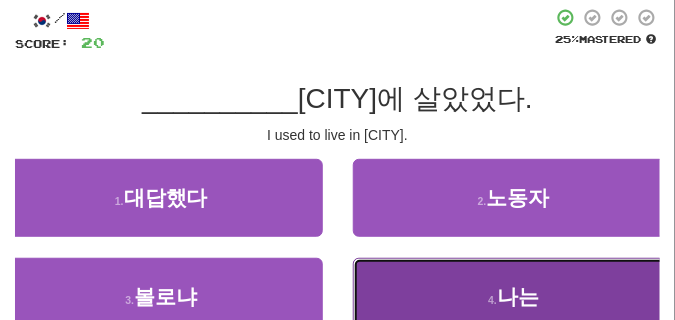click on "4 .  나는" at bounding box center (514, 297) 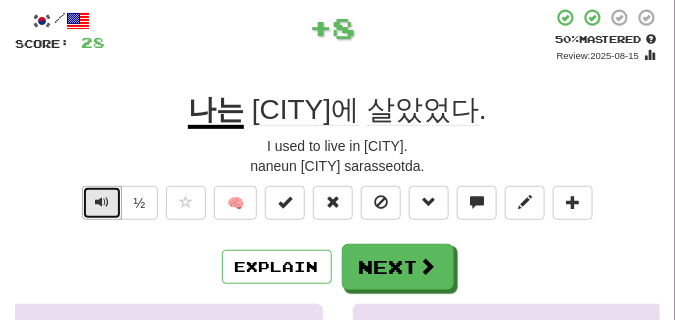 click at bounding box center [102, 202] 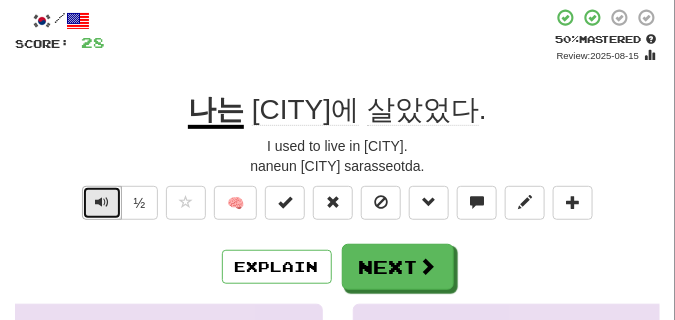 click at bounding box center (102, 202) 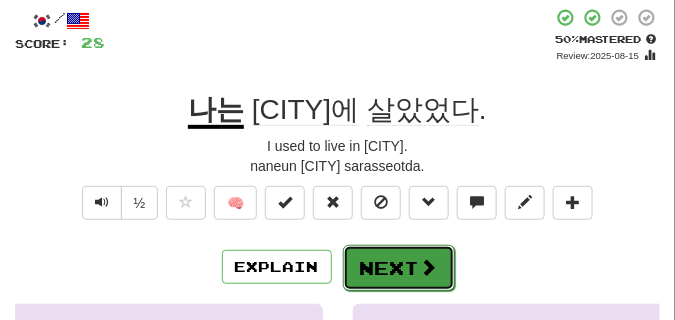 click on "Next" at bounding box center [399, 268] 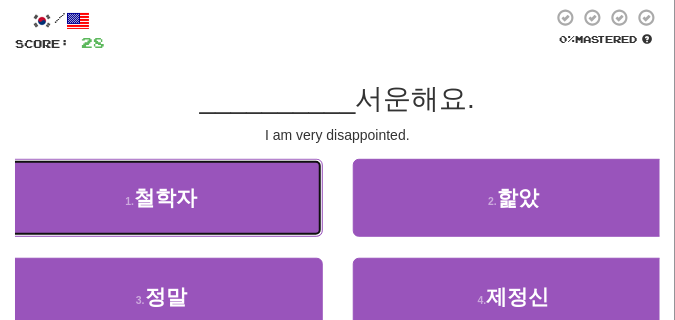 drag, startPoint x: 206, startPoint y: 159, endPoint x: 206, endPoint y: 143, distance: 16 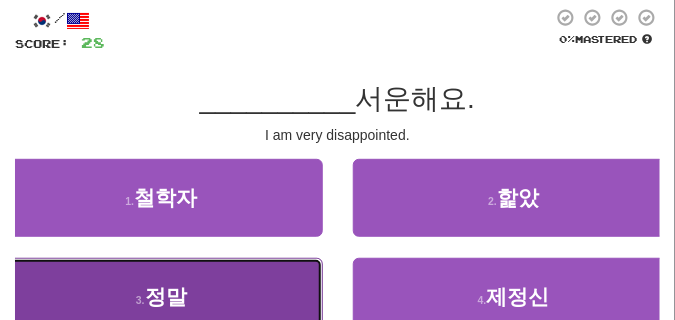 click on "3 .  정말" at bounding box center (161, 297) 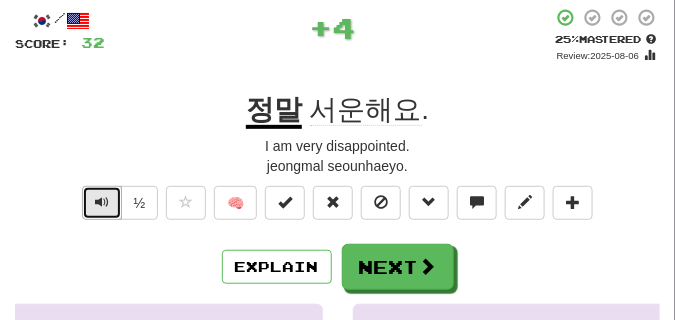click at bounding box center (102, 203) 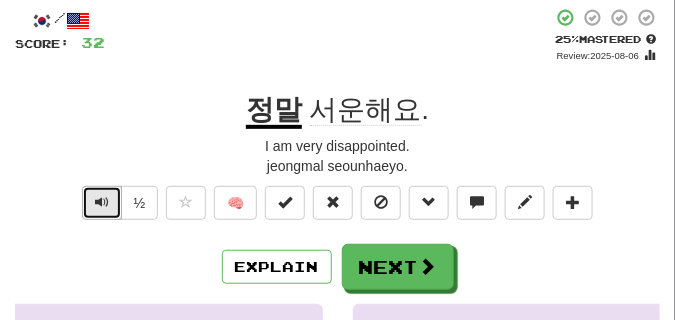 click at bounding box center (102, 202) 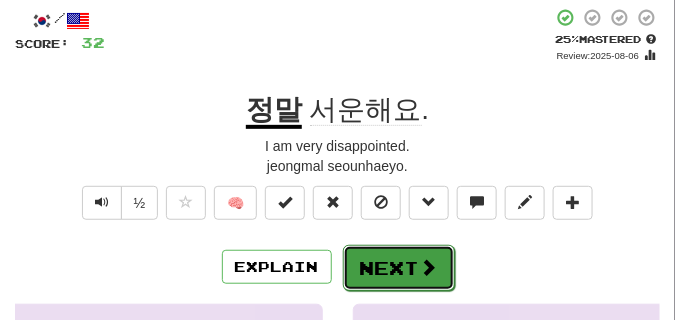 click on "Next" at bounding box center (399, 268) 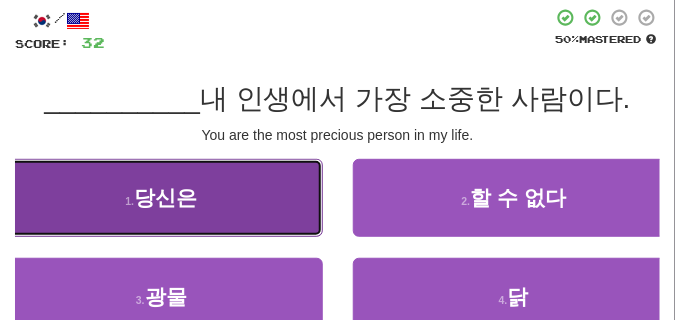 click on "1 .  당신은" at bounding box center (161, 198) 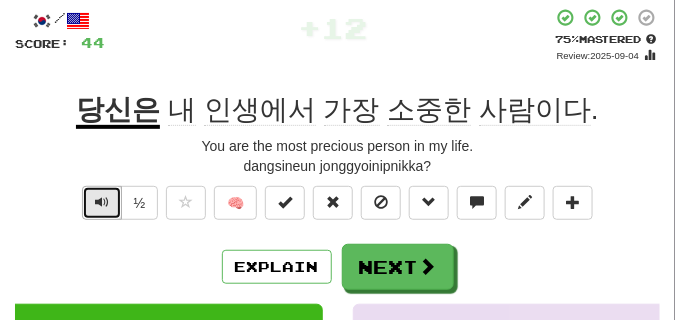 click at bounding box center [102, 202] 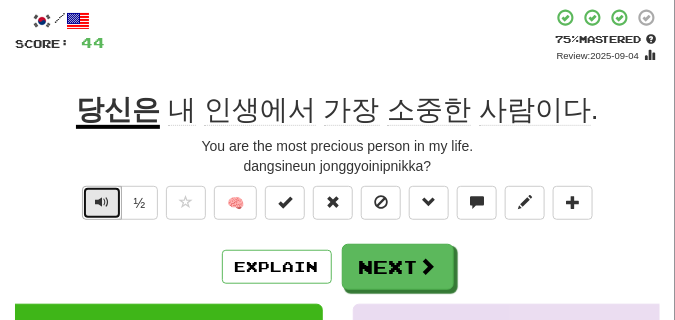 click at bounding box center [102, 202] 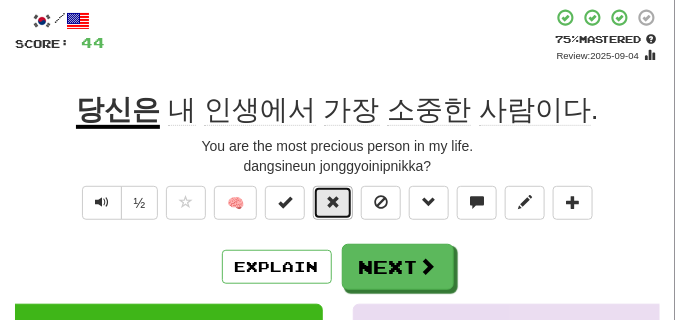 click at bounding box center [333, 202] 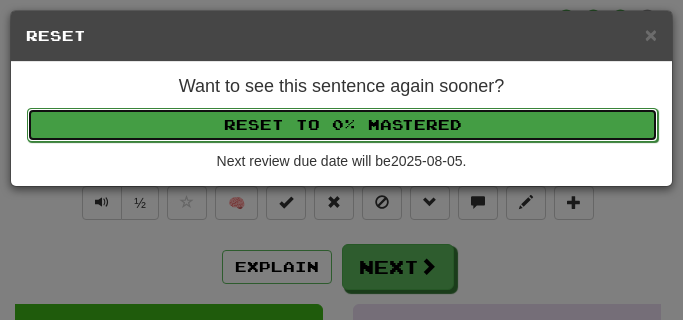 click on "Reset to 0% Mastered" at bounding box center (342, 125) 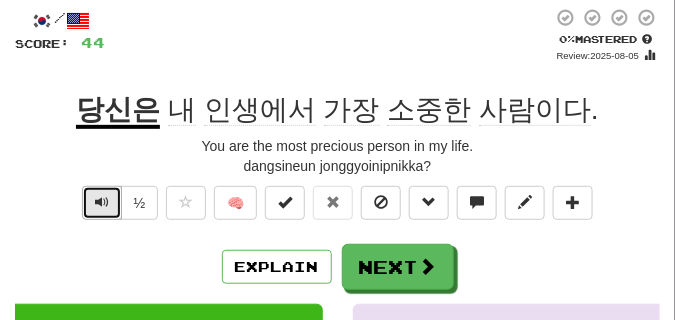 click at bounding box center (102, 202) 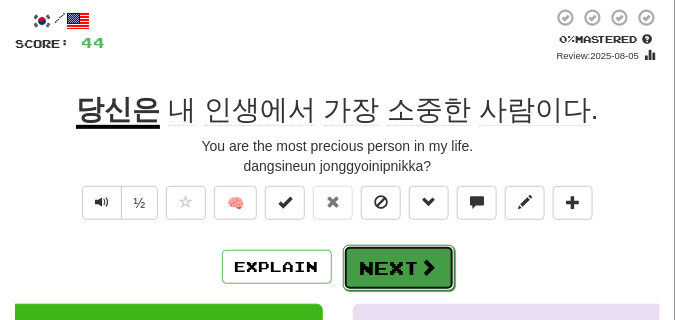 click on "Next" at bounding box center [399, 268] 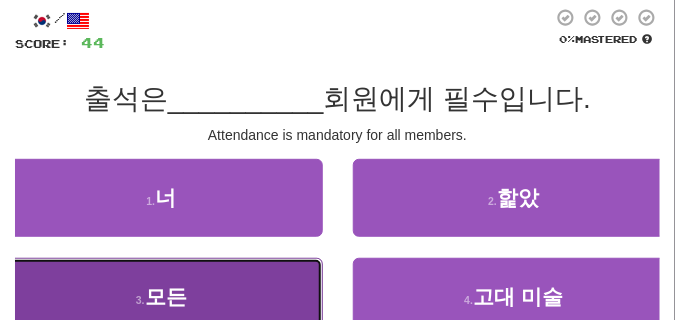 click on "3 .  모든" at bounding box center [161, 297] 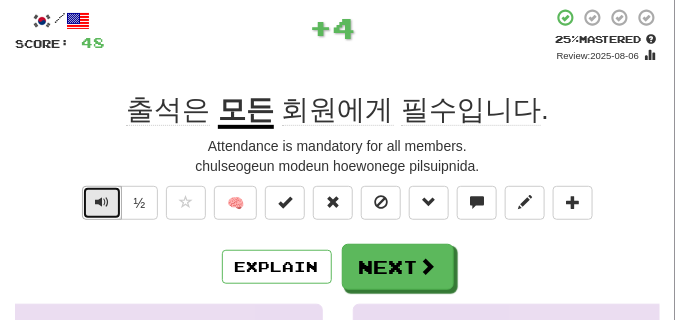 click at bounding box center [102, 202] 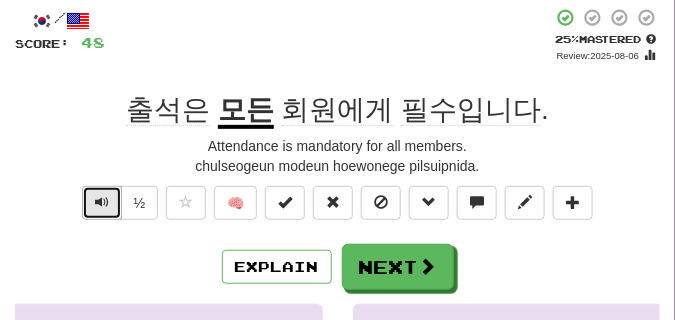 click at bounding box center (102, 202) 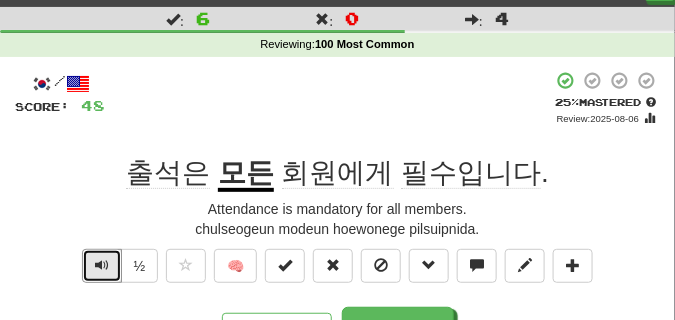 scroll, scrollTop: 100, scrollLeft: 0, axis: vertical 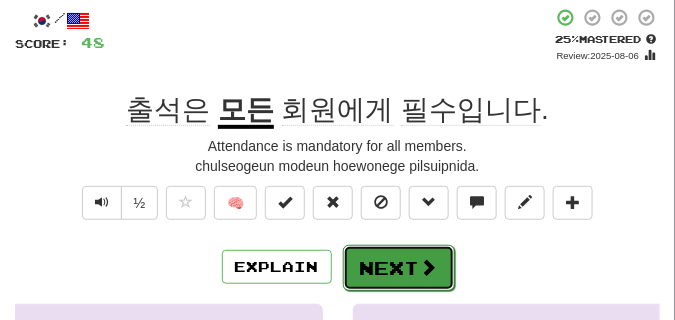 click on "Next" at bounding box center (399, 268) 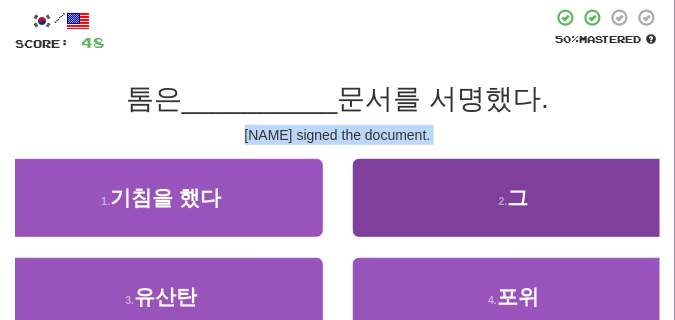 drag, startPoint x: 191, startPoint y: 144, endPoint x: 442, endPoint y: 191, distance: 255.36249 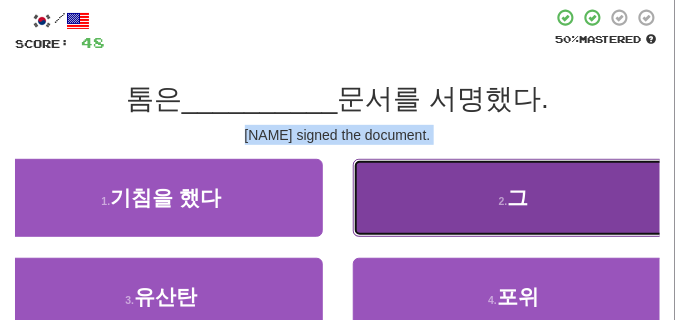 click on "2 .  그" at bounding box center [514, 198] 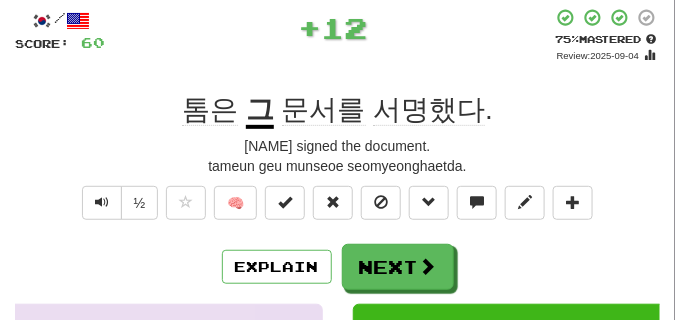 click on "톰은   그   문서를   서명했다 ." at bounding box center [337, 110] 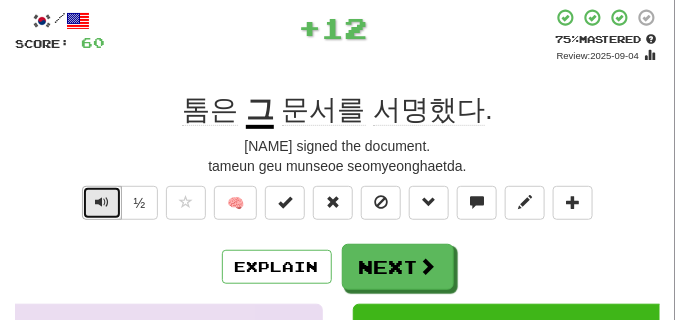 click at bounding box center [102, 202] 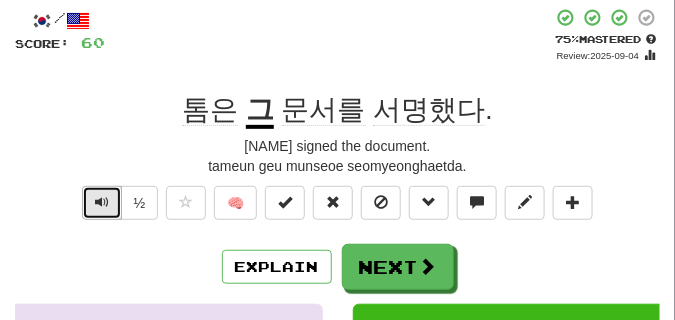 click at bounding box center [102, 202] 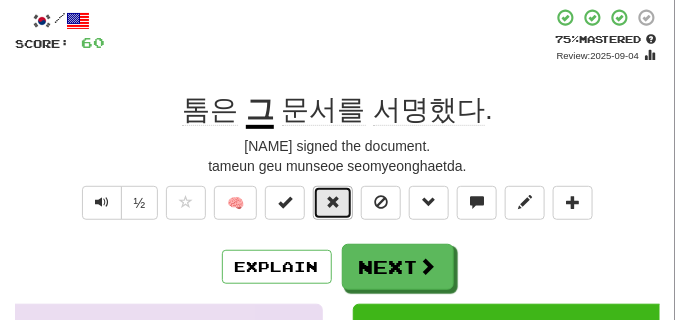 click at bounding box center (333, 203) 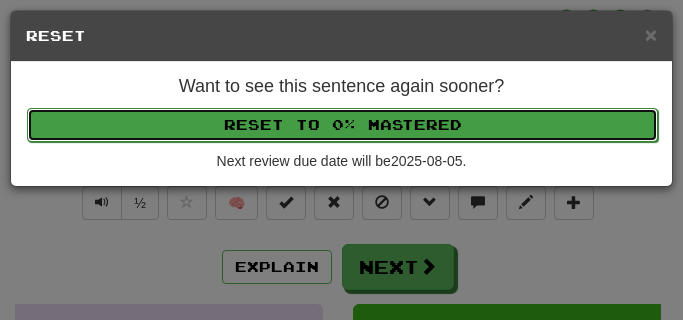 click on "Reset to 0% Mastered" at bounding box center [342, 125] 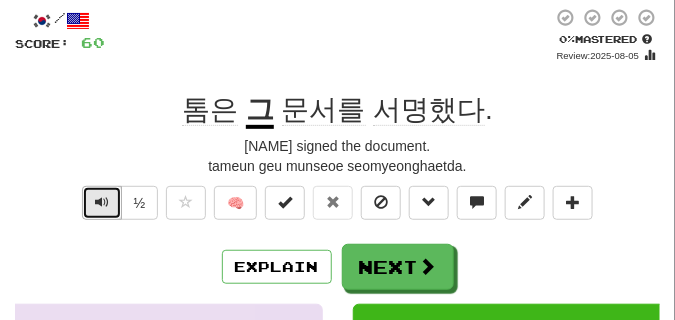 click at bounding box center (102, 202) 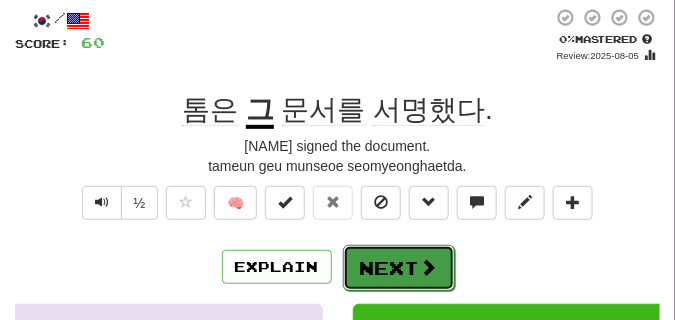 click on "Next" at bounding box center (399, 268) 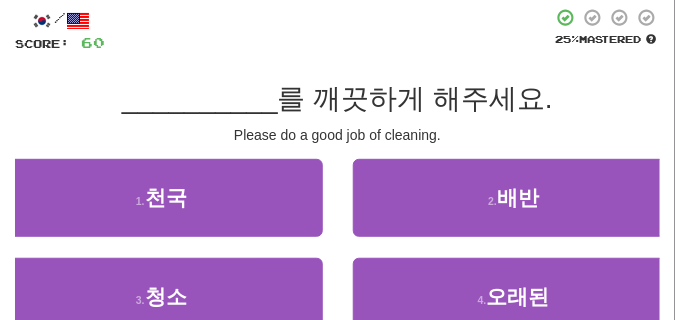click on "/  Score:   60 25 %  Mastered __________ 를 깨끗하게 해주세요. Please do a good job of cleaning. 1 .  천국 2 .  배반 3 .  청소 4 .  오래된  Help!  Report" at bounding box center (337, 204) 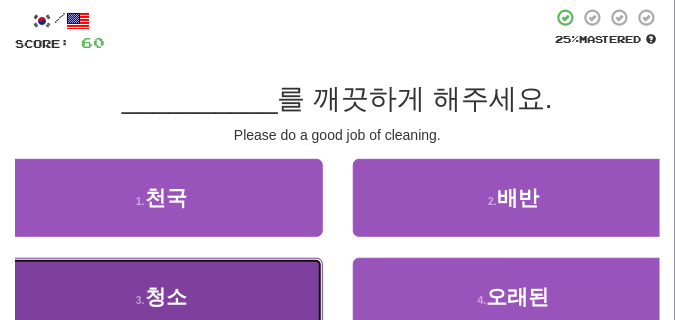 click on "3 .  청소" at bounding box center [161, 297] 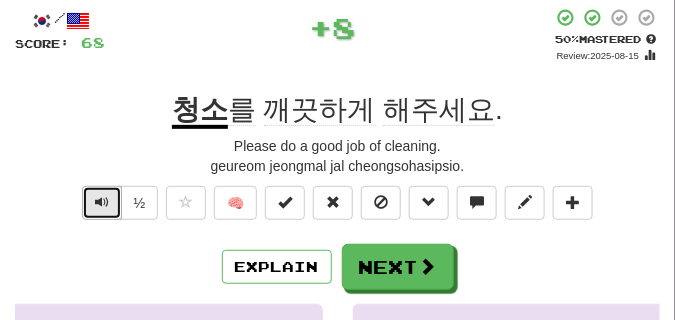 click at bounding box center [102, 202] 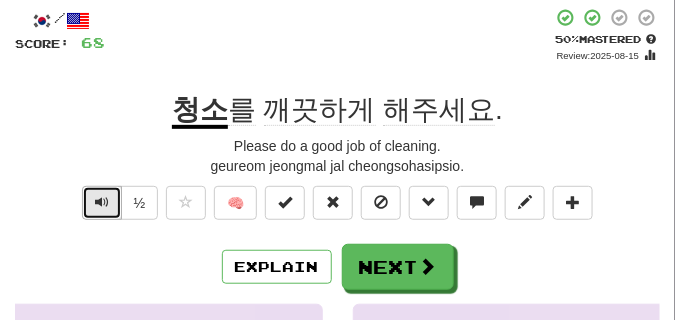 click at bounding box center (102, 202) 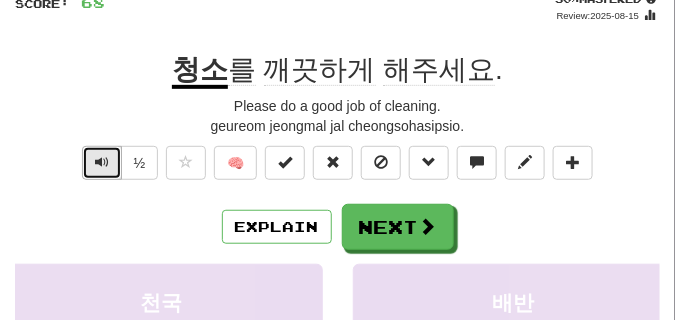 scroll, scrollTop: 200, scrollLeft: 0, axis: vertical 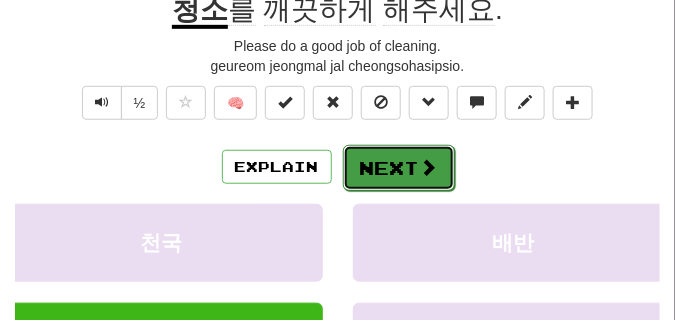 click on "Next" at bounding box center [399, 168] 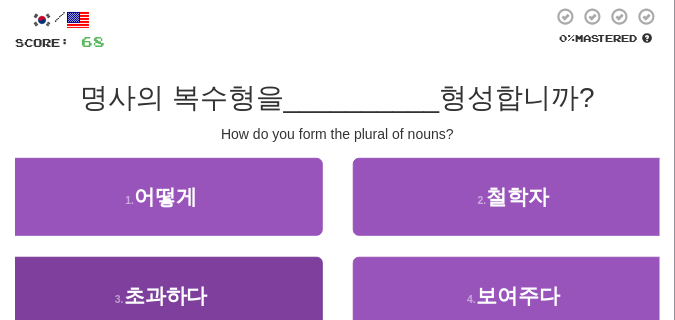 scroll, scrollTop: 90, scrollLeft: 0, axis: vertical 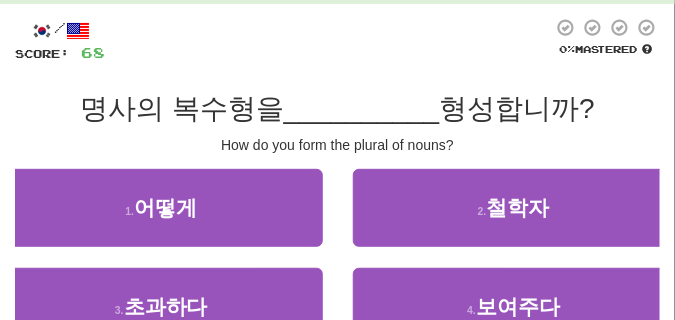 click on "How do you form the plural of nouns?" at bounding box center [337, 145] 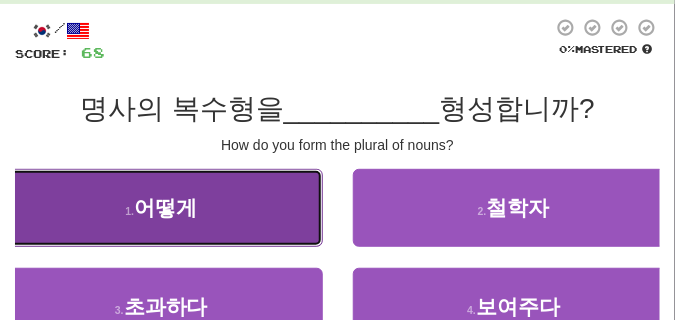 click on "1 .  어떻게" at bounding box center (161, 208) 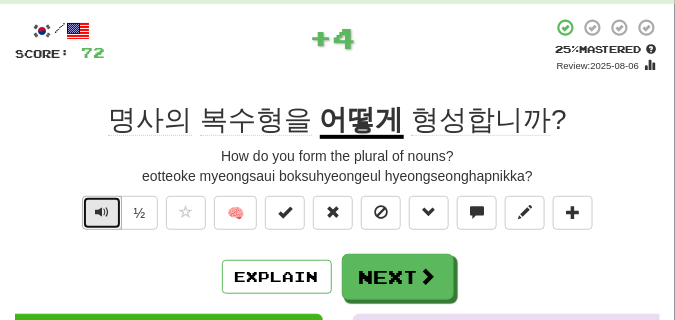 click at bounding box center [102, 212] 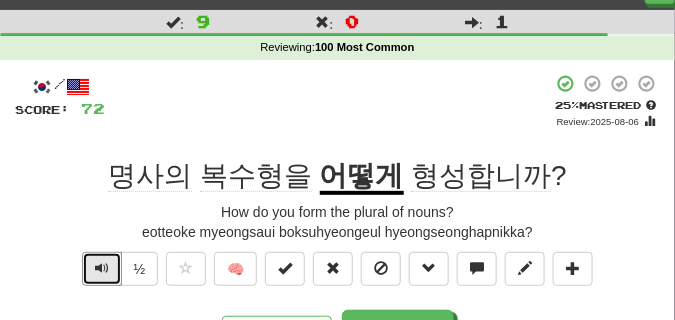 scroll, scrollTop: 50, scrollLeft: 0, axis: vertical 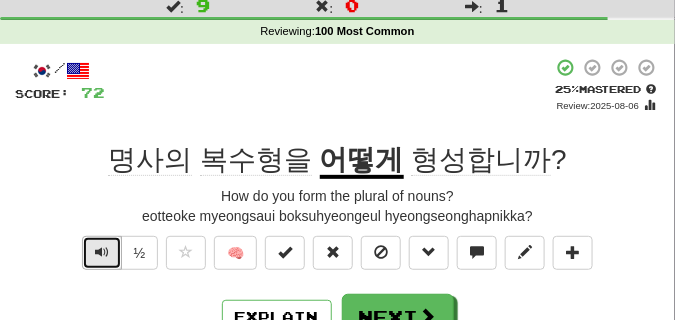 click at bounding box center [102, 253] 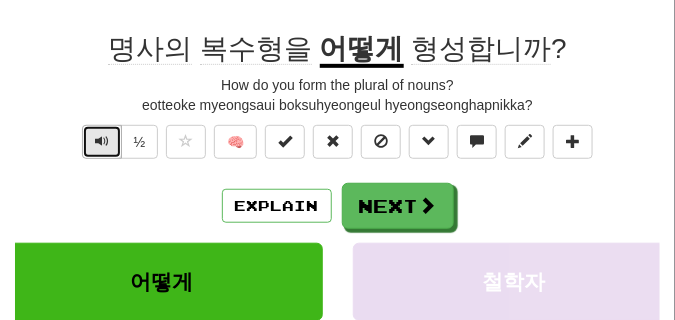 scroll, scrollTop: 100, scrollLeft: 0, axis: vertical 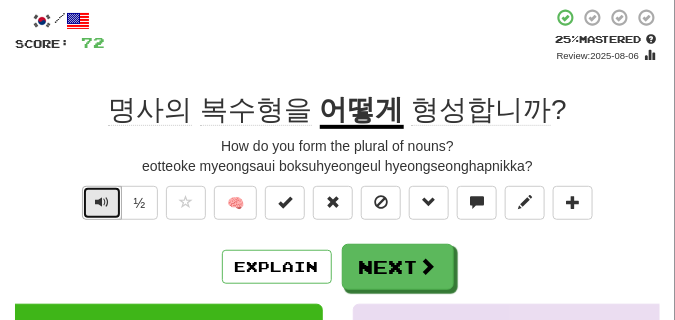 click at bounding box center (102, 202) 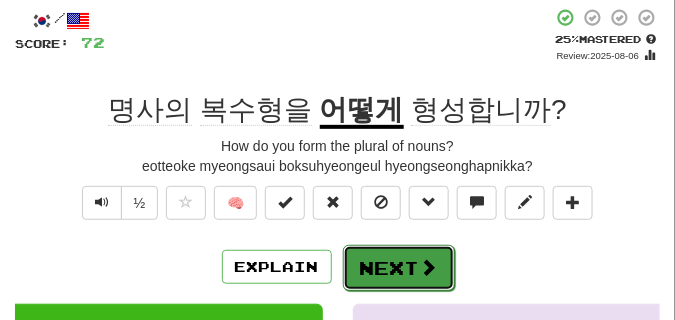 click on "Next" at bounding box center (399, 268) 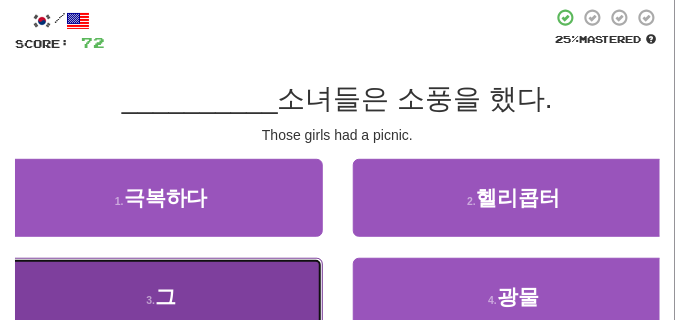 click on "3 .  그" at bounding box center (161, 297) 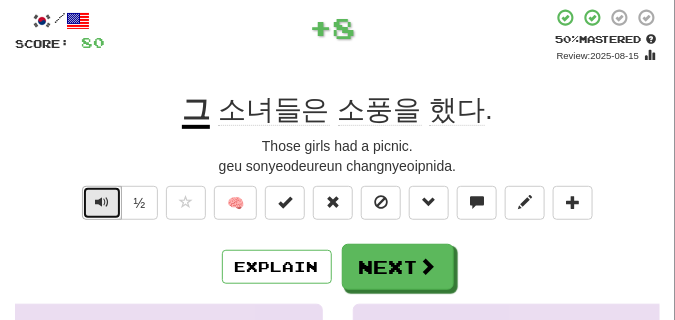 click at bounding box center (102, 202) 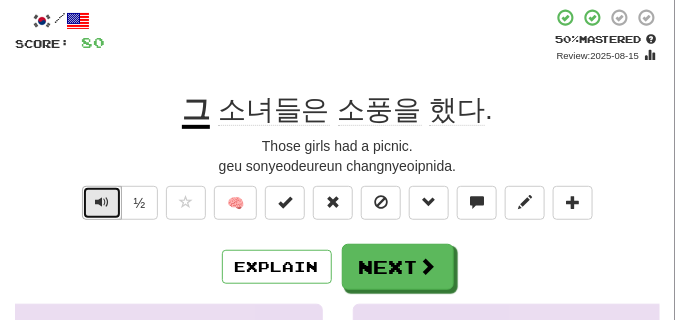 click at bounding box center [102, 202] 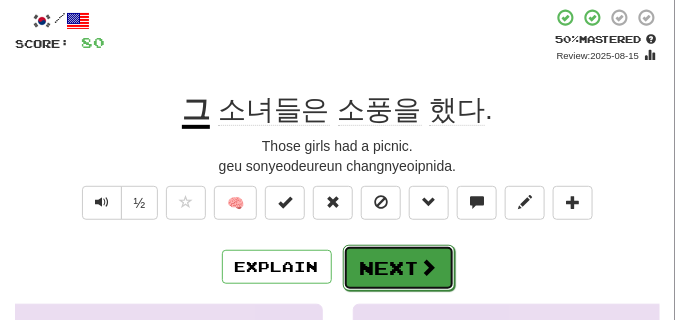 click on "Next" at bounding box center (399, 268) 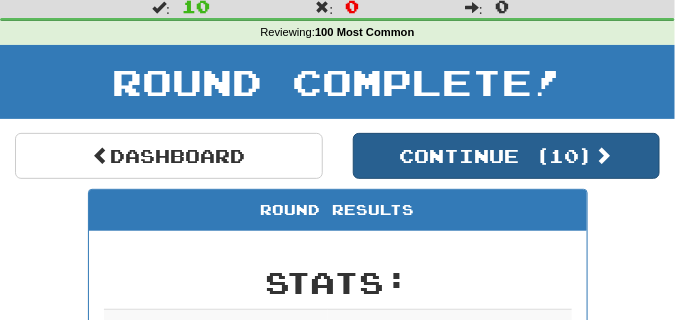 scroll, scrollTop: 38, scrollLeft: 0, axis: vertical 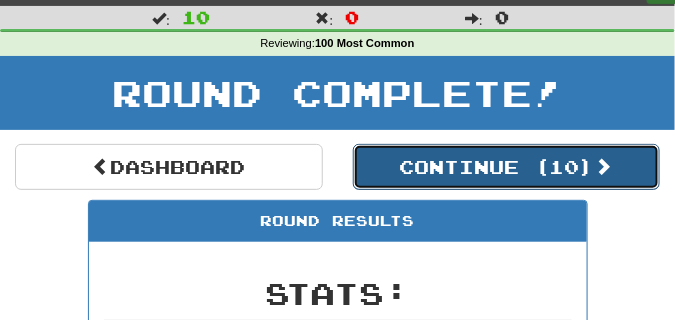 click on "Continue ( 10 )" at bounding box center [507, 167] 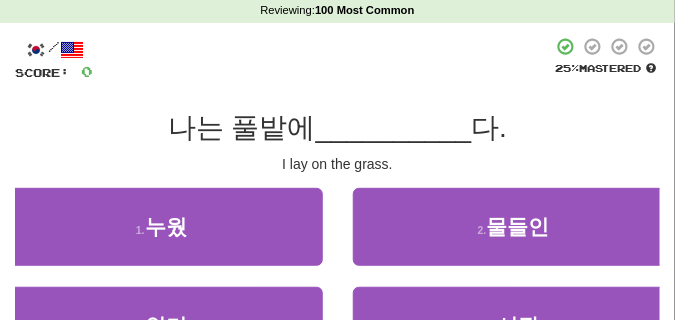 scroll, scrollTop: 88, scrollLeft: 0, axis: vertical 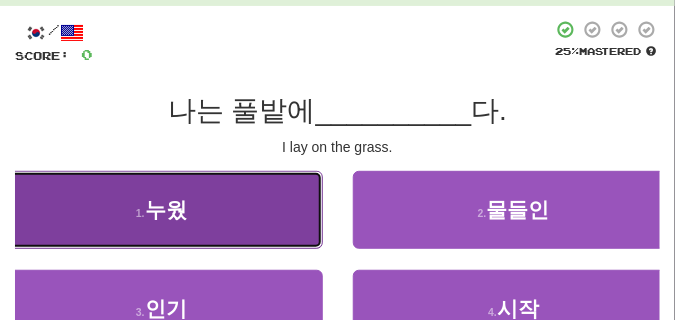 click on "1 .  누웠" at bounding box center [161, 210] 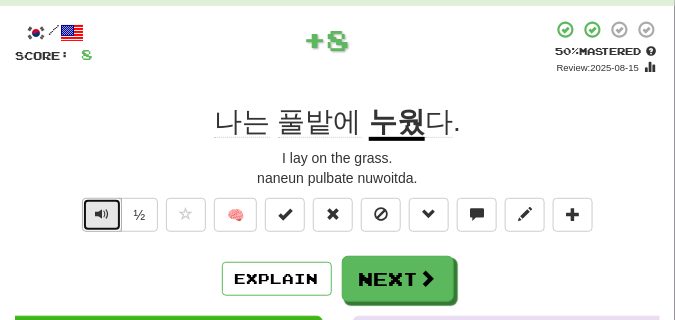 click at bounding box center (102, 215) 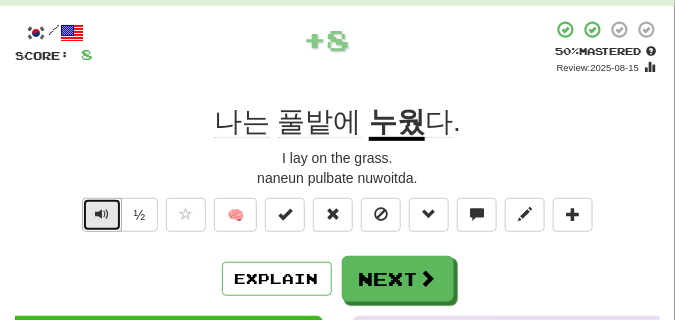 click at bounding box center [102, 215] 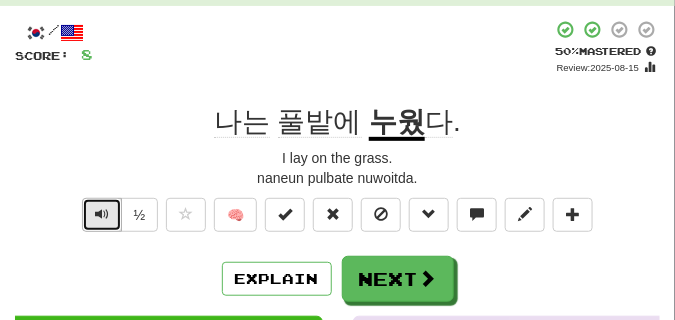 click at bounding box center [102, 215] 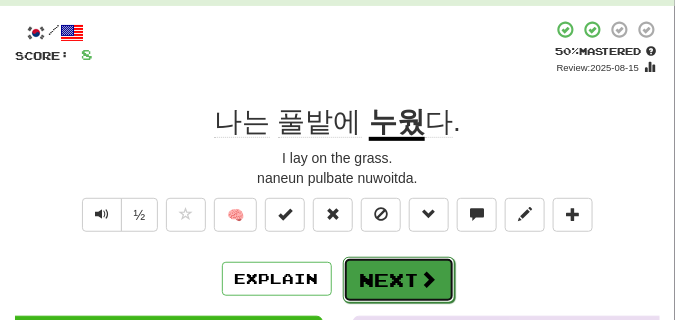 click on "Next" at bounding box center (399, 280) 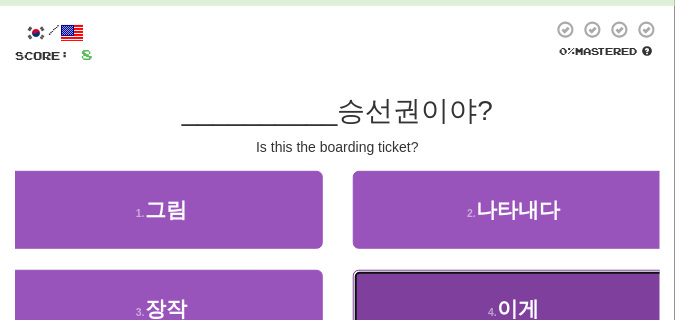 click on "4 .  이게" at bounding box center [514, 309] 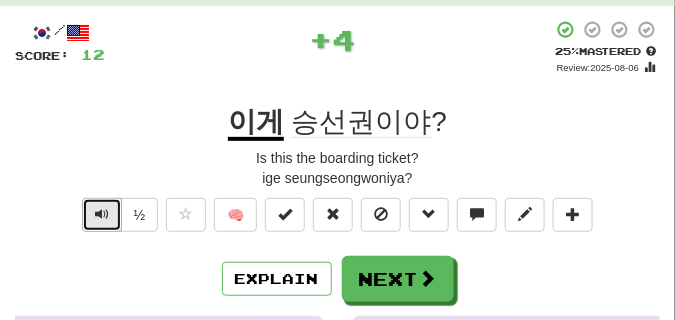 click at bounding box center (102, 215) 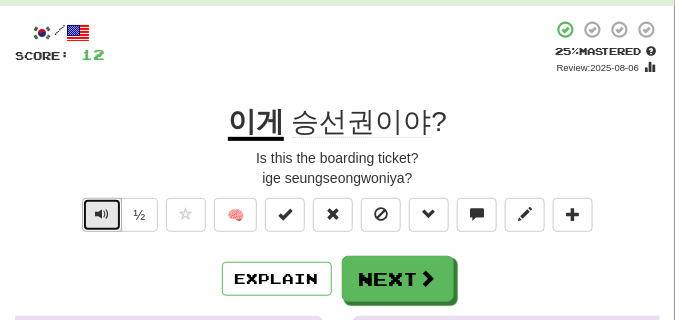 click at bounding box center [102, 214] 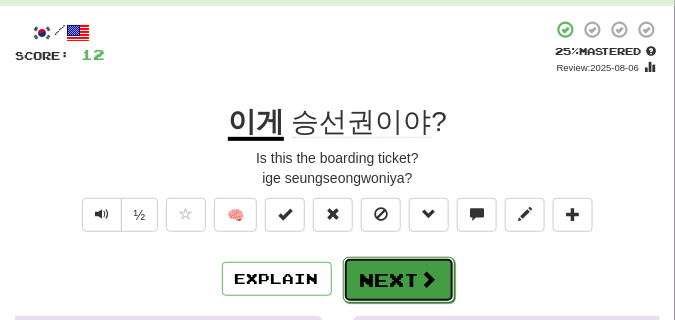 click on "Next" at bounding box center (399, 280) 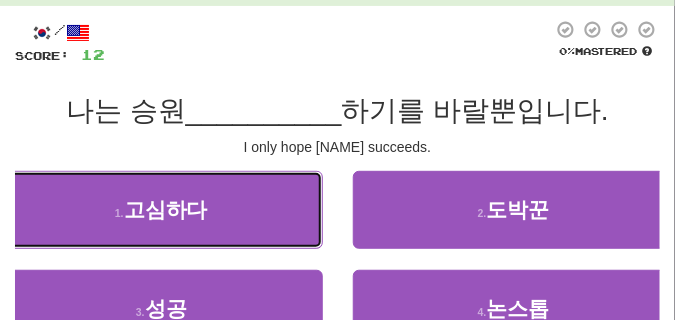 drag, startPoint x: 108, startPoint y: 180, endPoint x: 106, endPoint y: 163, distance: 17.117243 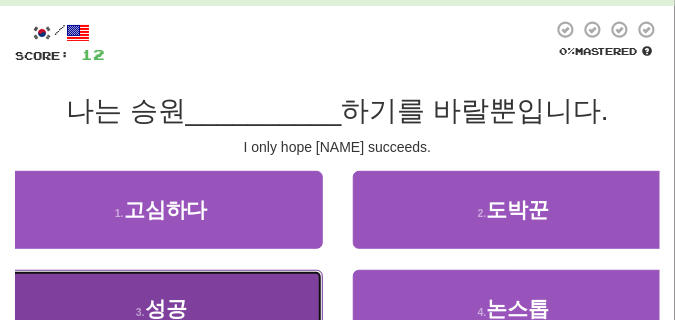 click on "3 .  성공" at bounding box center [161, 309] 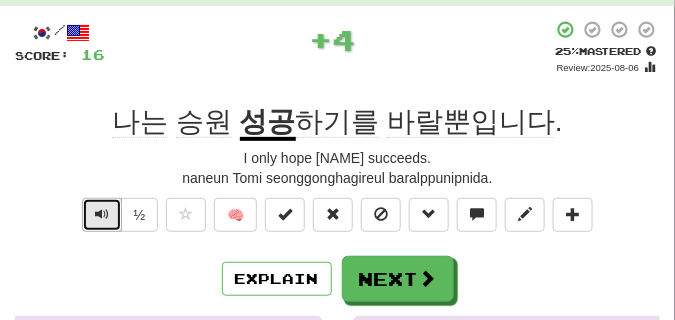 click at bounding box center (102, 214) 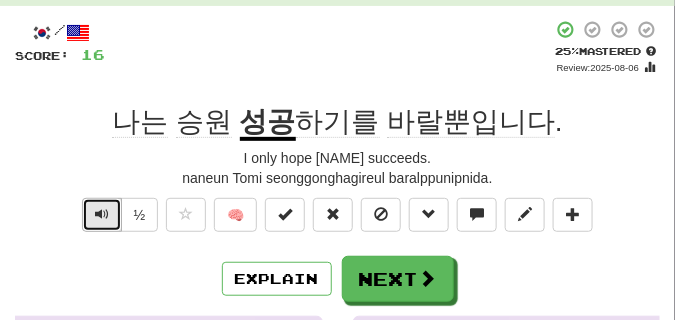 click at bounding box center (102, 214) 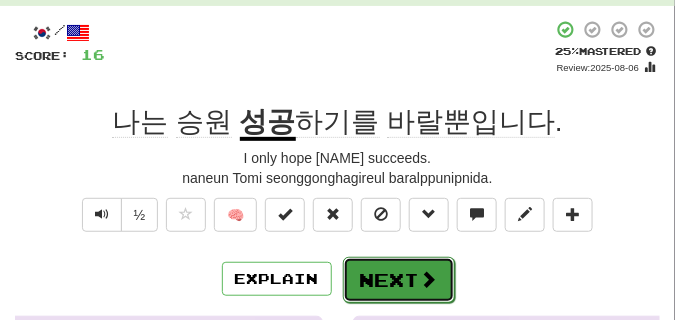 click on "Next" at bounding box center (399, 280) 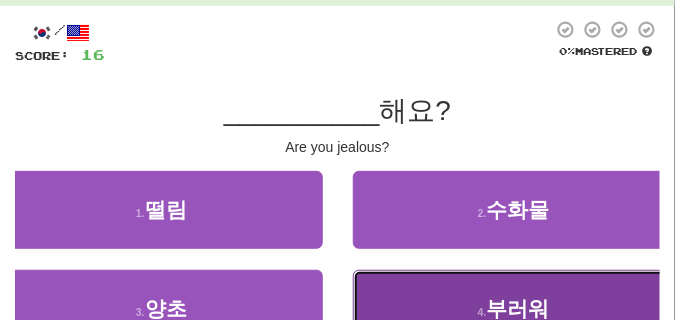 click on "4 .  부러워" at bounding box center (514, 309) 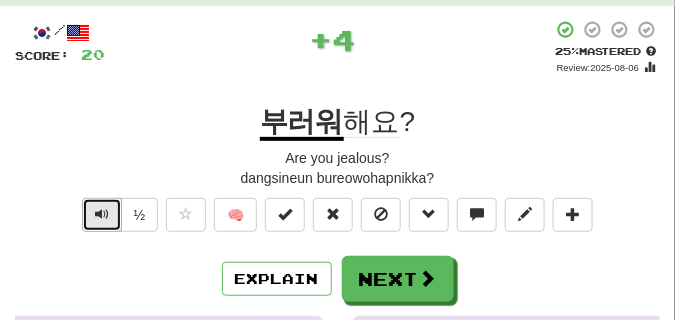 click at bounding box center [102, 215] 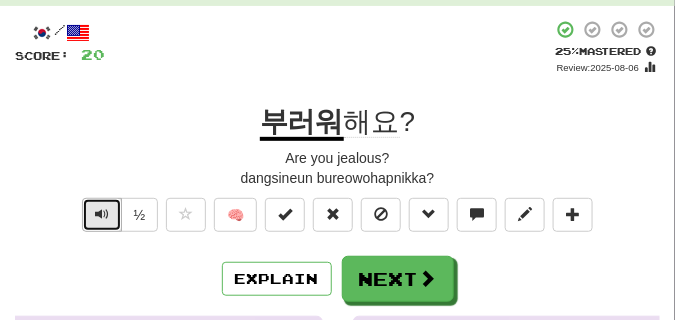 click at bounding box center (102, 215) 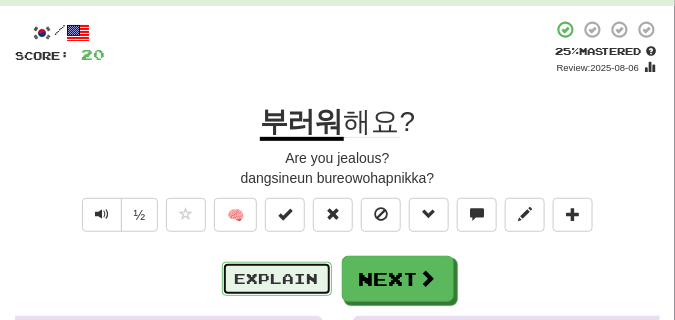 click on "Explain" at bounding box center [277, 279] 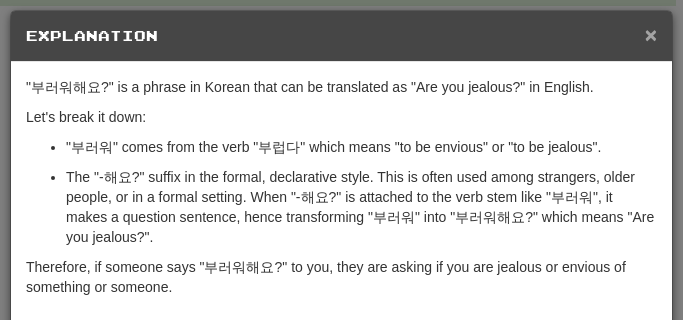 click on "×" at bounding box center [651, 34] 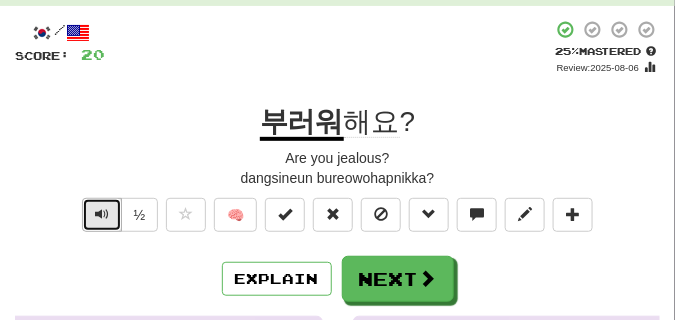 click at bounding box center (102, 215) 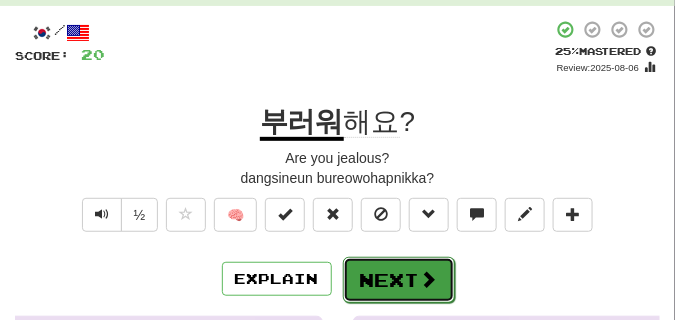 click on "Next" at bounding box center [399, 280] 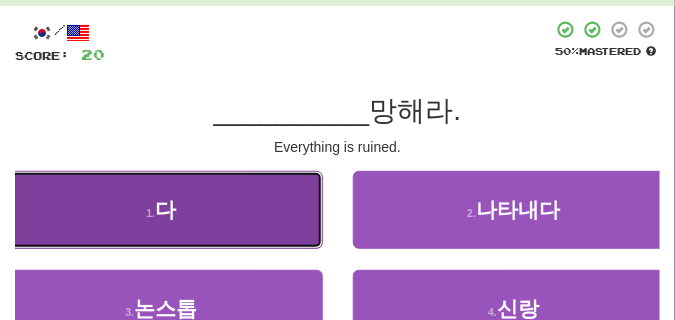click on "다" at bounding box center (165, 209) 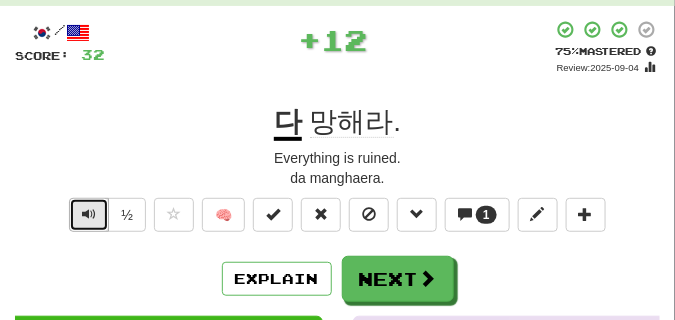click at bounding box center (89, 214) 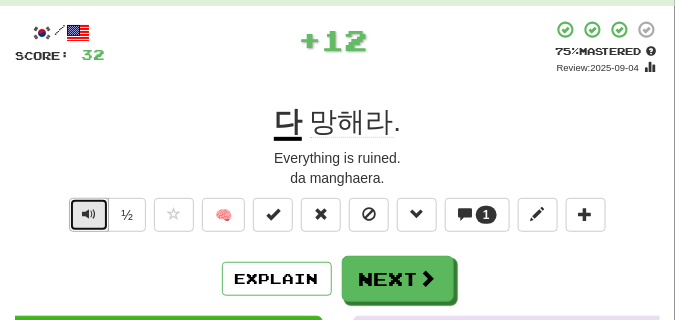 click at bounding box center (89, 214) 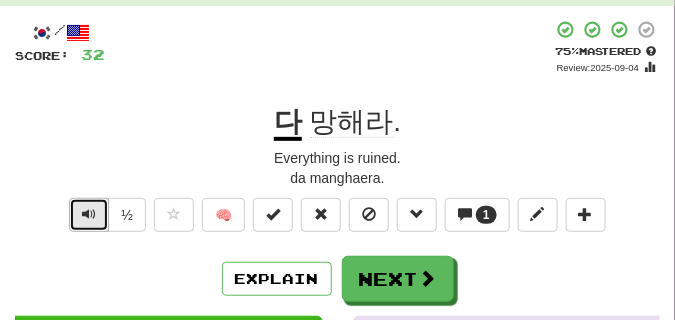 click at bounding box center [89, 214] 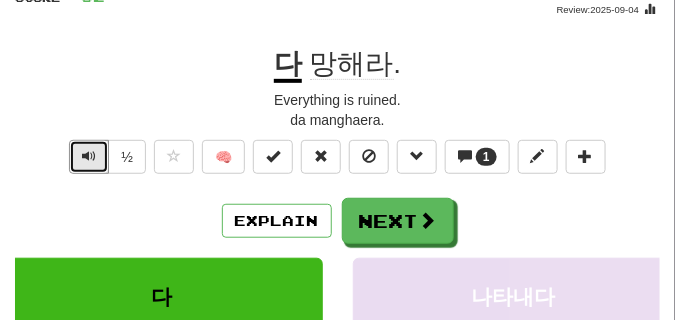 scroll, scrollTop: 150, scrollLeft: 0, axis: vertical 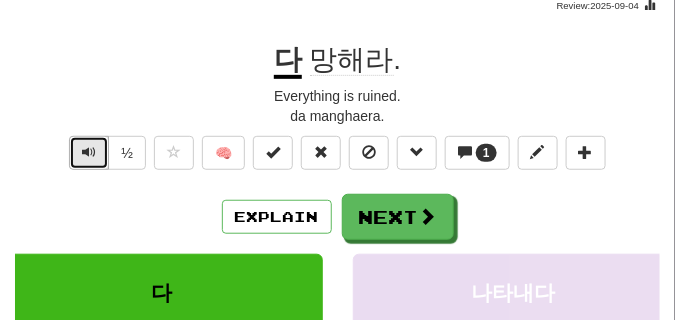 click at bounding box center (89, 152) 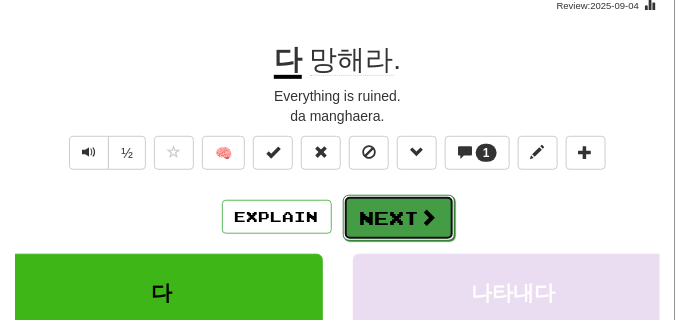 click on "Next" at bounding box center (399, 218) 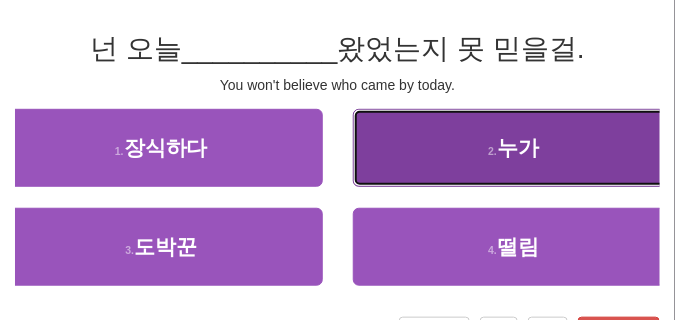 click on "2 .  누가" at bounding box center [514, 148] 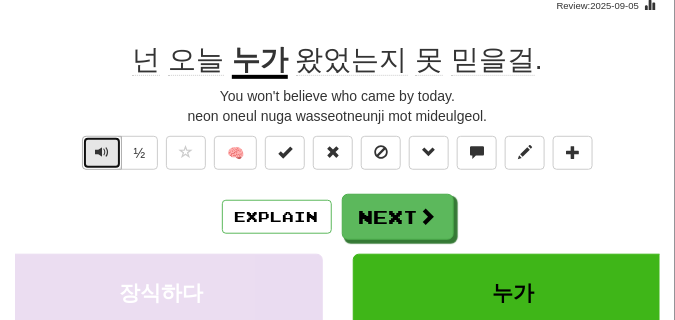 click at bounding box center (102, 152) 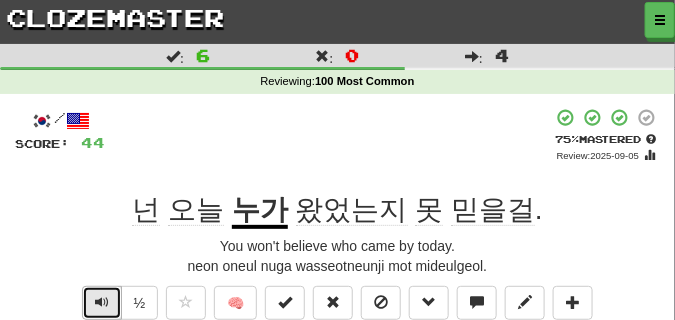scroll, scrollTop: 150, scrollLeft: 0, axis: vertical 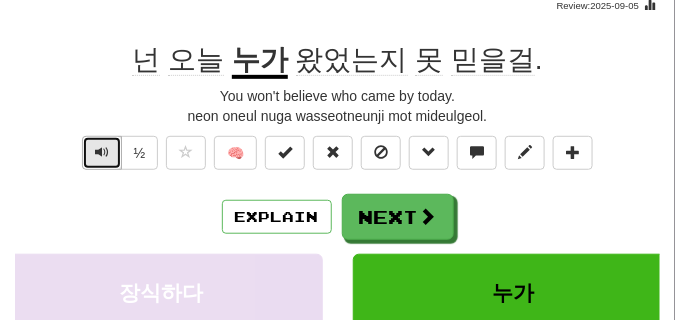click at bounding box center [102, 152] 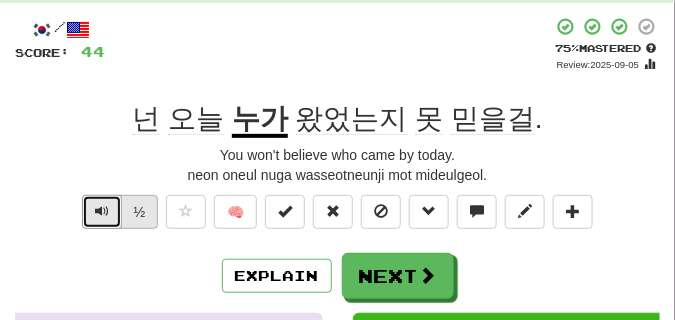 scroll, scrollTop: 0, scrollLeft: 0, axis: both 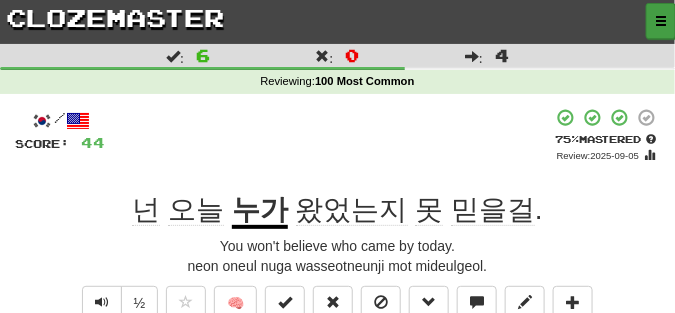 click at bounding box center [661, 21] 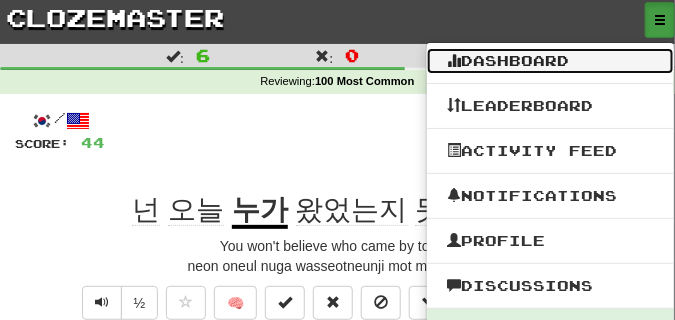 click on "Dashboard" at bounding box center [550, 61] 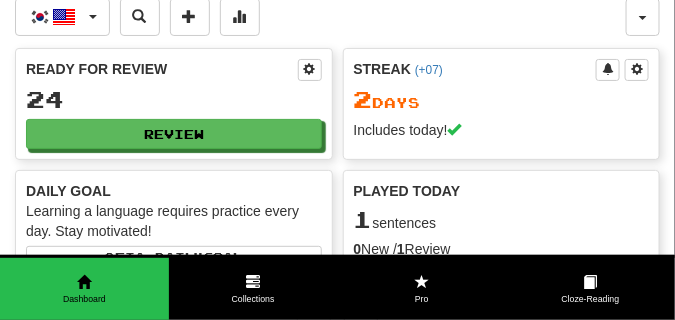 scroll, scrollTop: 0, scrollLeft: 0, axis: both 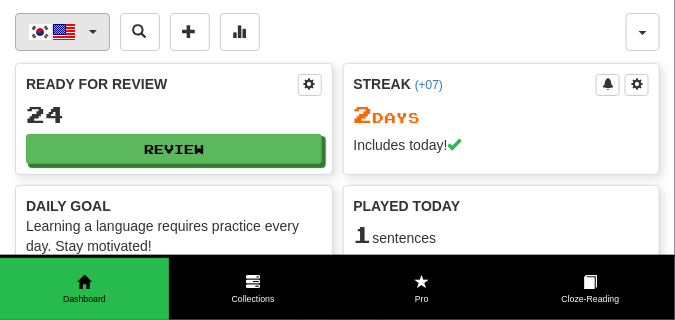 click on "한국어  /  English" 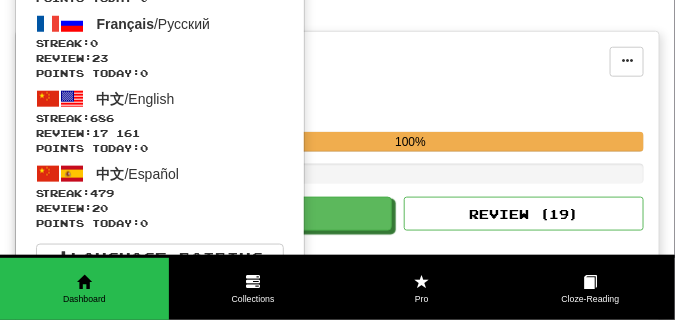 scroll, scrollTop: 450, scrollLeft: 0, axis: vertical 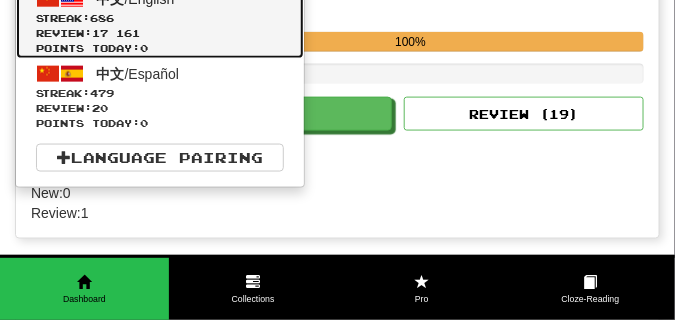 click on "Review:  17 161" 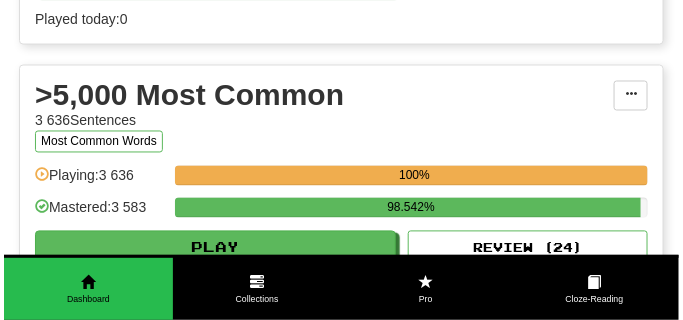 scroll, scrollTop: 1950, scrollLeft: 0, axis: vertical 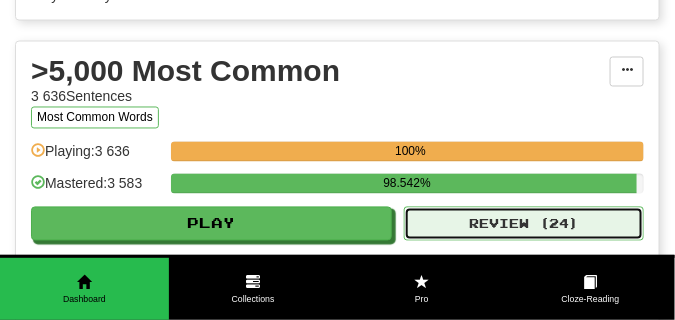 click on "Review ( 24 )" 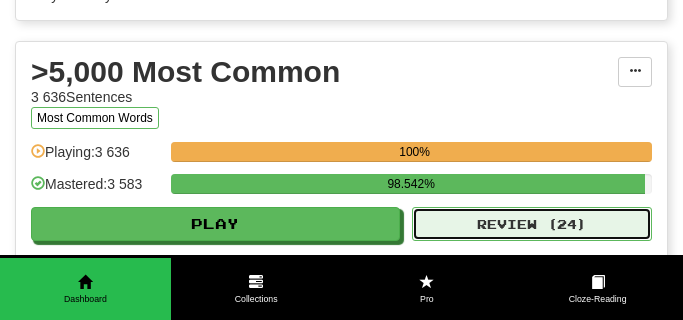 select on "**" 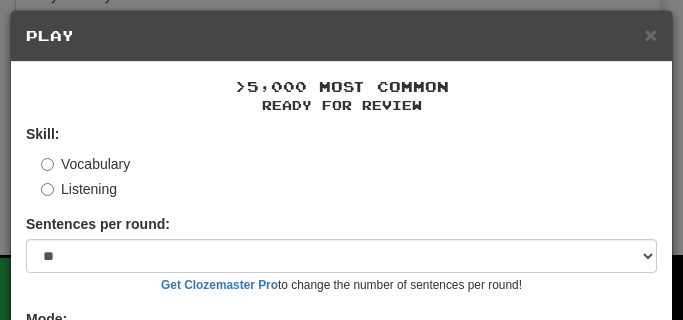 scroll, scrollTop: 150, scrollLeft: 0, axis: vertical 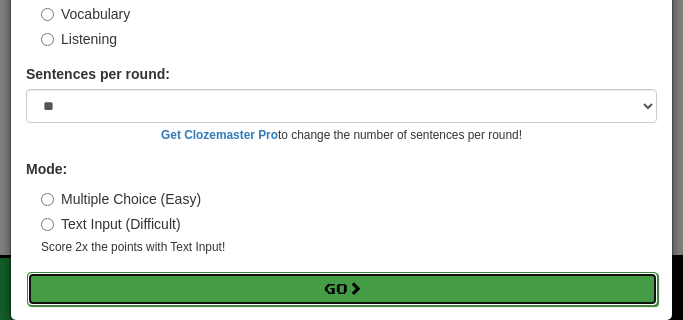 click on "Go" at bounding box center (342, 289) 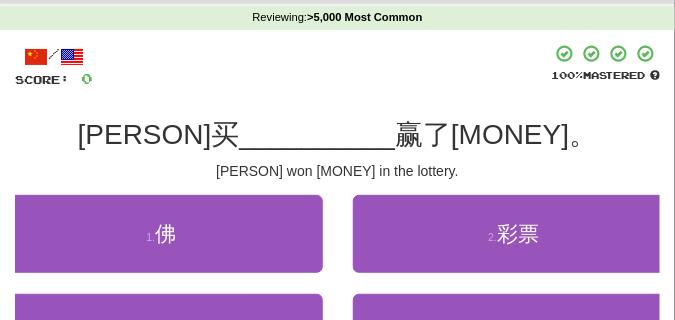 scroll, scrollTop: 100, scrollLeft: 0, axis: vertical 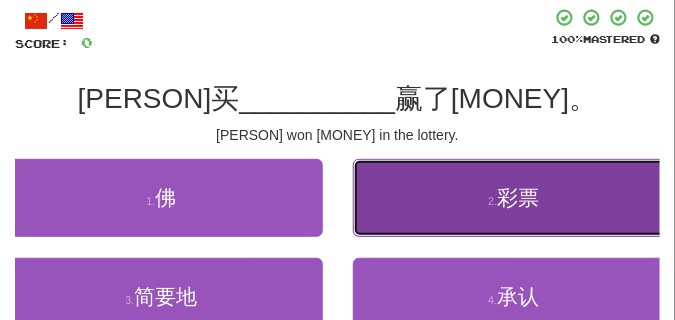 click on "2 .  彩票" at bounding box center [514, 198] 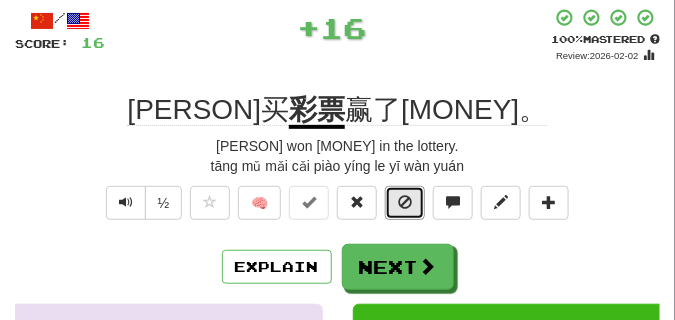 drag, startPoint x: 420, startPoint y: 206, endPoint x: 518, endPoint y: 253, distance: 108.68762 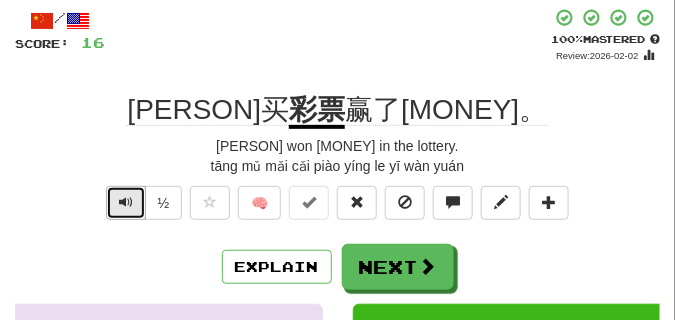 click at bounding box center [126, 202] 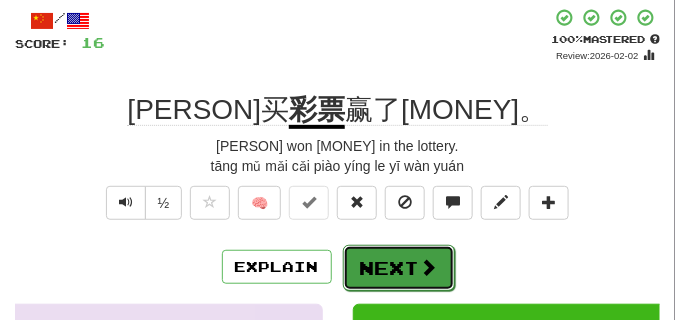click on "Next" at bounding box center [399, 268] 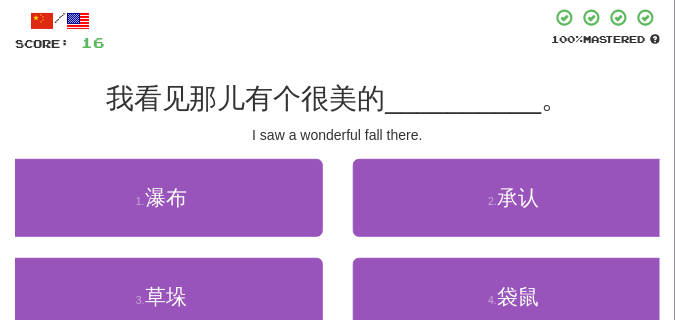 click on "/  Score:   16 100 %  Mastered 我看见那儿有个很美的 __________ 。 I saw a wonderful fall there. 1 .  瀑布 2 .  承认 3 .  草垛 4 .  袋鼠  Help!  Report" at bounding box center [337, 204] 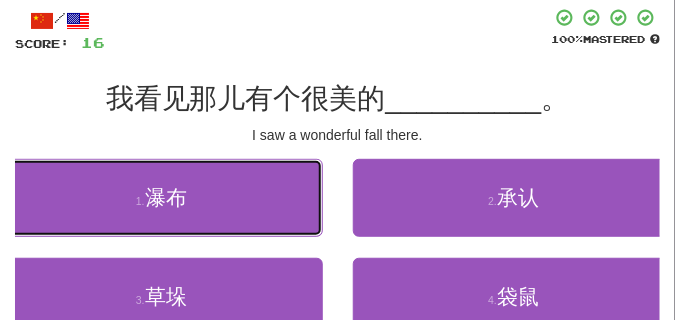 click on "1 .  瀑布" at bounding box center [161, 198] 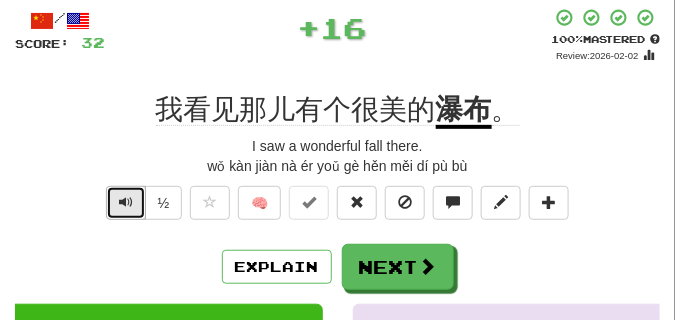click at bounding box center [126, 202] 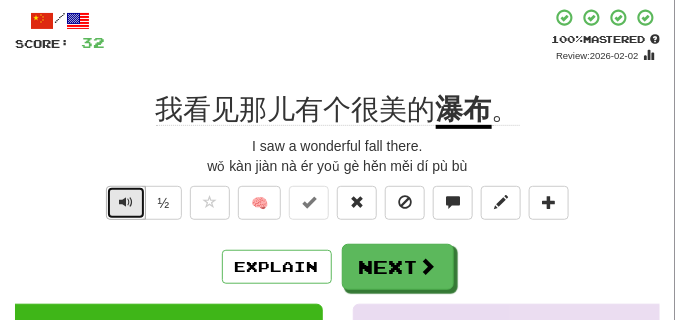 click at bounding box center (126, 202) 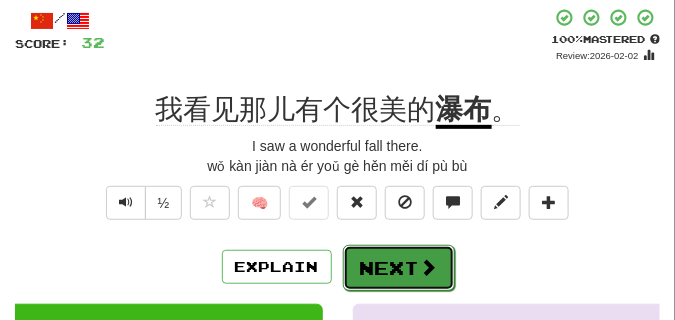 click on "Next" at bounding box center [399, 268] 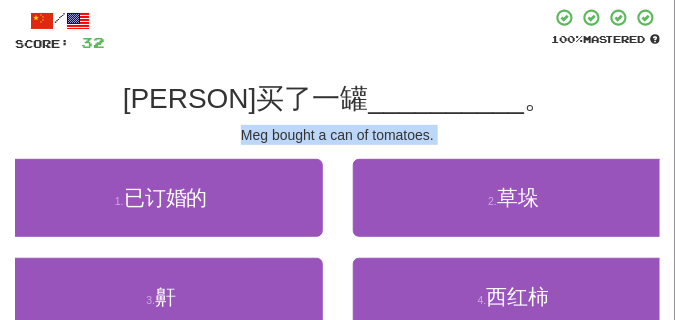 drag, startPoint x: 142, startPoint y: 159, endPoint x: 147, endPoint y: 140, distance: 19.646883 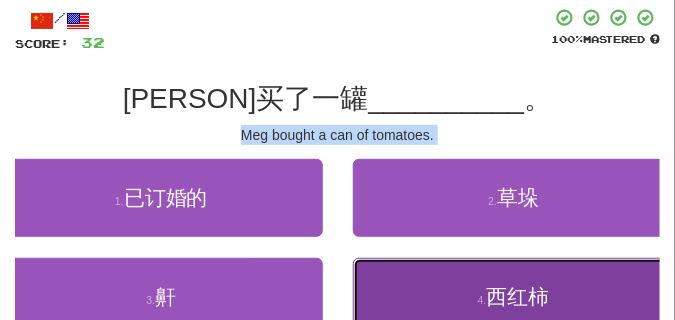 click on "4 .  西红柿" at bounding box center [514, 297] 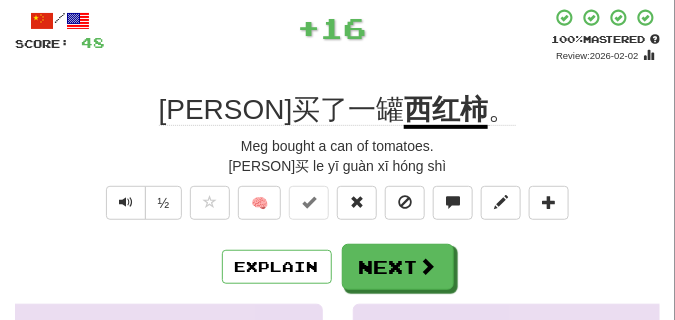click on "[PERSON]买了一罐 [ITEM] 。" at bounding box center [337, 110] 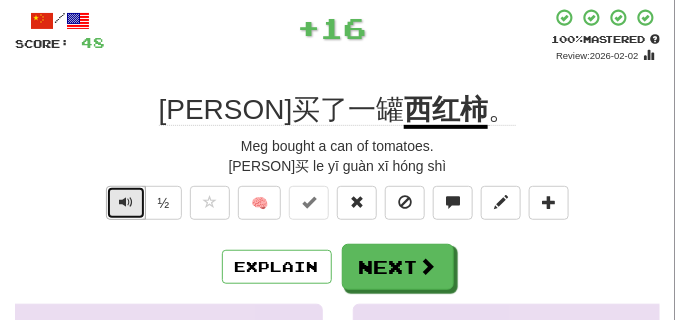 click at bounding box center (126, 203) 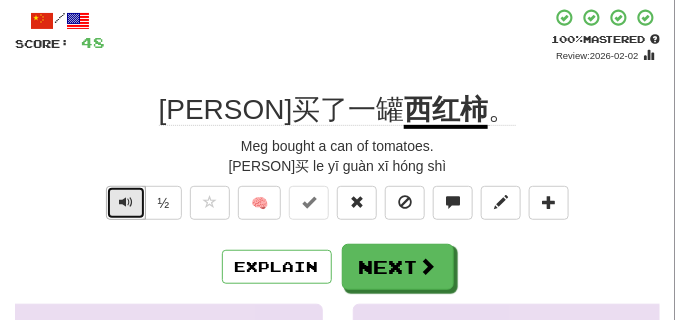 click at bounding box center [126, 202] 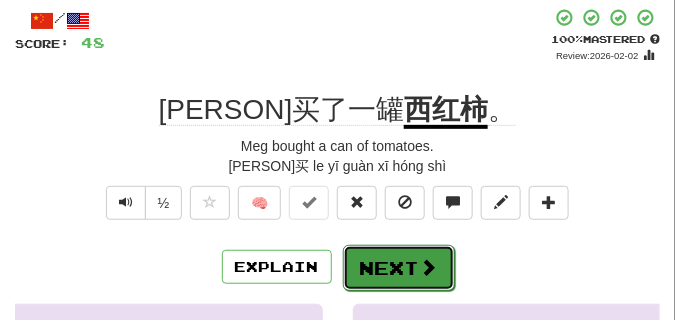 click on "Next" at bounding box center (399, 268) 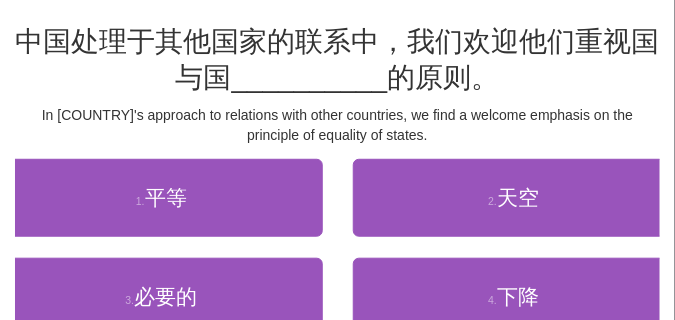 scroll, scrollTop: 200, scrollLeft: 0, axis: vertical 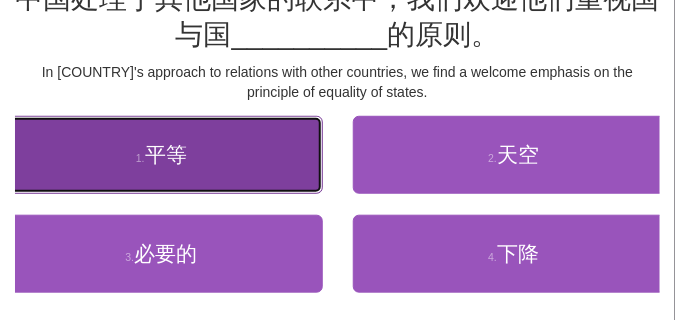 click on "1 .  平等" at bounding box center [161, 155] 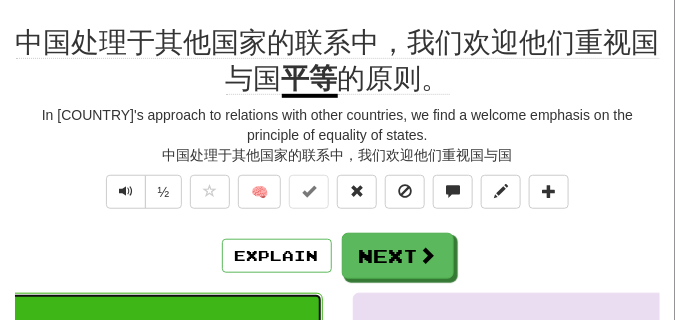 scroll, scrollTop: 110, scrollLeft: 0, axis: vertical 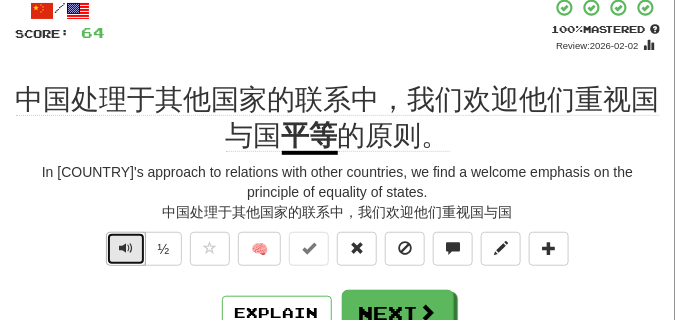 click at bounding box center (126, 248) 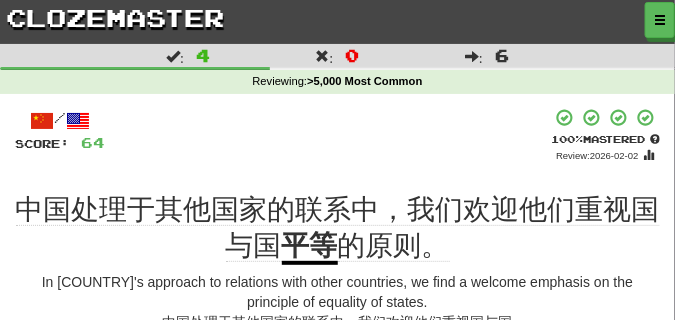 scroll, scrollTop: 100, scrollLeft: 0, axis: vertical 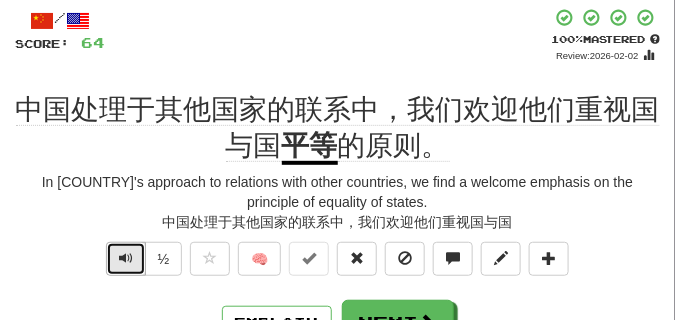click at bounding box center [126, 258] 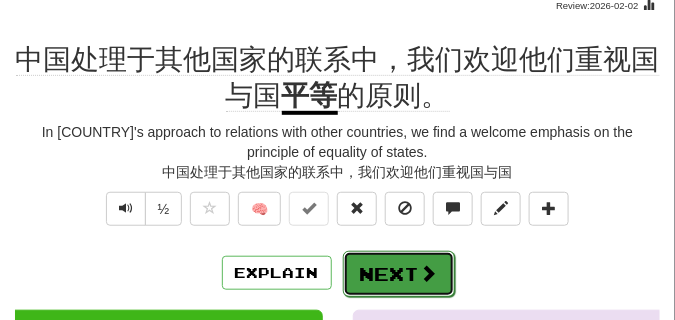 click on "Next" at bounding box center (399, 274) 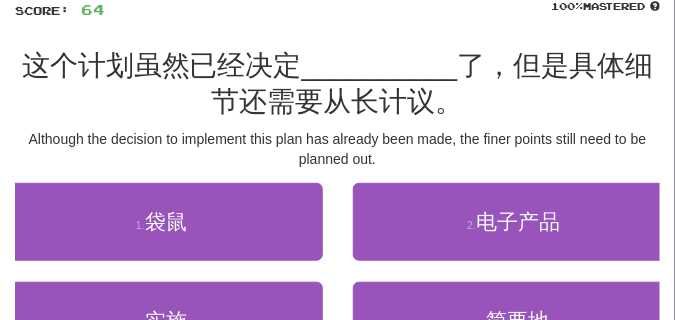 scroll, scrollTop: 150, scrollLeft: 0, axis: vertical 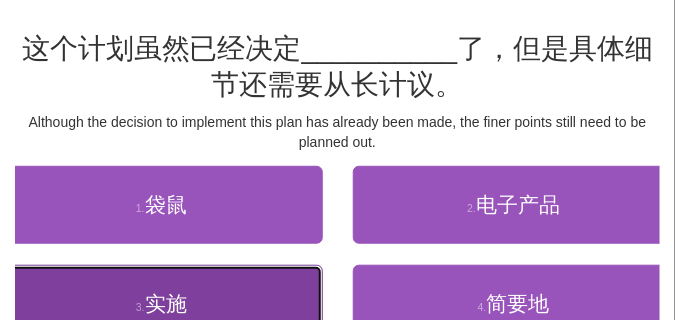 click on "3 .  实施" at bounding box center (161, 304) 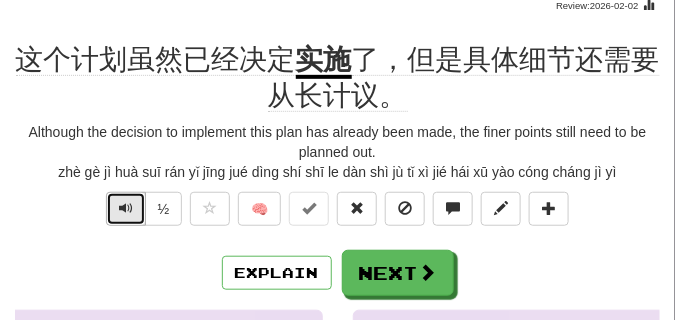 click at bounding box center (126, 209) 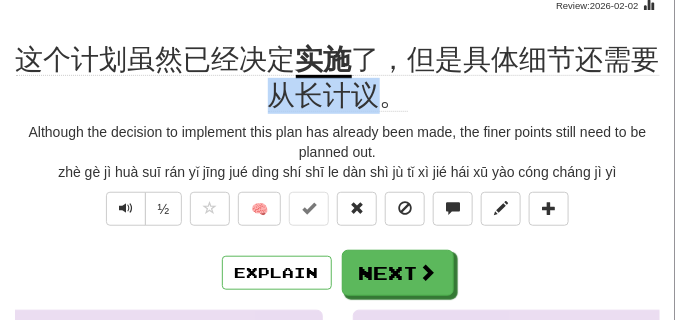 drag, startPoint x: 261, startPoint y: 102, endPoint x: 375, endPoint y: 104, distance: 114.01754 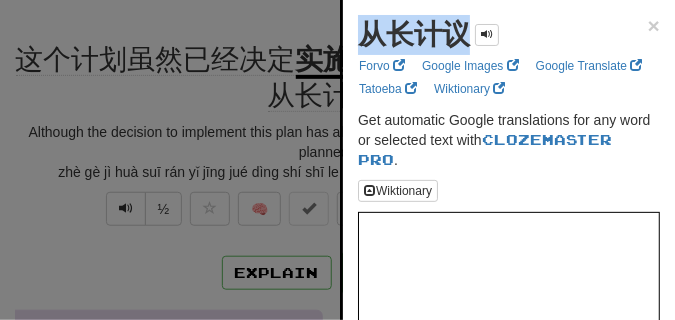 drag, startPoint x: 363, startPoint y: 42, endPoint x: 488, endPoint y: 48, distance: 125.14392 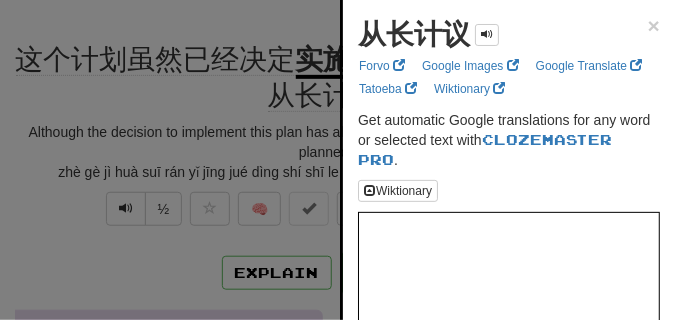 click at bounding box center [337, 160] 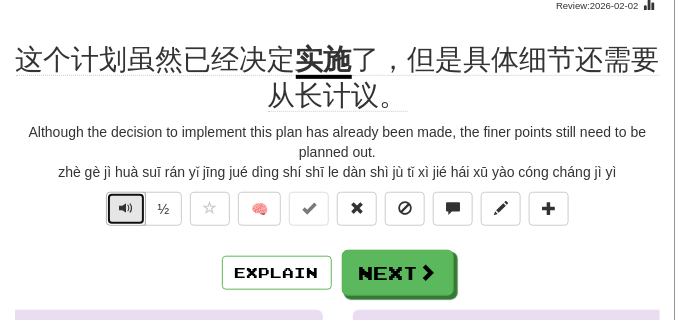 click at bounding box center (126, 208) 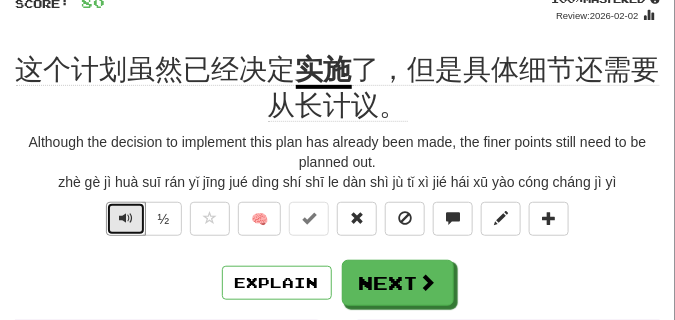 scroll, scrollTop: 150, scrollLeft: 0, axis: vertical 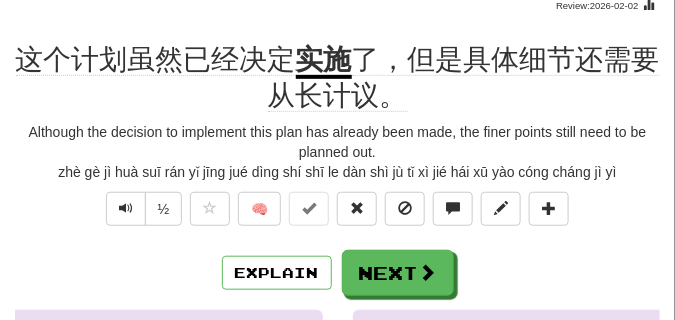click on "/  Score:   80 + 16 100 %  Mastered Review:  2026-02-02 这个计划虽然已经决定 实施 了，但是具体细节还需要从长计议。 Although the decision to implement this plan has already been made, the finer points still need to be planned out. zhè gè jì huà suī rán yǐ jīng jué dìng shí shī le dàn shì jù tǐ xì jié hái xū yào cóng cháng jì yì ½ 🧠 Explain Next 袋鼠 电子产品 实施 简要地 Learn more: 袋鼠 电子产品 实施 简要地  Help!  Report Sentence Source" at bounding box center (337, 286) 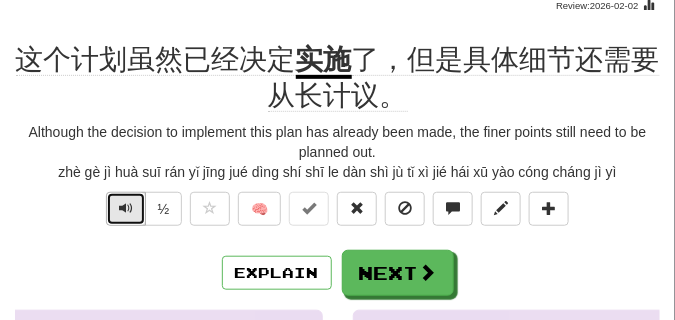 click at bounding box center (126, 209) 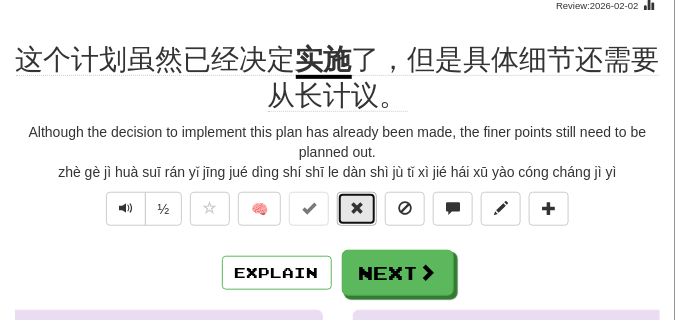 click at bounding box center (357, 209) 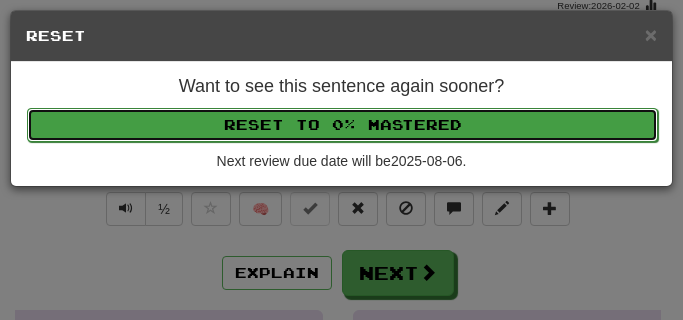 click on "Reset to 0% Mastered" at bounding box center [342, 125] 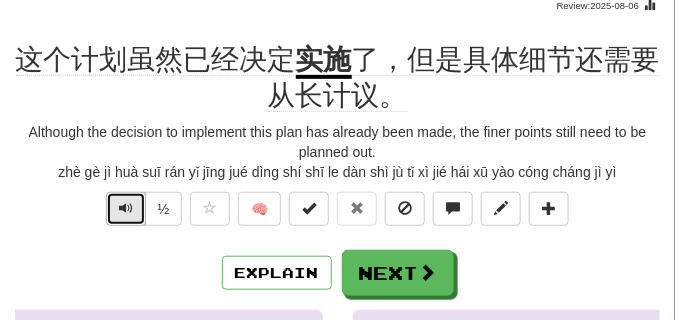 click at bounding box center [126, 208] 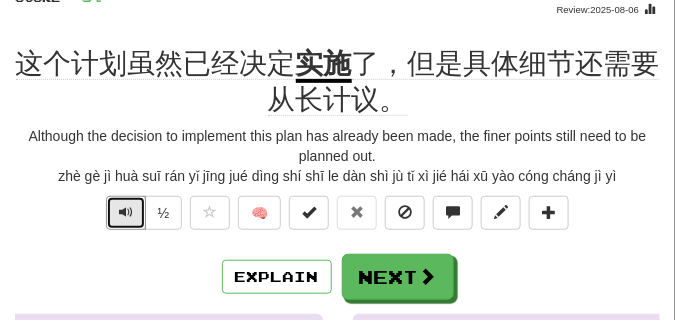 scroll, scrollTop: 150, scrollLeft: 0, axis: vertical 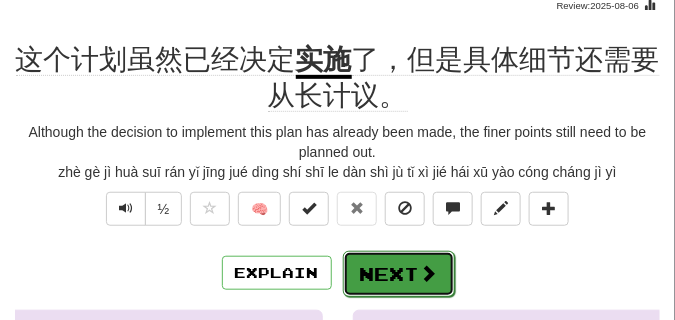 click on "Next" at bounding box center [399, 274] 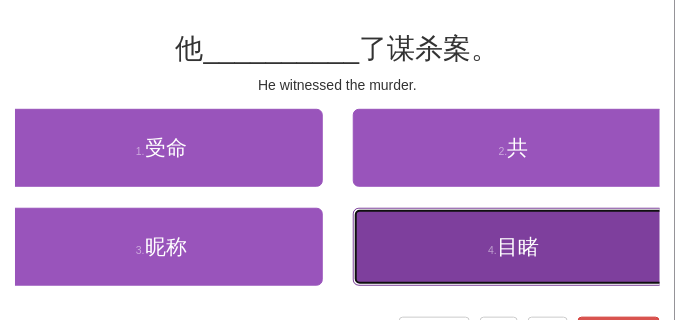 click on "4 .  目睹" at bounding box center [514, 247] 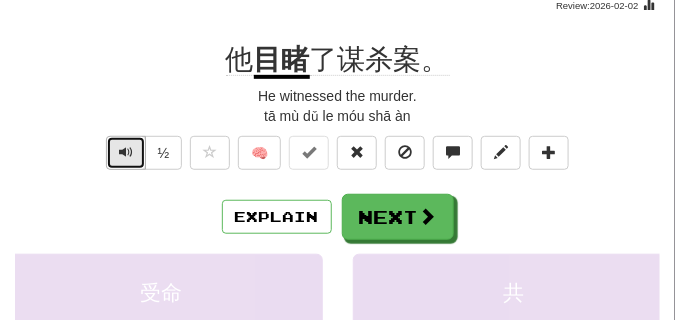 click at bounding box center [126, 153] 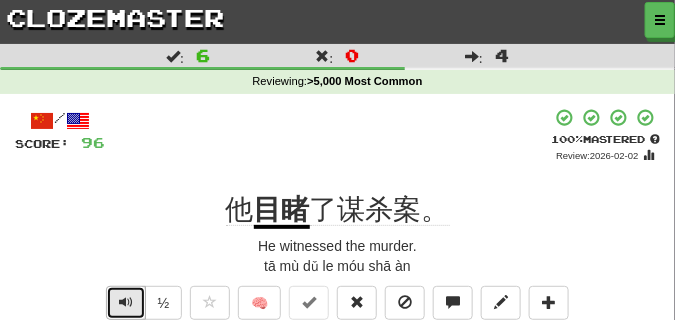 scroll, scrollTop: 50, scrollLeft: 0, axis: vertical 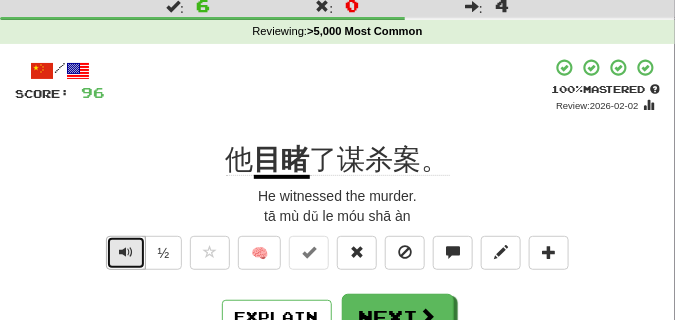 click at bounding box center [126, 252] 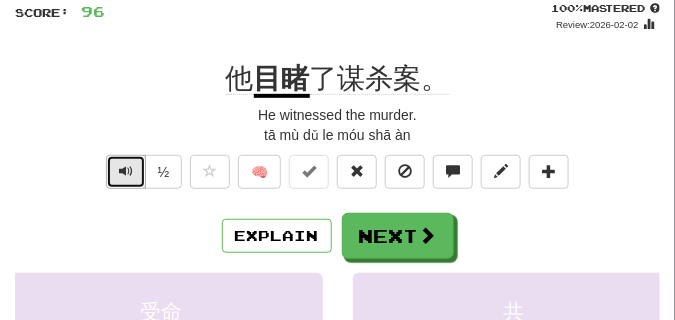 scroll, scrollTop: 150, scrollLeft: 0, axis: vertical 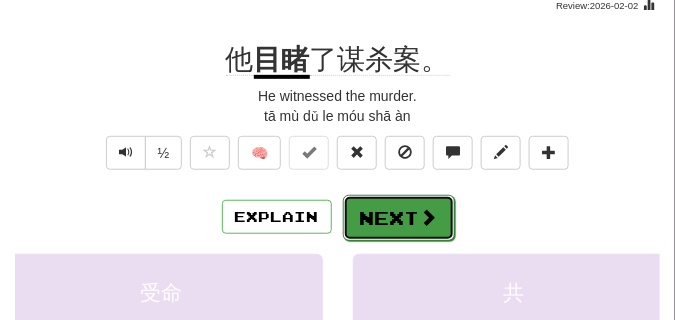 click on "Next" at bounding box center (399, 218) 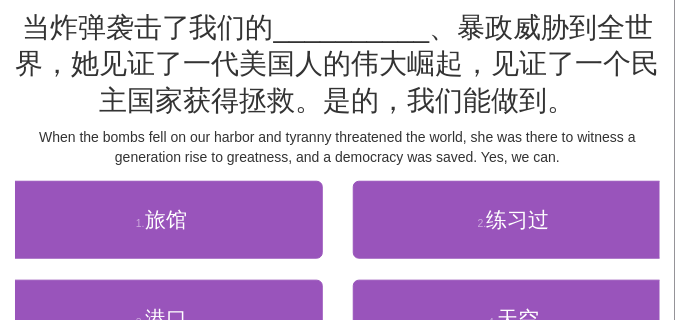 scroll, scrollTop: 200, scrollLeft: 0, axis: vertical 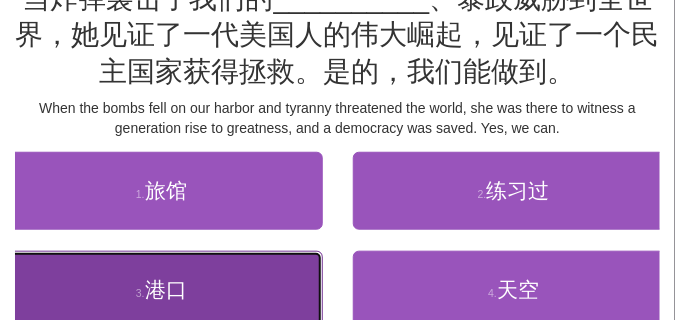 click on "港口" at bounding box center (166, 289) 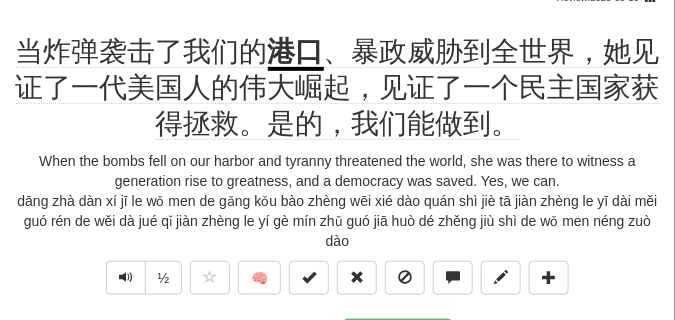 scroll, scrollTop: 160, scrollLeft: 0, axis: vertical 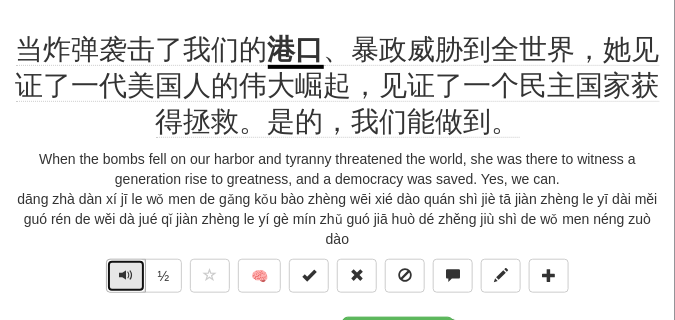 click at bounding box center (126, 276) 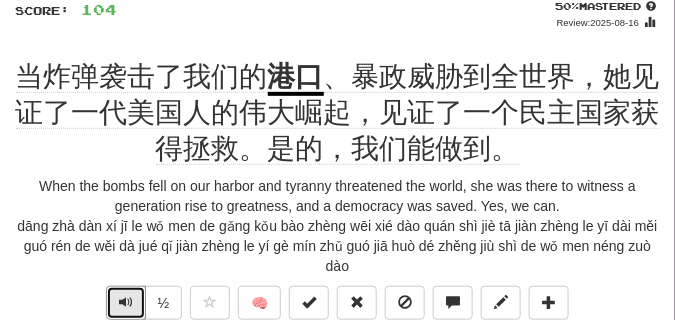scroll, scrollTop: 150, scrollLeft: 0, axis: vertical 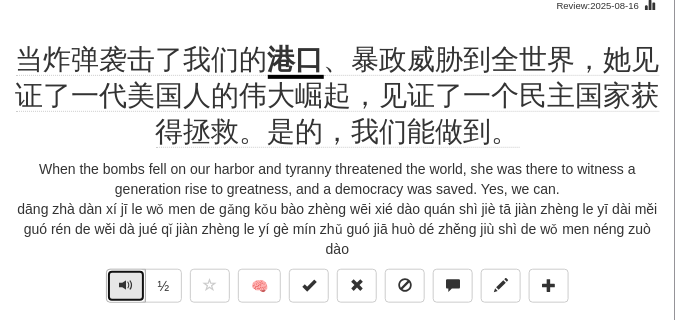 click at bounding box center (126, 286) 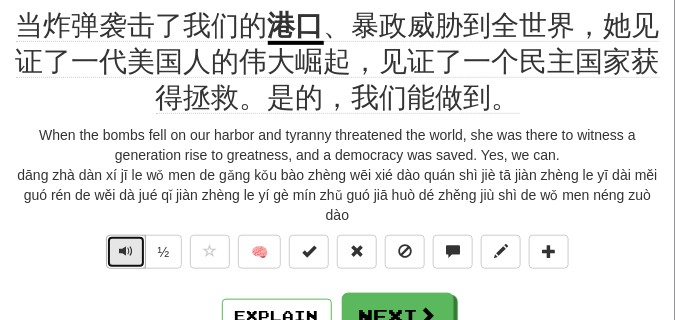 scroll, scrollTop: 200, scrollLeft: 0, axis: vertical 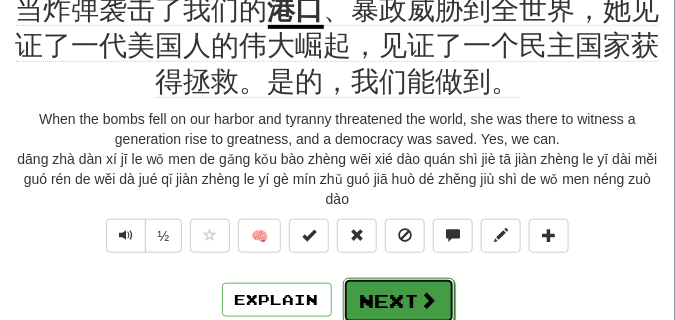 click on "Next" at bounding box center [399, 301] 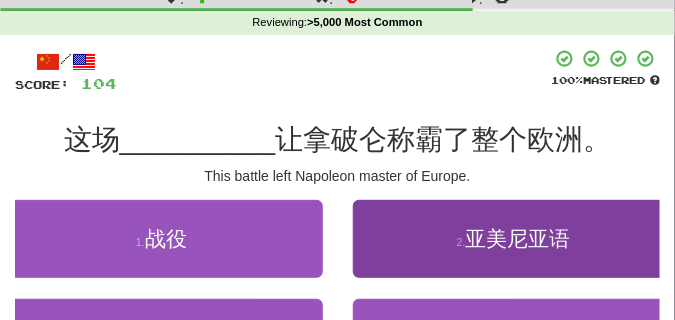 scroll, scrollTop: 40, scrollLeft: 0, axis: vertical 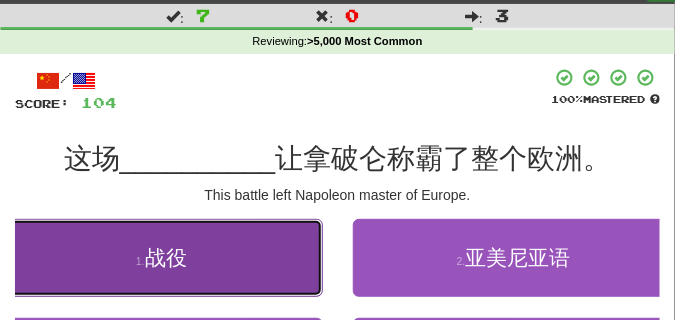 click on "1 .  战役" at bounding box center [161, 258] 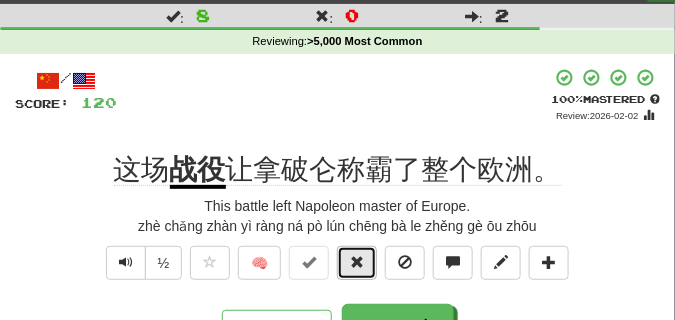 click at bounding box center (357, 263) 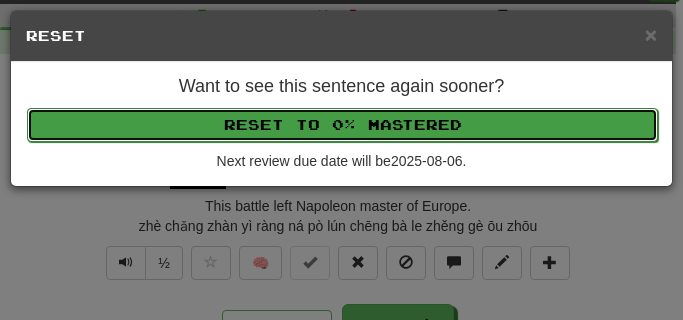 click on "Reset to 0% Mastered" at bounding box center (342, 125) 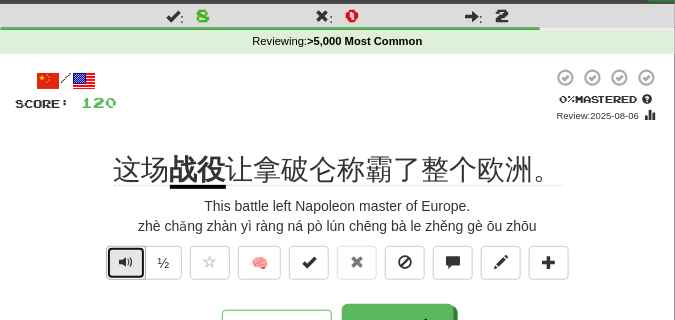 click at bounding box center [126, 262] 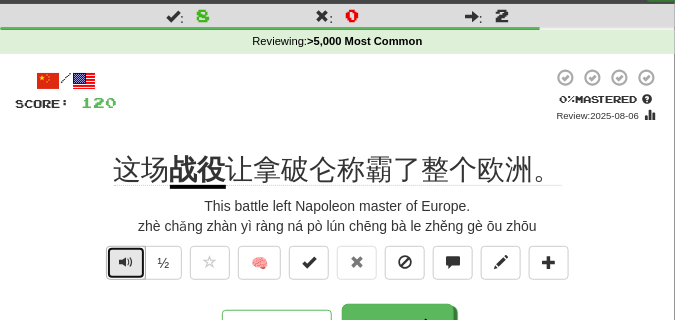 click at bounding box center (126, 262) 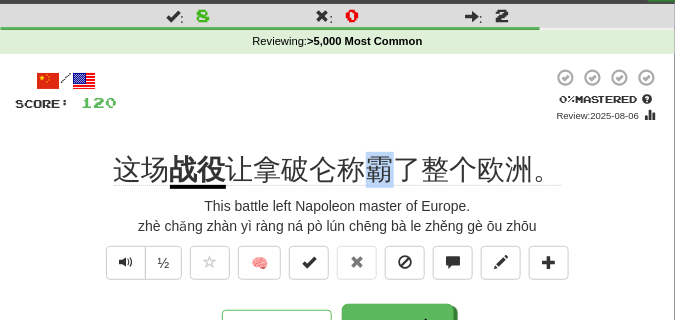 drag, startPoint x: 366, startPoint y: 166, endPoint x: 384, endPoint y: 166, distance: 18 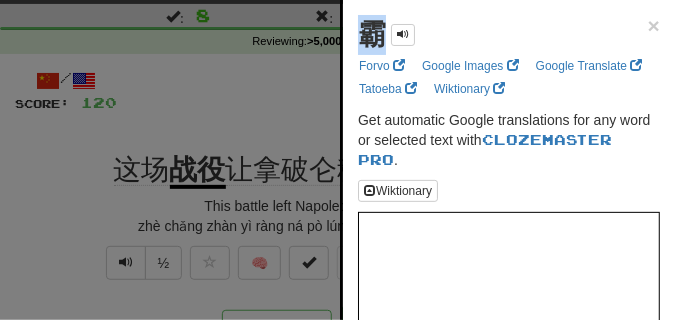 drag, startPoint x: 360, startPoint y: 48, endPoint x: 403, endPoint y: 52, distance: 43.185646 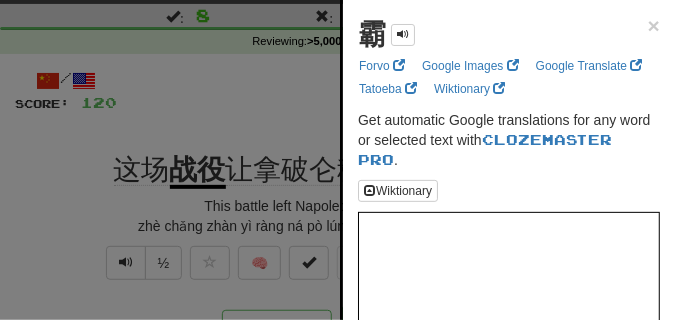 click at bounding box center (337, 160) 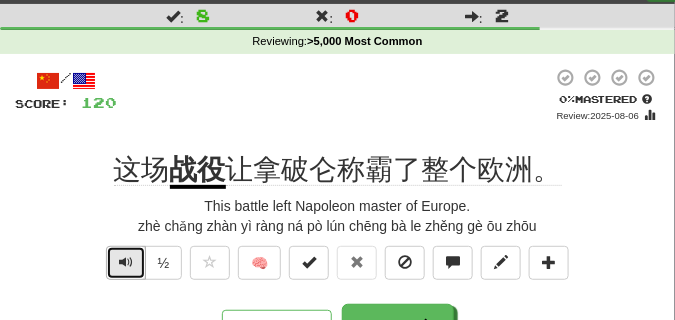 click at bounding box center (126, 262) 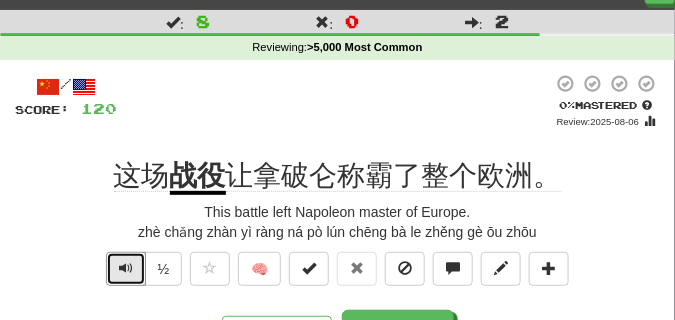 scroll, scrollTop: 50, scrollLeft: 0, axis: vertical 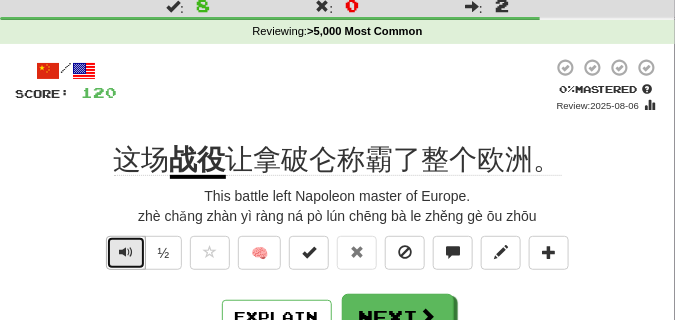 click at bounding box center [126, 252] 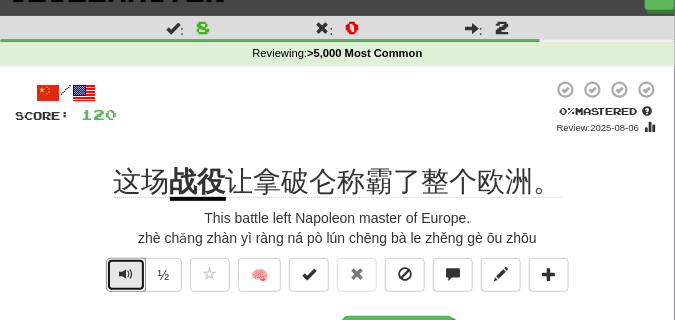 scroll, scrollTop: 50, scrollLeft: 0, axis: vertical 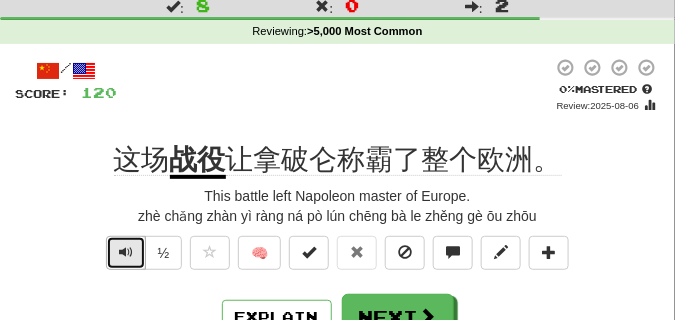 click at bounding box center [126, 252] 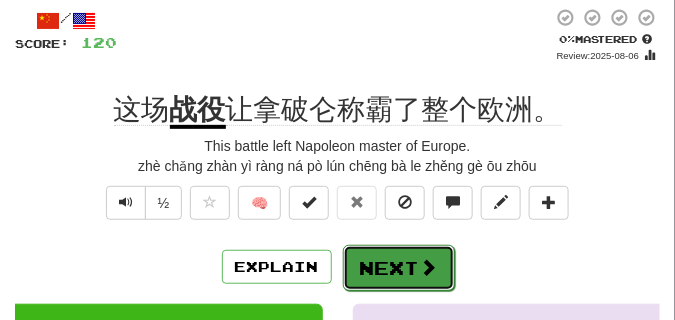 click on "Next" at bounding box center (399, 268) 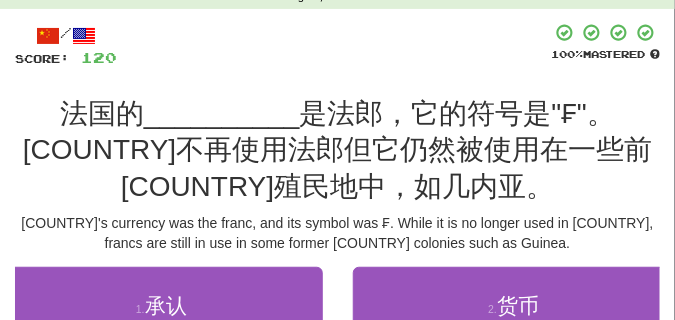 scroll, scrollTop: 100, scrollLeft: 0, axis: vertical 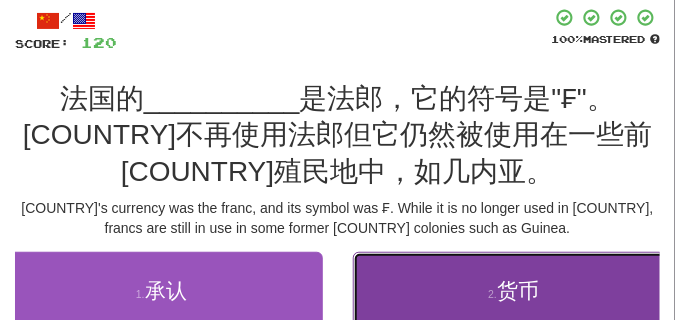 click on "2 ." at bounding box center (492, 294) 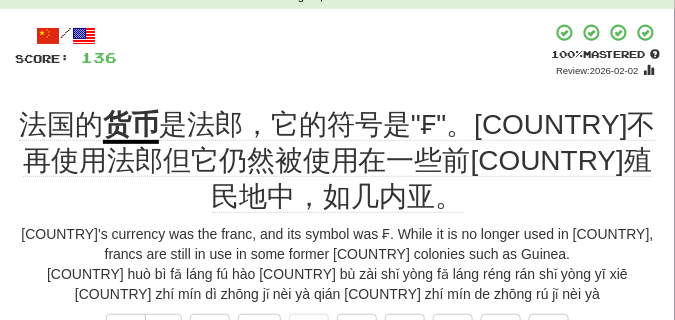 scroll, scrollTop: 100, scrollLeft: 0, axis: vertical 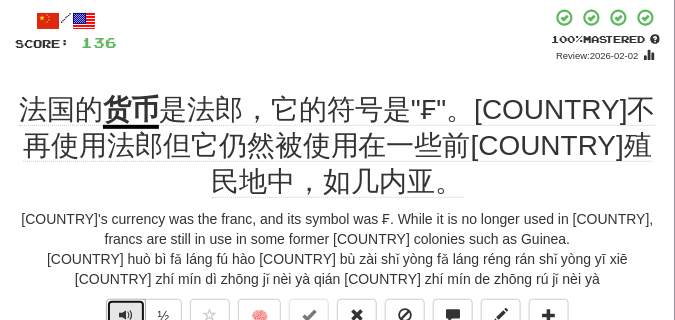 click at bounding box center [126, 316] 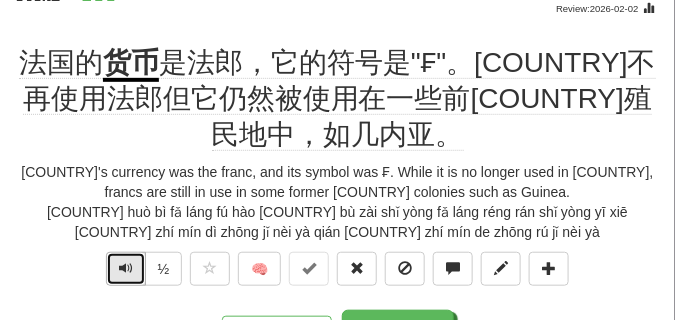 scroll, scrollTop: 200, scrollLeft: 0, axis: vertical 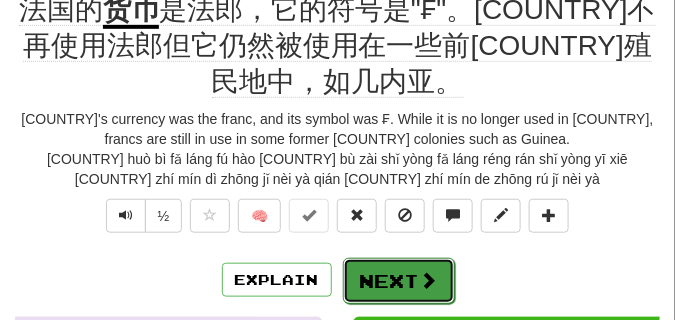 click on "Next" at bounding box center [399, 281] 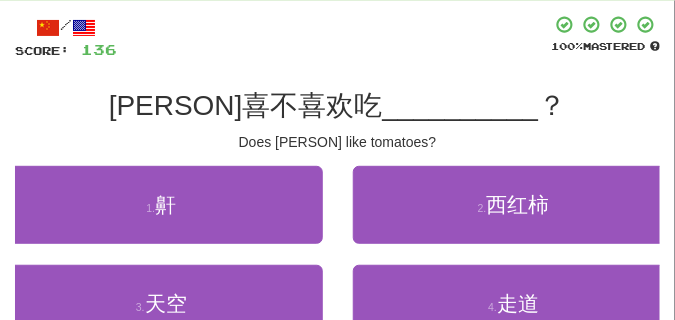 scroll, scrollTop: 90, scrollLeft: 0, axis: vertical 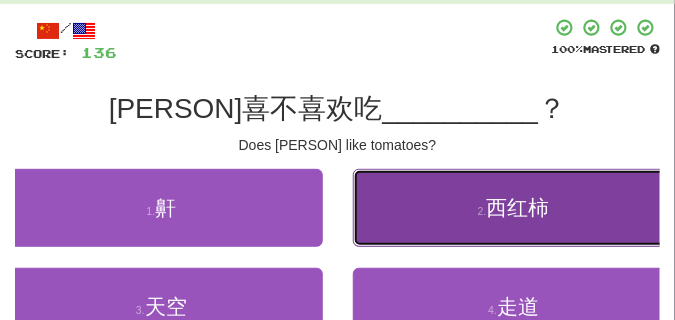 click on "2 .  西红柿" at bounding box center [514, 208] 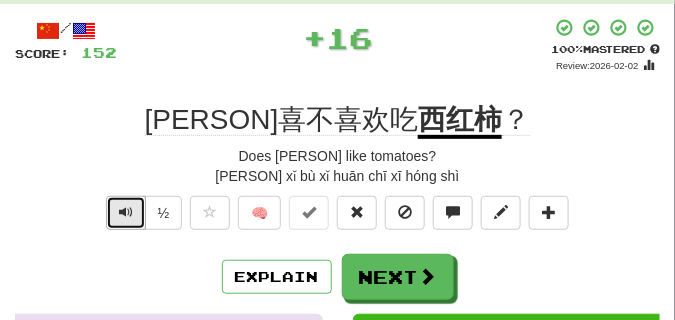 click at bounding box center [126, 212] 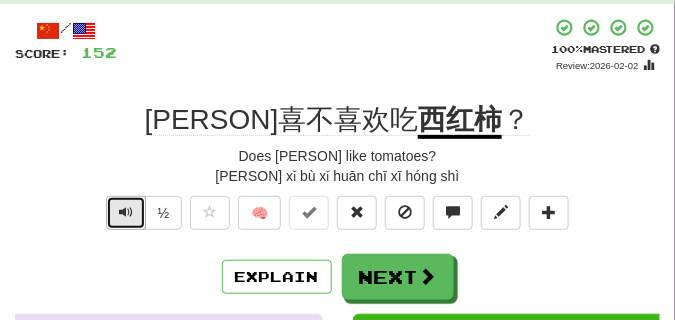 click at bounding box center (126, 212) 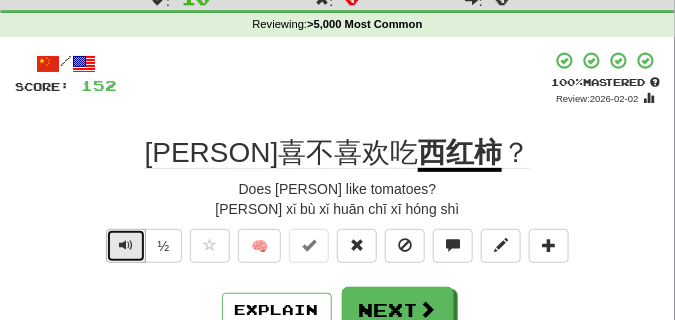 scroll, scrollTop: 40, scrollLeft: 0, axis: vertical 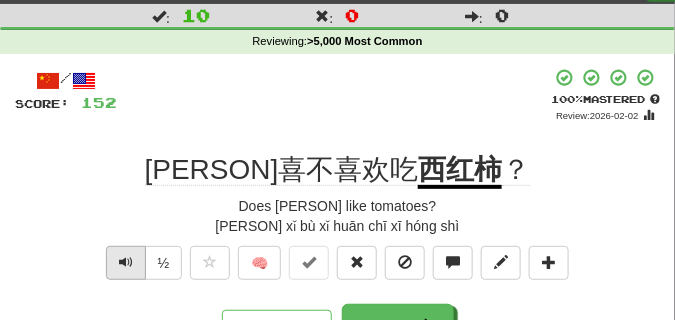 click on "Does Tom like tomatoes?" at bounding box center [337, 206] 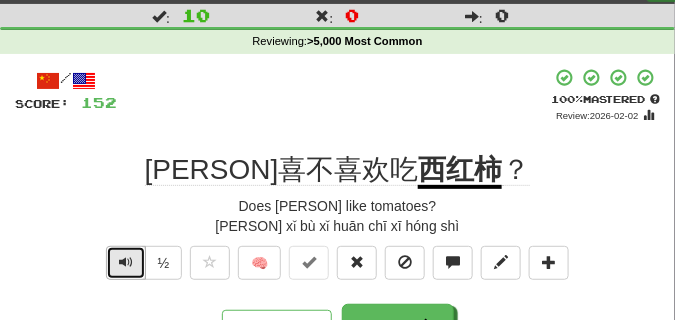click at bounding box center (126, 263) 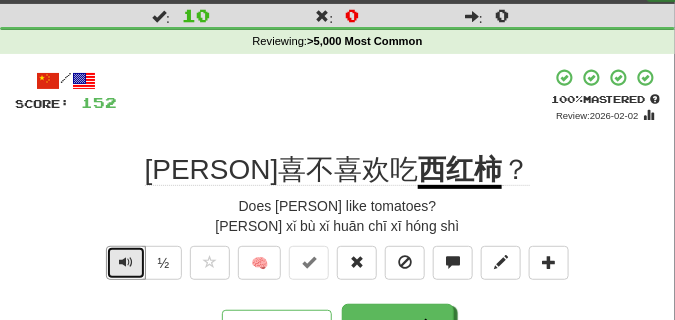 scroll, scrollTop: 90, scrollLeft: 0, axis: vertical 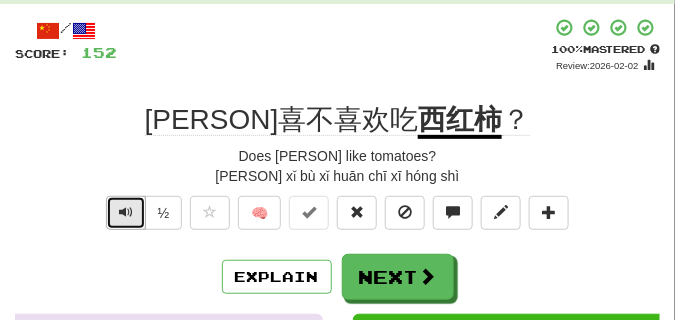 click at bounding box center (126, 213) 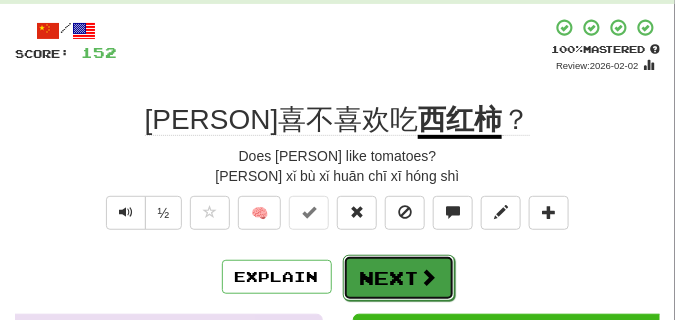click on "Next" at bounding box center [399, 278] 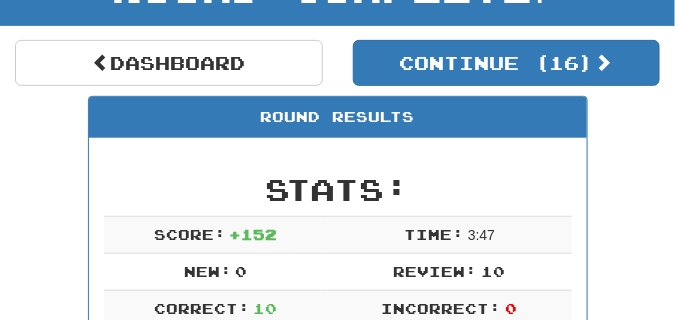 scroll, scrollTop: 140, scrollLeft: 0, axis: vertical 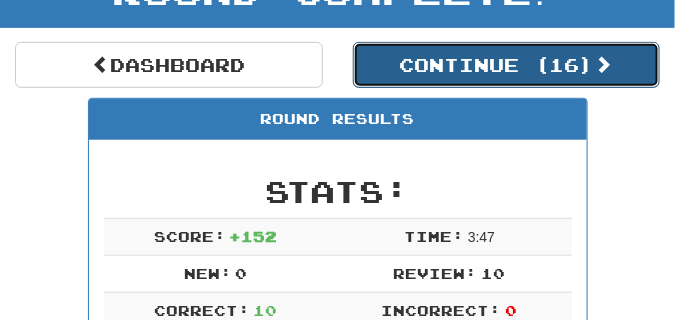 click on "Continue ( 16 )" at bounding box center (507, 65) 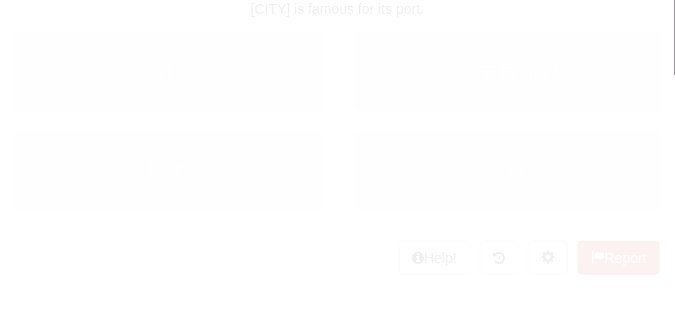 scroll, scrollTop: 140, scrollLeft: 0, axis: vertical 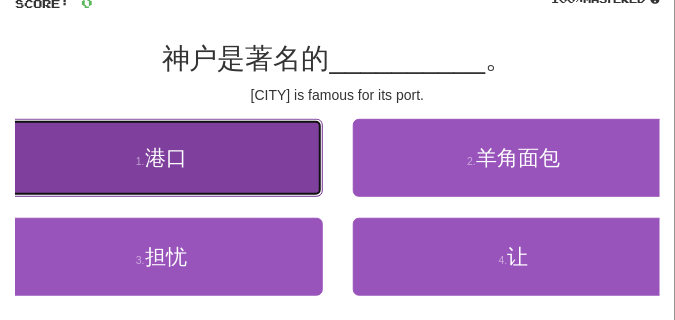 click on "1 .  港口" at bounding box center [161, 158] 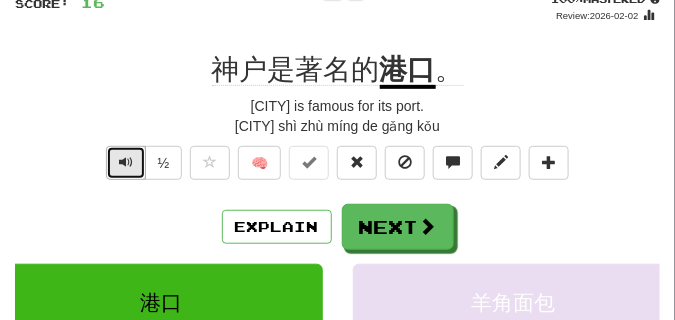click at bounding box center [126, 162] 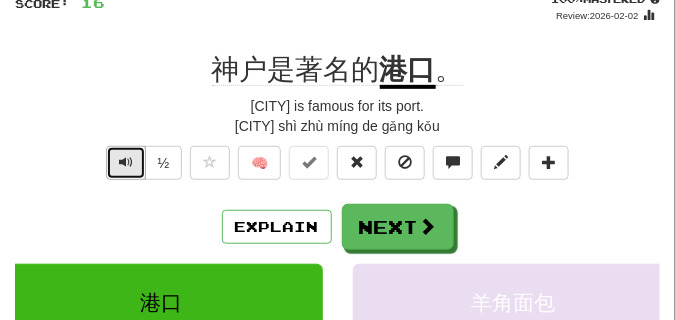 click at bounding box center (126, 162) 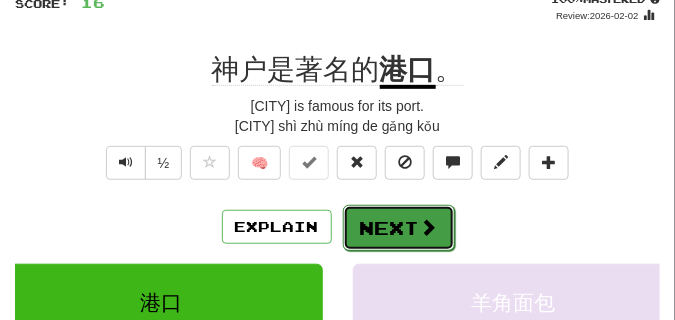 click on "Next" at bounding box center (399, 228) 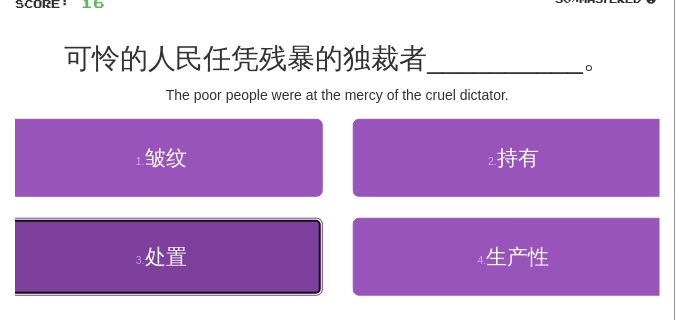 click on "3 .  处置" at bounding box center (161, 257) 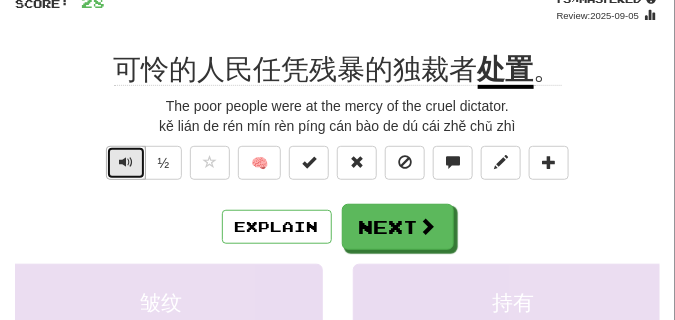 click at bounding box center [126, 162] 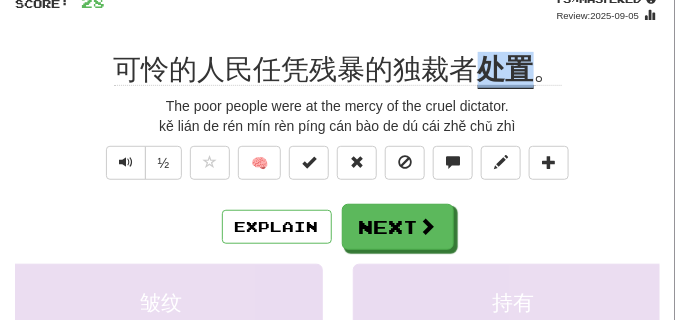drag, startPoint x: 480, startPoint y: 75, endPoint x: 523, endPoint y: 80, distance: 43.289722 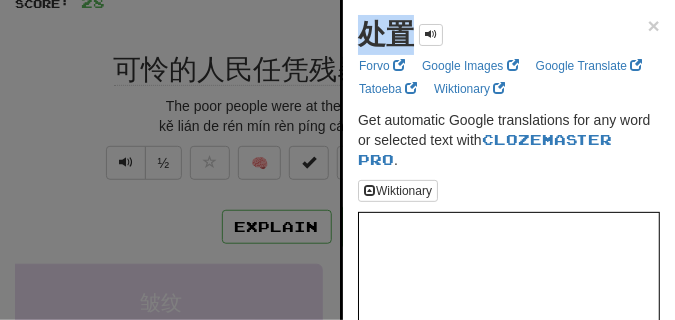 drag, startPoint x: 358, startPoint y: 32, endPoint x: 403, endPoint y: 37, distance: 45.276924 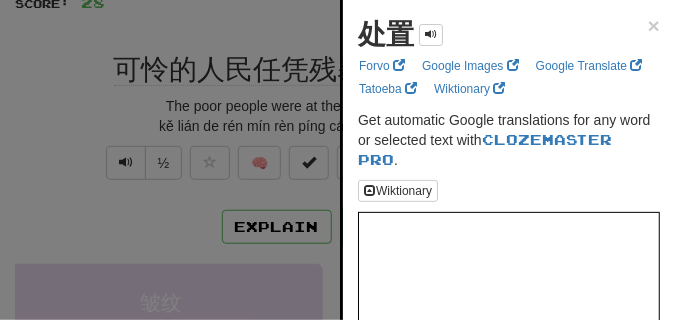click at bounding box center (337, 160) 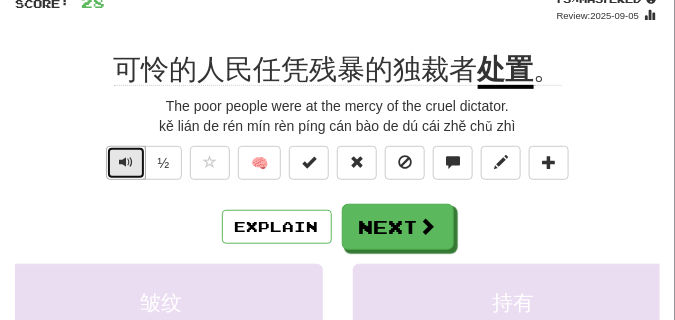 click at bounding box center [126, 162] 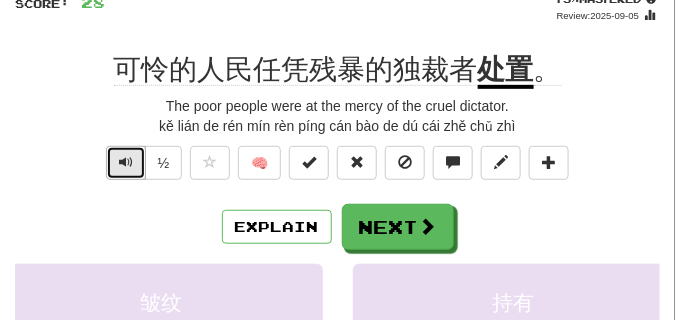 click at bounding box center (126, 162) 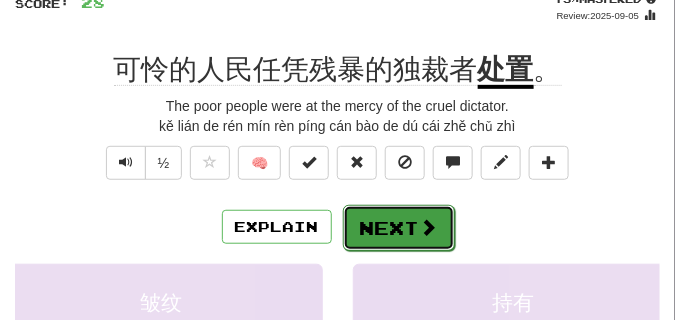 click on "Next" at bounding box center [399, 228] 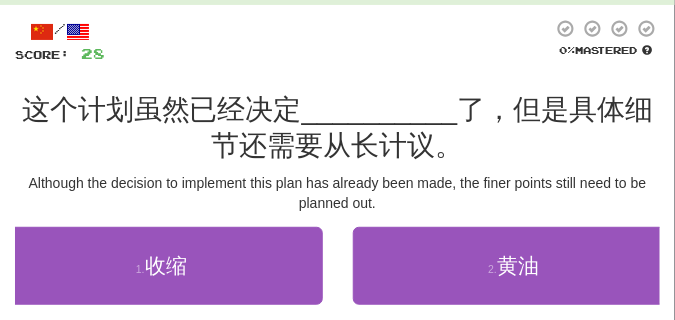 scroll, scrollTop: 150, scrollLeft: 0, axis: vertical 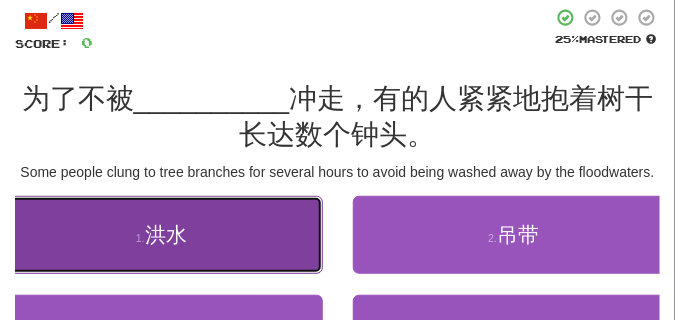 click on "1 . 洪水" at bounding box center (161, 235) 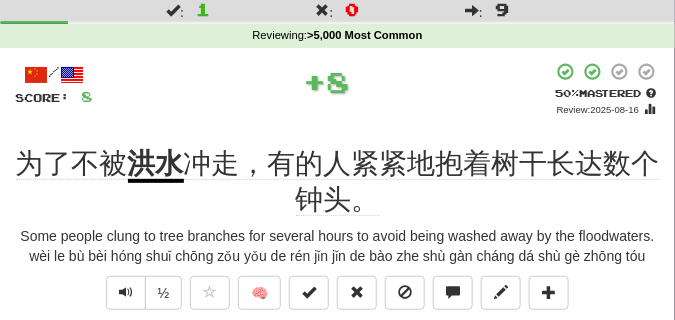 scroll, scrollTop: 100, scrollLeft: 0, axis: vertical 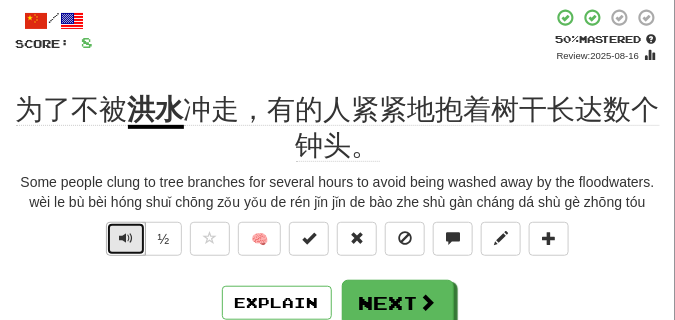 click at bounding box center (126, 238) 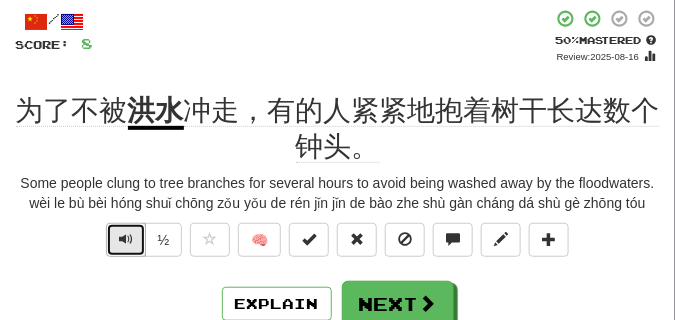 scroll, scrollTop: 100, scrollLeft: 0, axis: vertical 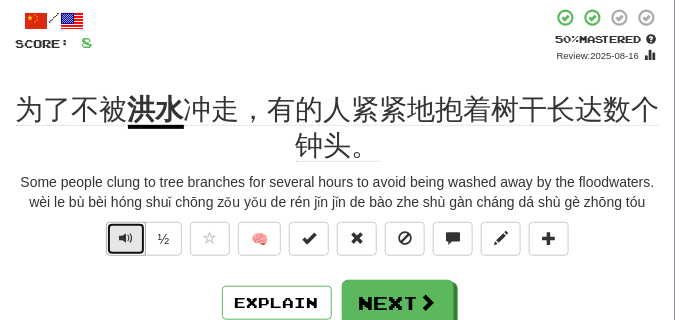click at bounding box center (126, 238) 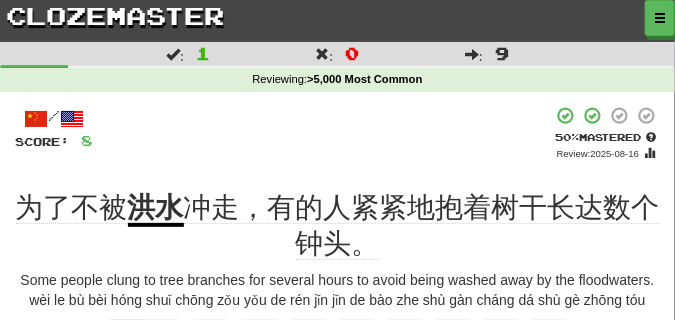 scroll, scrollTop: 0, scrollLeft: 0, axis: both 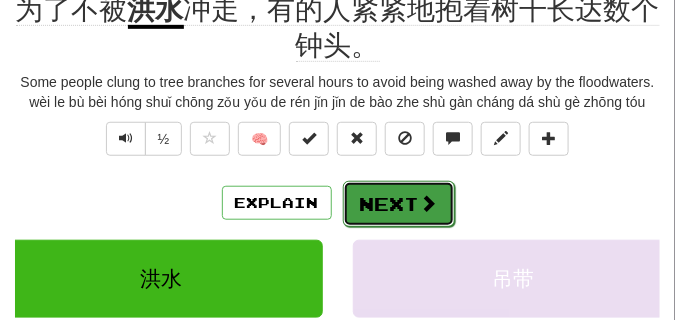 click on "Next" at bounding box center [399, 204] 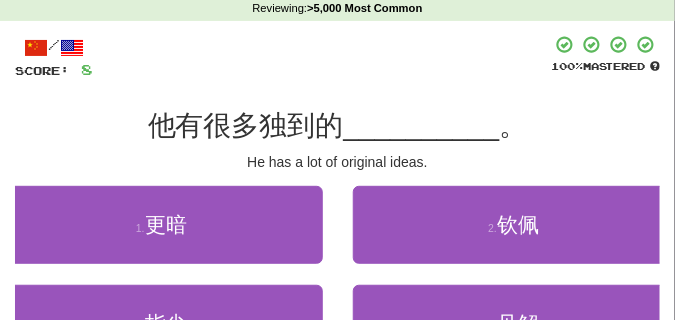 scroll, scrollTop: 90, scrollLeft: 0, axis: vertical 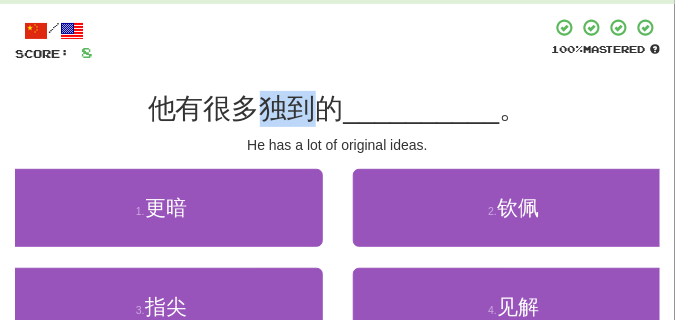 drag, startPoint x: 262, startPoint y: 118, endPoint x: 306, endPoint y: 118, distance: 44 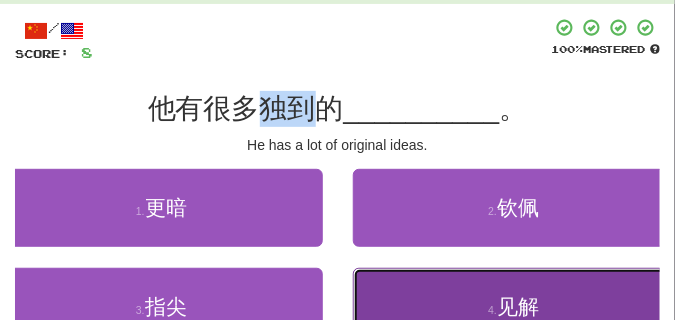 click on "4 . 见解" at bounding box center [514, 307] 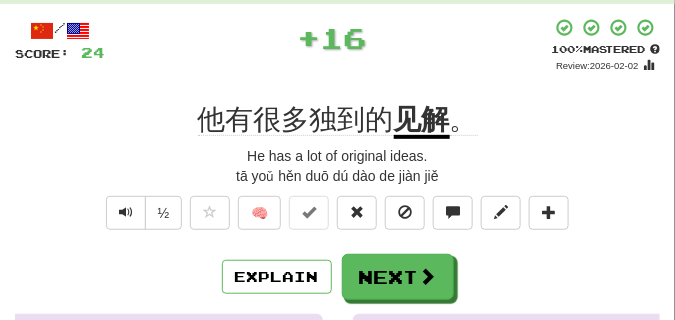 click on "/ Score: 24 + 16 100 % Mastered Review: 2026-02-02 他有很多独到的 见解 。 He has a lot of original ideas. tā yoǔ hěn duō dú dào de jiàn jiě ½ 🧠 Explain Next 更暗 钦佩 指尖 见解 Learn more: 更暗 钦佩 指尖 见解 Help! Report Sentence Source" at bounding box center (337, 318) 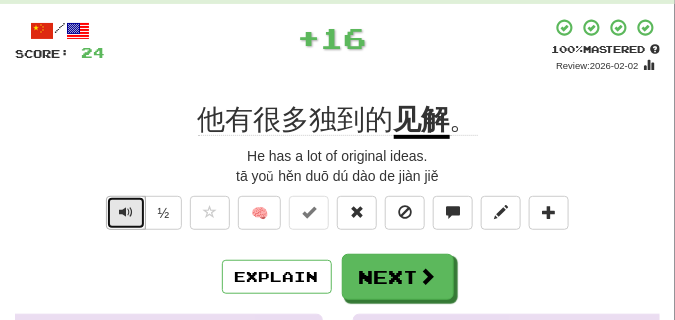 click at bounding box center (126, 213) 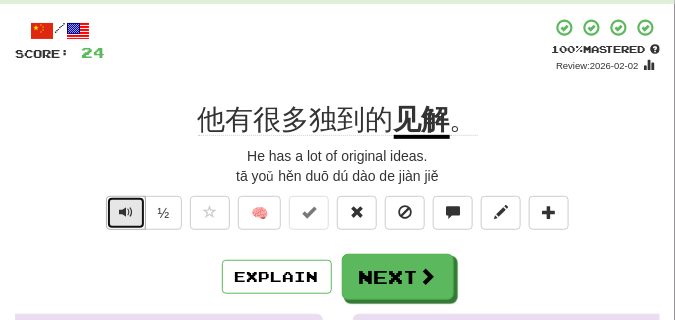 click at bounding box center [126, 213] 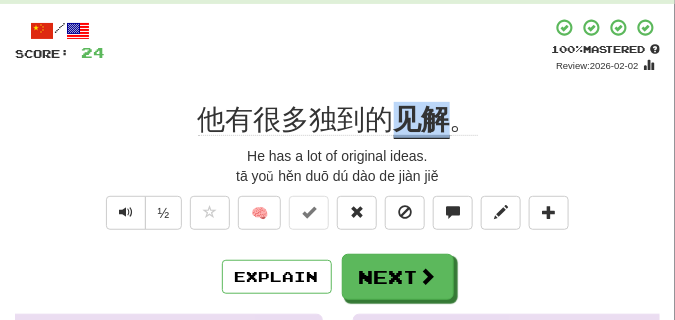 drag, startPoint x: 399, startPoint y: 116, endPoint x: 453, endPoint y: 116, distance: 54 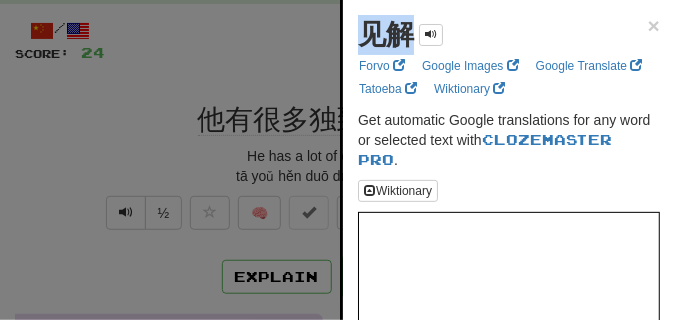 drag, startPoint x: 367, startPoint y: 40, endPoint x: 407, endPoint y: 40, distance: 40 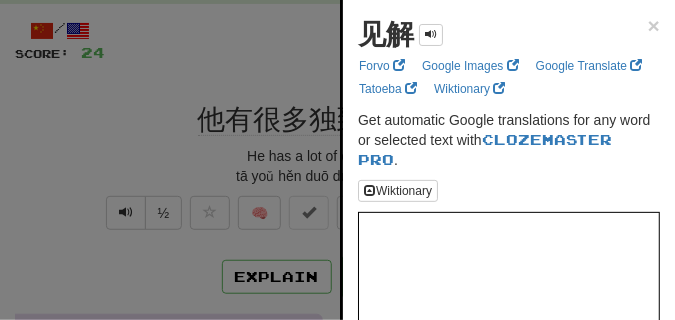 click at bounding box center [337, 160] 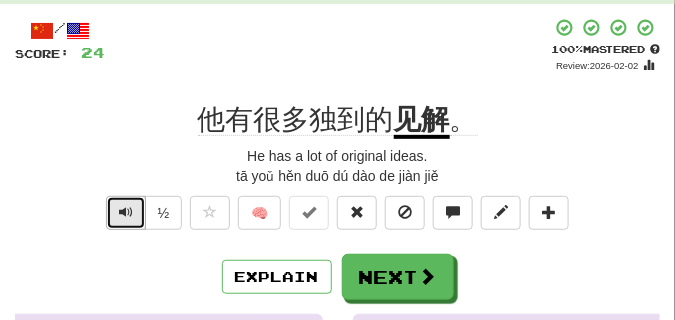click at bounding box center (126, 213) 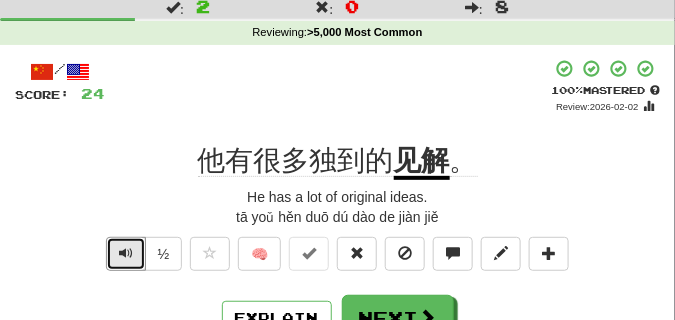 scroll, scrollTop: 50, scrollLeft: 0, axis: vertical 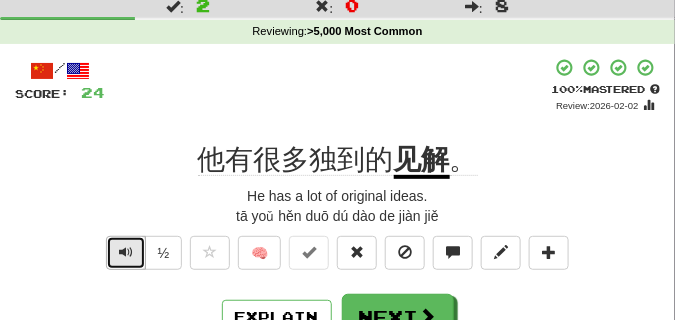 click at bounding box center [126, 252] 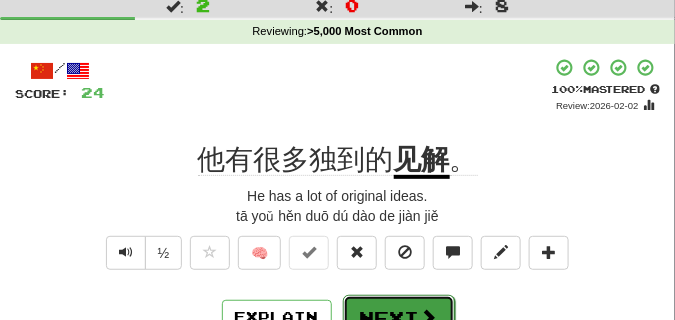 click on "Next" at bounding box center (399, 318) 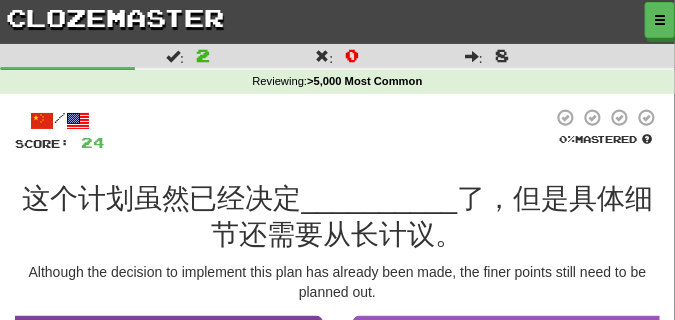 scroll, scrollTop: 100, scrollLeft: 0, axis: vertical 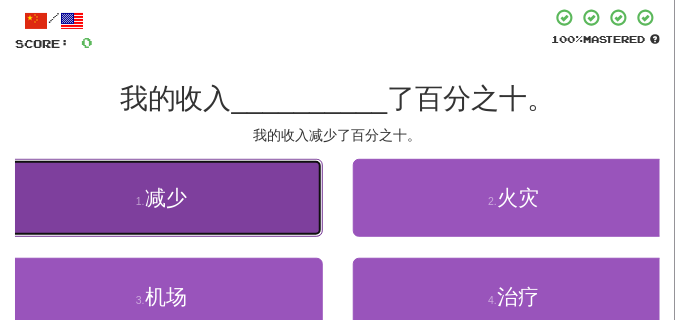 click on "1 .  减少" at bounding box center (161, 198) 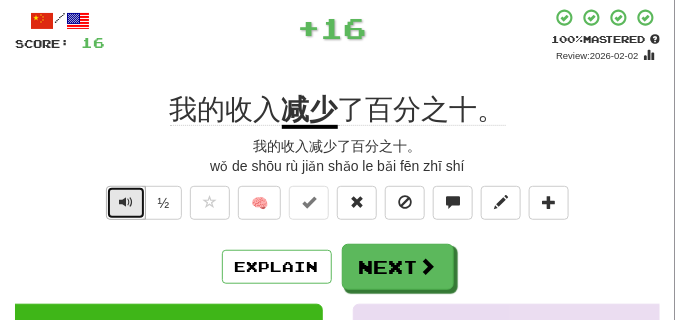 click at bounding box center [126, 202] 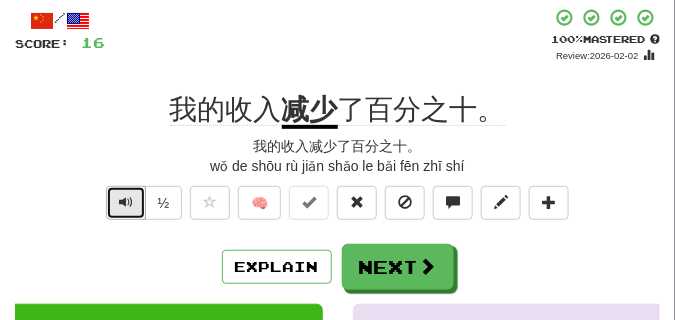click at bounding box center (126, 202) 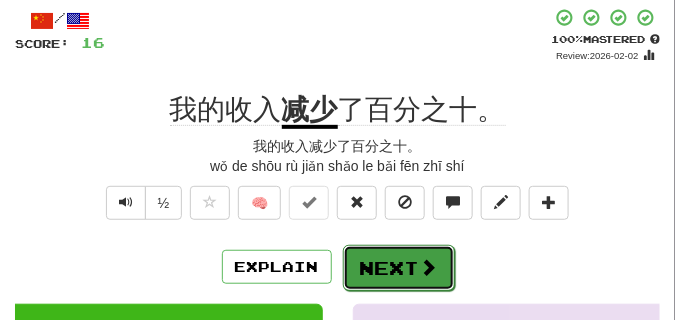 click on "Next" at bounding box center (399, 268) 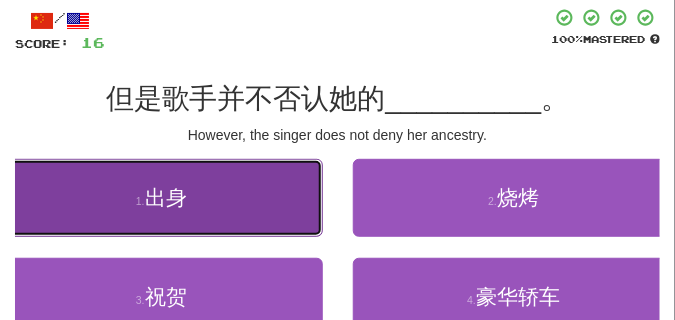 click on "出身" at bounding box center [166, 197] 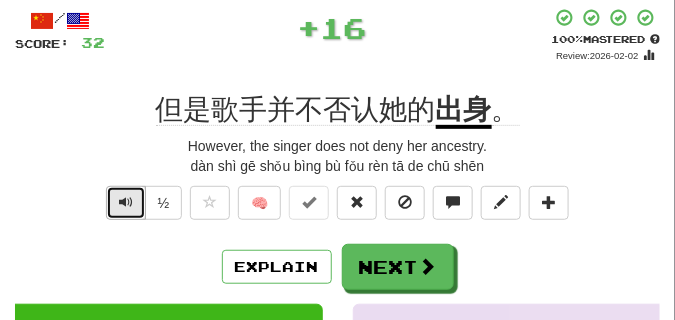 click at bounding box center (126, 202) 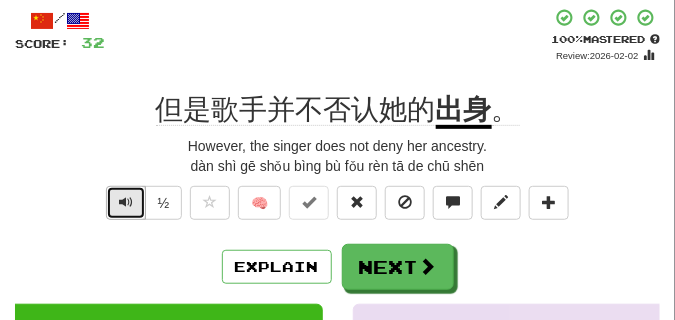 click at bounding box center (126, 202) 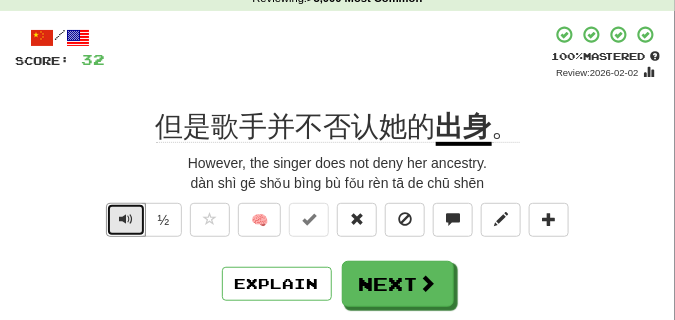 scroll, scrollTop: 100, scrollLeft: 0, axis: vertical 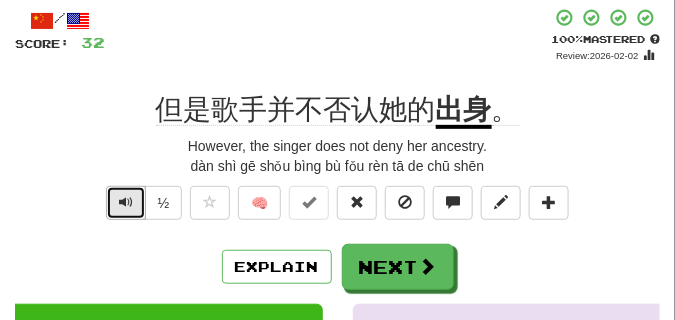 click at bounding box center (126, 202) 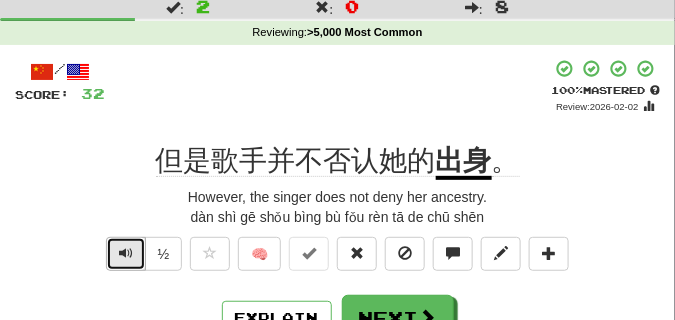 scroll, scrollTop: 50, scrollLeft: 0, axis: vertical 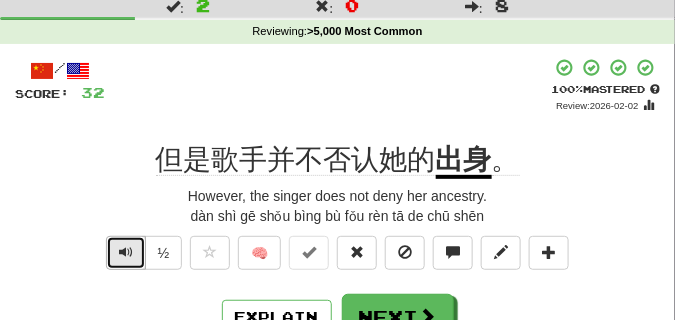 click at bounding box center (126, 253) 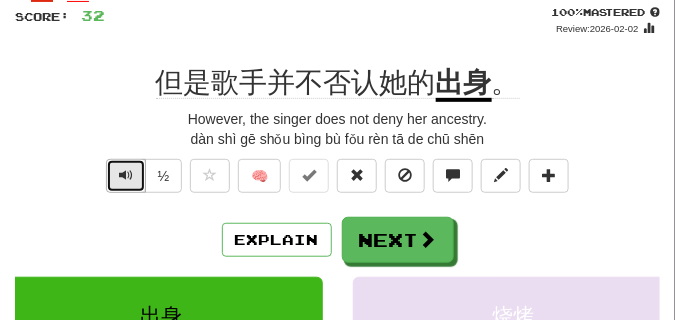 scroll, scrollTop: 150, scrollLeft: 0, axis: vertical 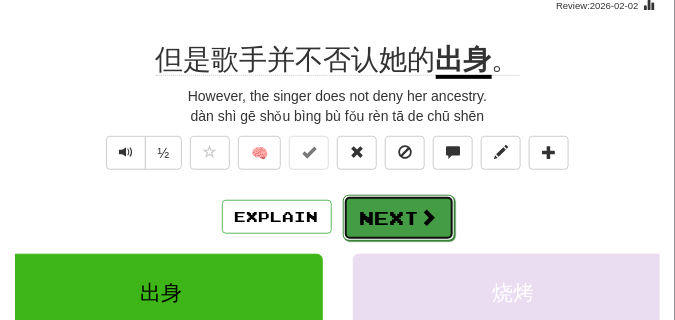click on "Next" at bounding box center [399, 218] 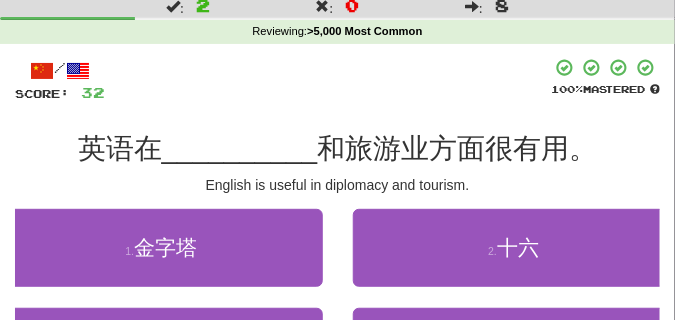 scroll, scrollTop: 100, scrollLeft: 0, axis: vertical 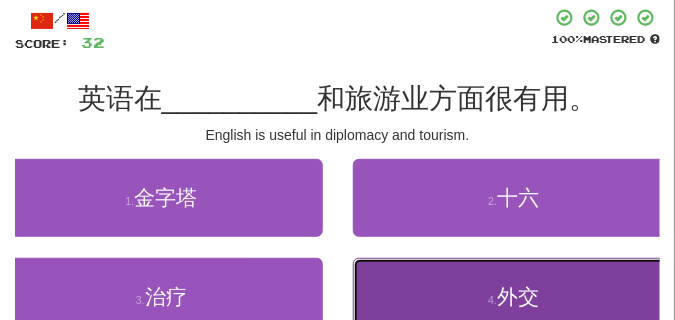 click on "4 .  外交" at bounding box center (514, 297) 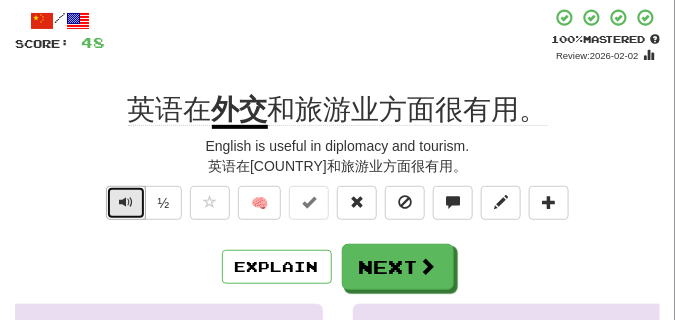 click at bounding box center [126, 203] 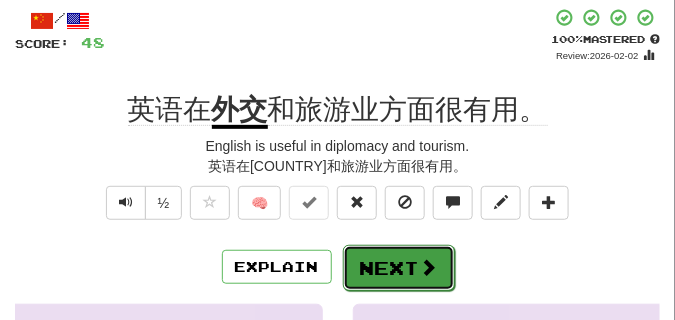 click on "Next" at bounding box center [399, 268] 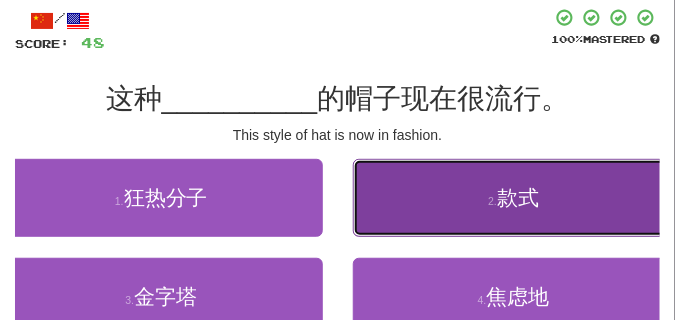 click on "2 .  款式" at bounding box center (514, 198) 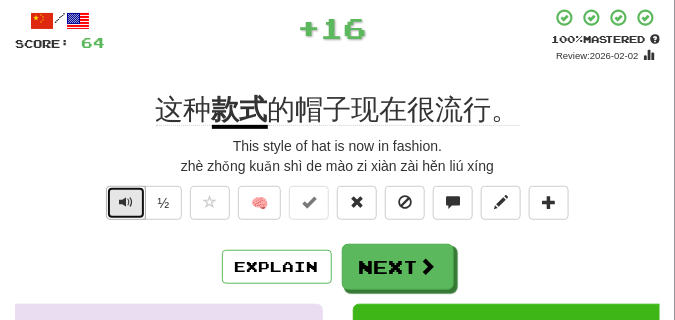click at bounding box center [126, 202] 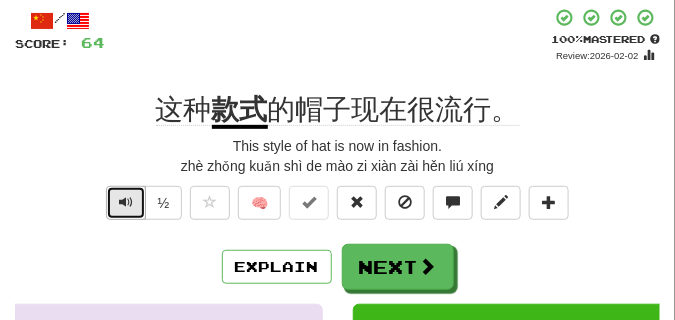 click at bounding box center [126, 202] 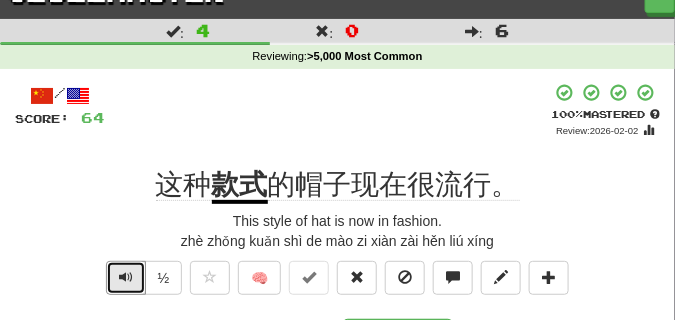 scroll, scrollTop: 50, scrollLeft: 0, axis: vertical 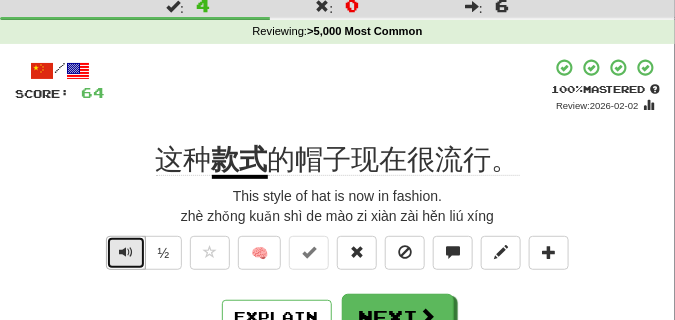 click at bounding box center [126, 252] 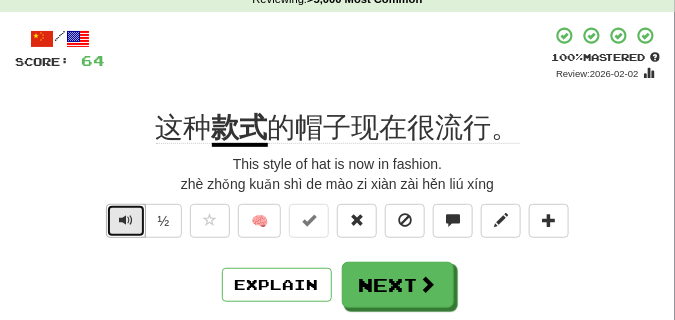 scroll, scrollTop: 100, scrollLeft: 0, axis: vertical 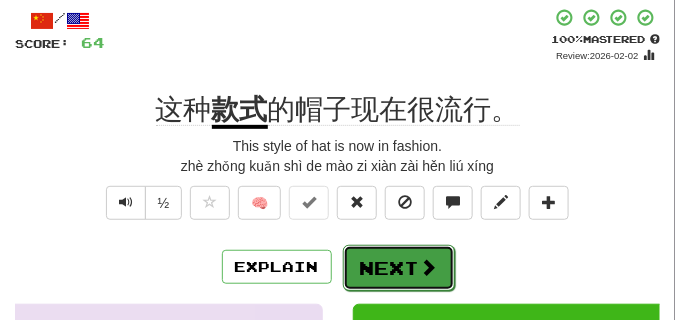 click on "Next" at bounding box center (399, 268) 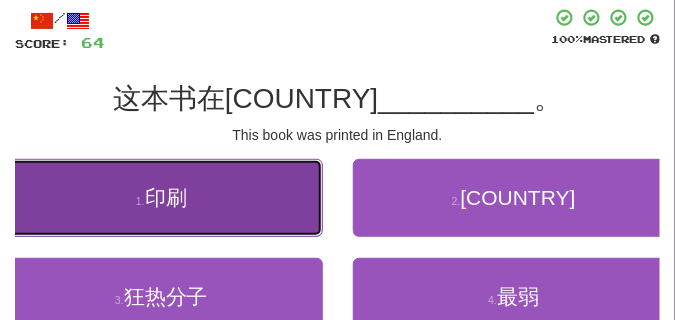 click on "印刷" at bounding box center (166, 197) 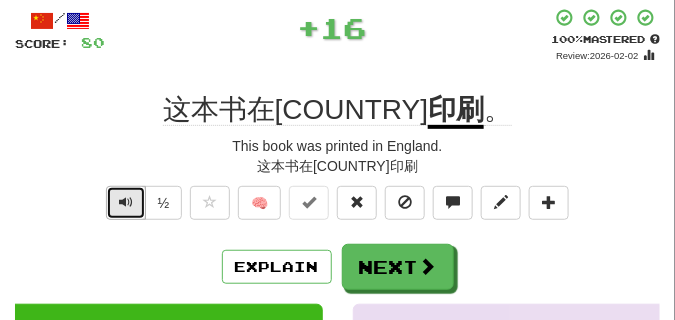 click at bounding box center (126, 203) 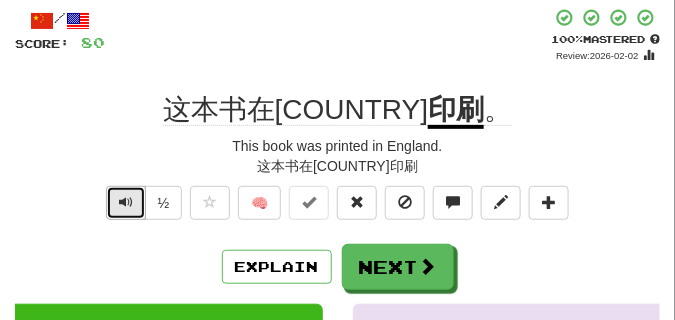 click at bounding box center (126, 203) 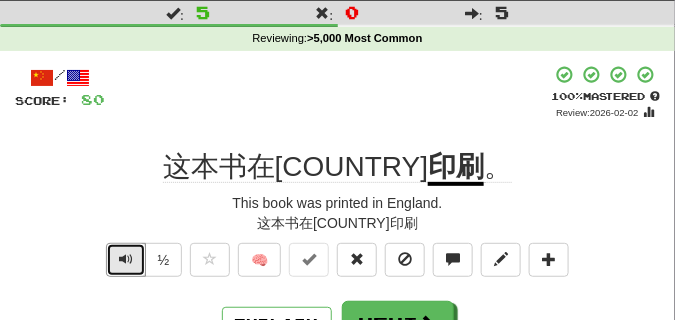 scroll, scrollTop: 100, scrollLeft: 0, axis: vertical 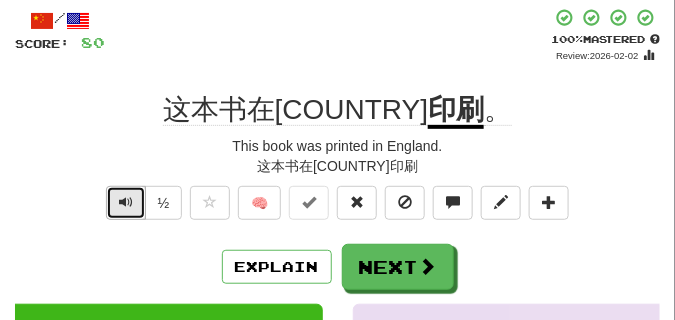click at bounding box center [126, 203] 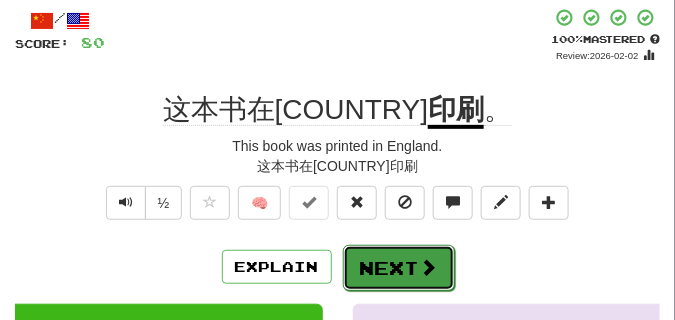 click on "Next" at bounding box center (399, 268) 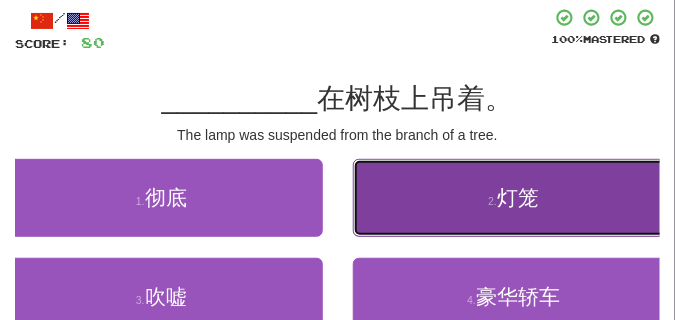 click on "2 .  灯笼" at bounding box center (514, 198) 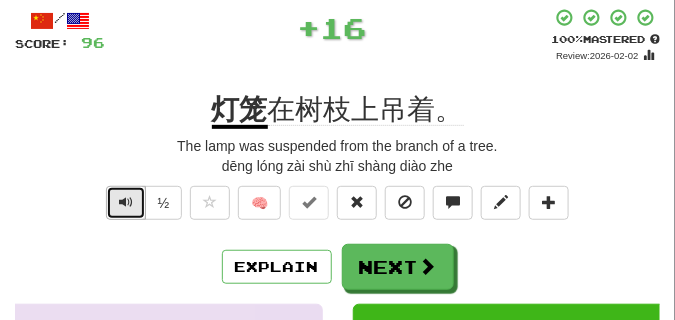 click at bounding box center (126, 202) 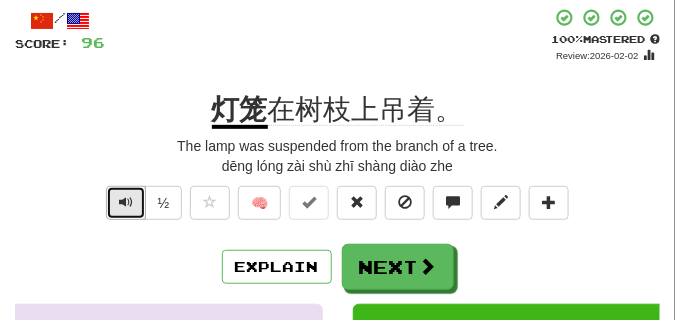 click at bounding box center (126, 202) 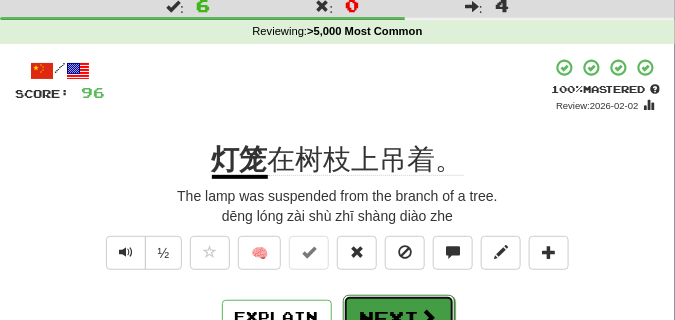 click on "Next" at bounding box center [399, 318] 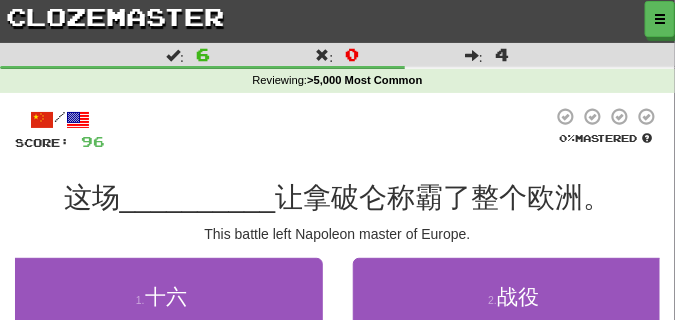 scroll, scrollTop: 0, scrollLeft: 0, axis: both 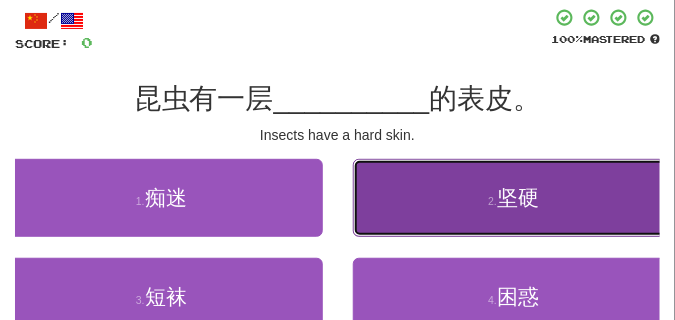 click on "2 . 坚硬" at bounding box center [514, 198] 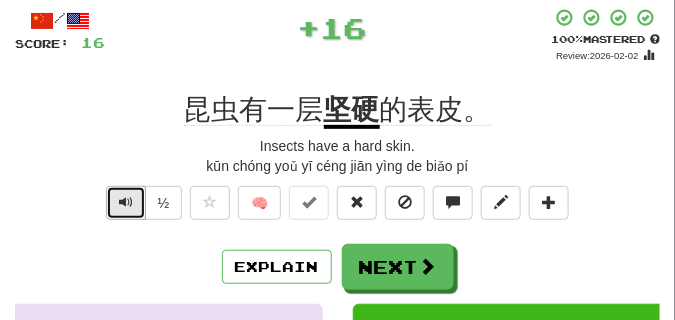click at bounding box center (126, 202) 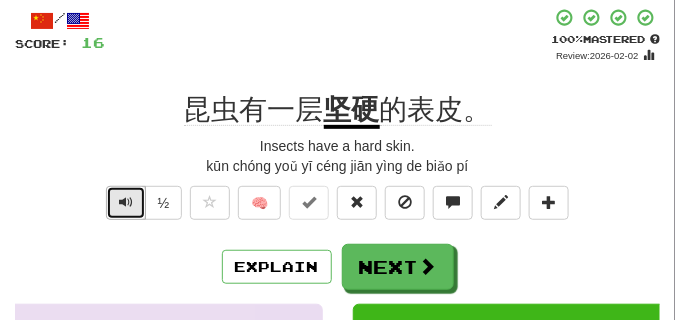 click at bounding box center (126, 202) 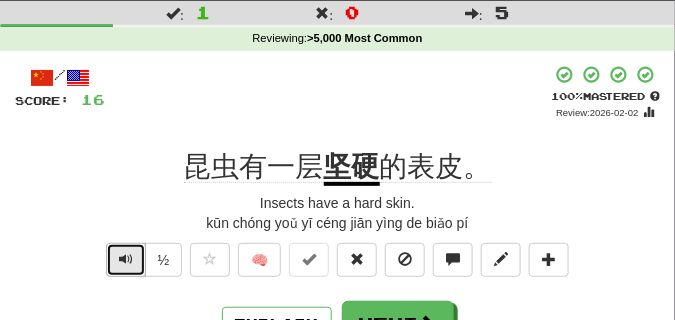 scroll, scrollTop: 100, scrollLeft: 0, axis: vertical 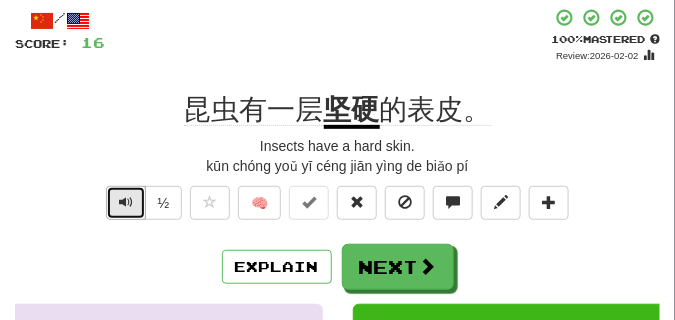 click at bounding box center (126, 202) 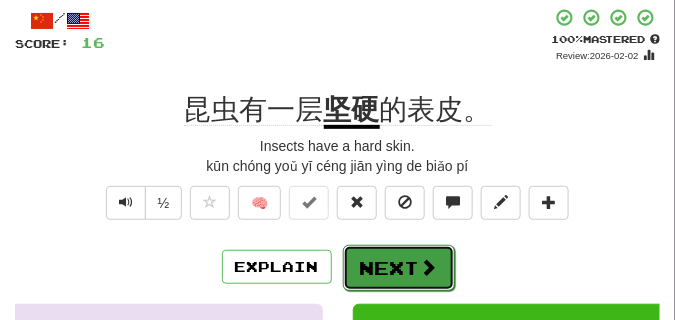 click on "Next" at bounding box center [399, 268] 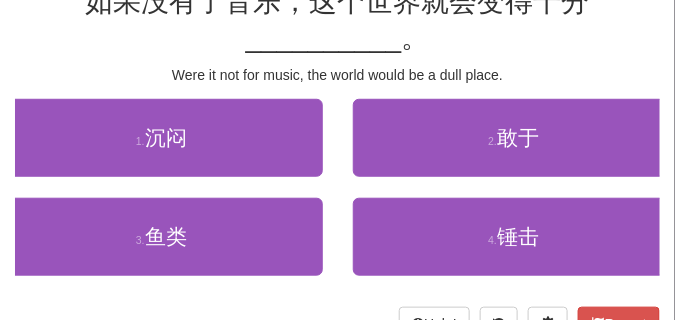 scroll, scrollTop: 200, scrollLeft: 0, axis: vertical 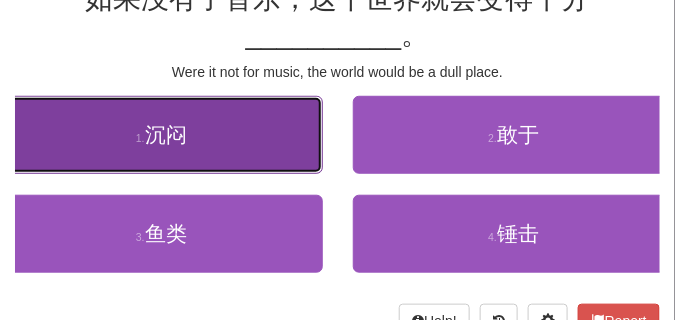 click on "1 .  沉闷" at bounding box center [161, 135] 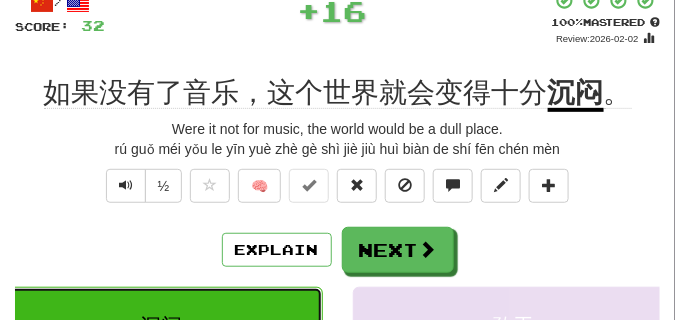 scroll, scrollTop: 110, scrollLeft: 0, axis: vertical 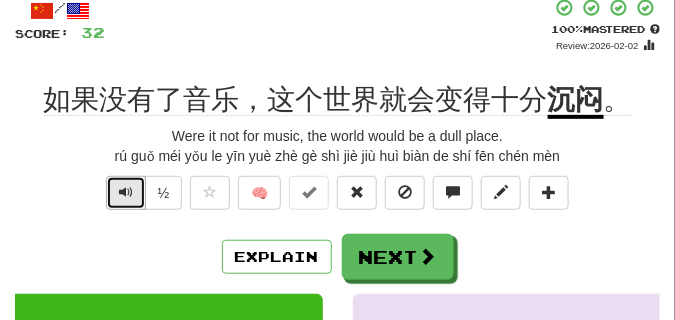 click at bounding box center [126, 192] 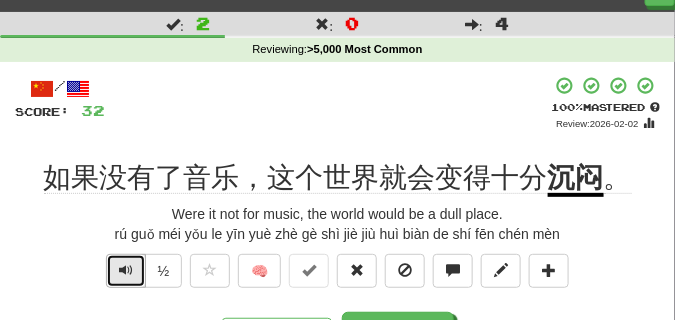 scroll, scrollTop: 50, scrollLeft: 0, axis: vertical 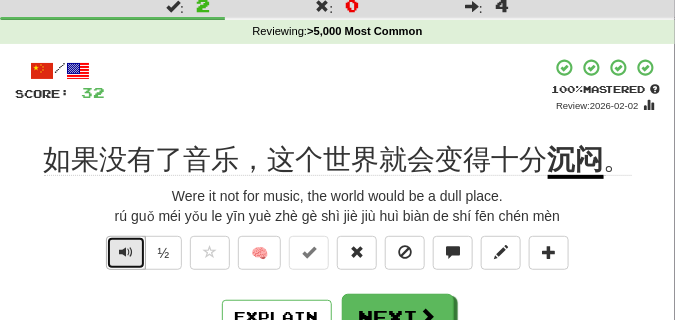 click at bounding box center (126, 253) 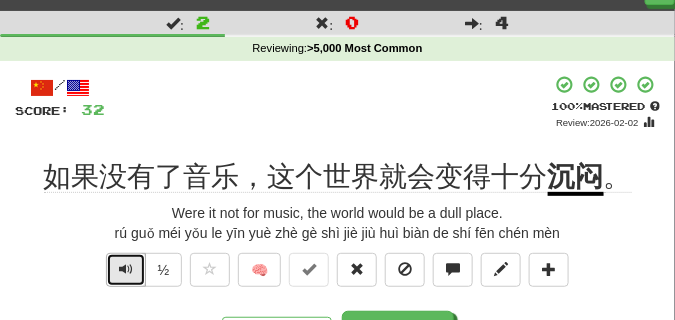 scroll, scrollTop: 50, scrollLeft: 0, axis: vertical 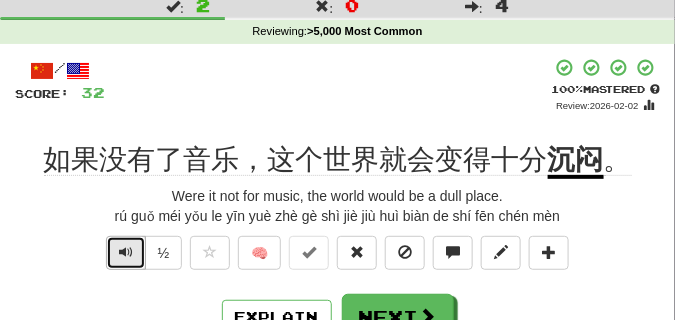 click at bounding box center (126, 252) 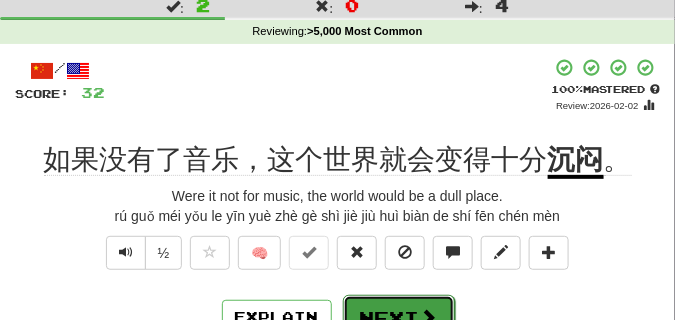 click on "Next" at bounding box center [399, 318] 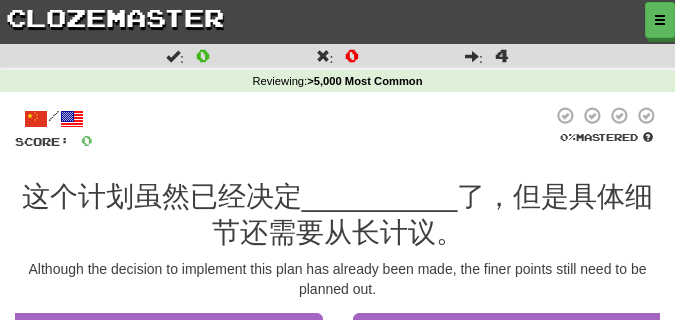 scroll, scrollTop: 50, scrollLeft: 0, axis: vertical 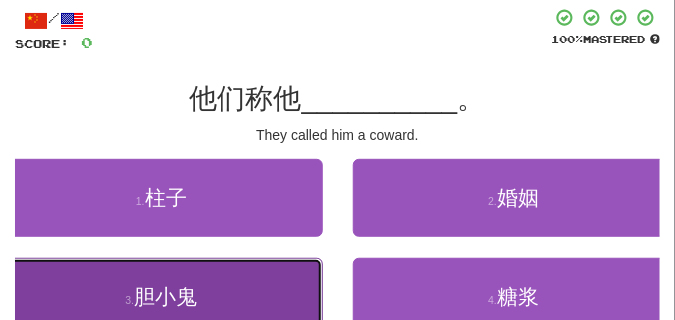 click on "3 .  dǎn xiǎo guǐ" at bounding box center [161, 297] 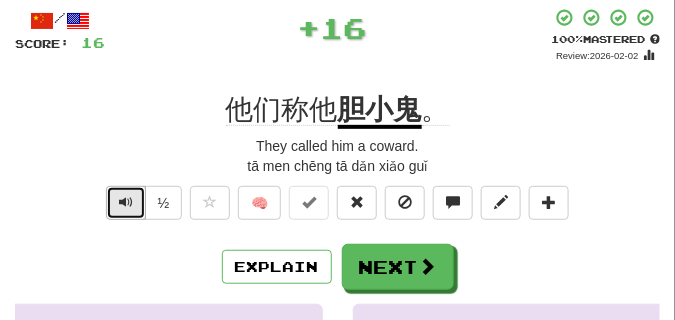 click at bounding box center [126, 202] 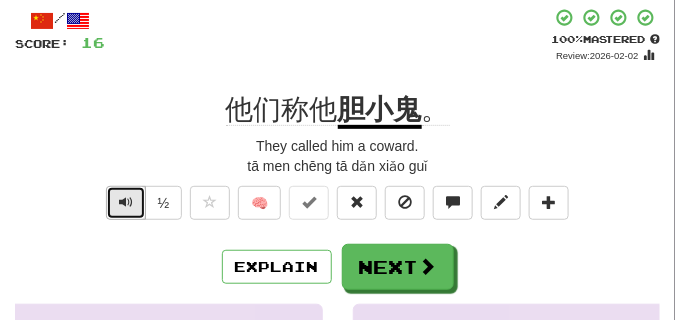 click at bounding box center (126, 202) 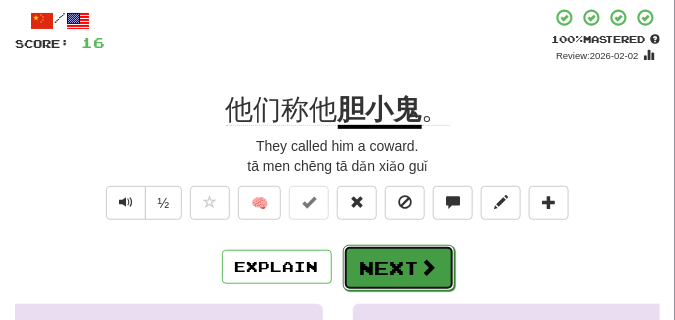 click on "Next" at bounding box center (399, 268) 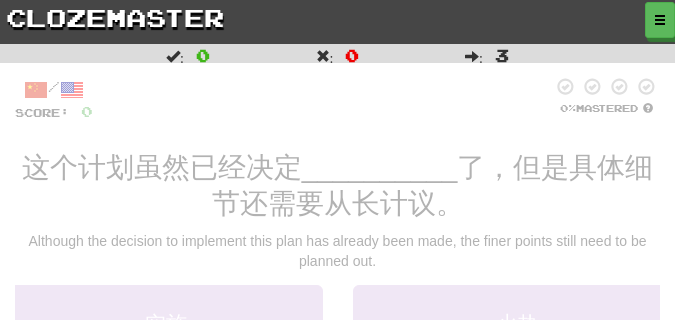 scroll, scrollTop: 100, scrollLeft: 0, axis: vertical 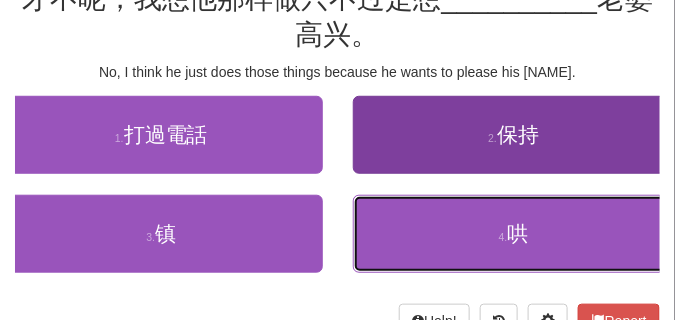 click on "4 .  哄" at bounding box center [514, 234] 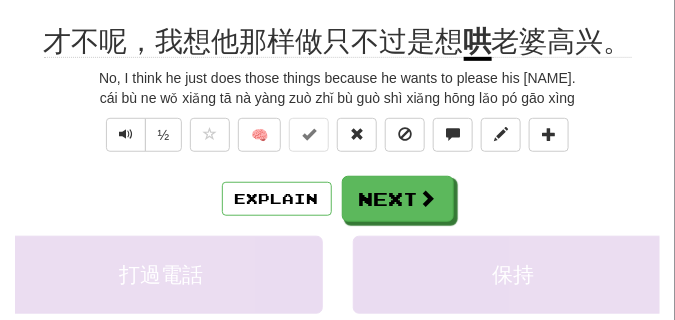 scroll, scrollTop: 110, scrollLeft: 0, axis: vertical 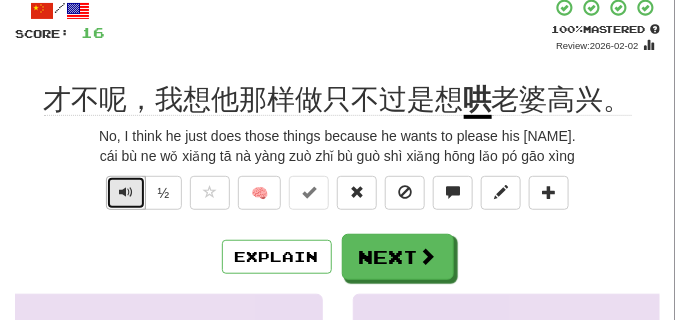 click at bounding box center [126, 192] 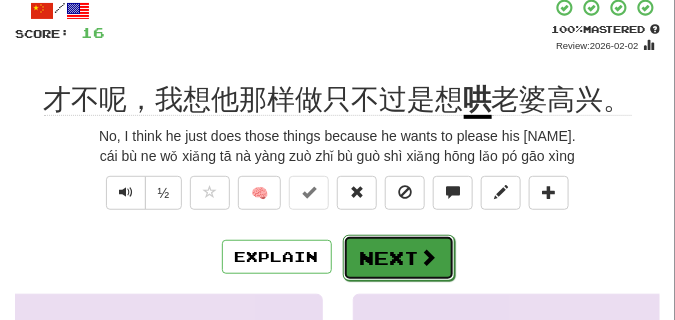 click on "Next" at bounding box center [399, 258] 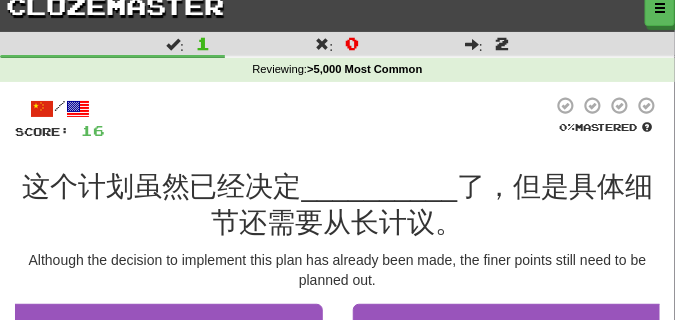 scroll, scrollTop: 10, scrollLeft: 0, axis: vertical 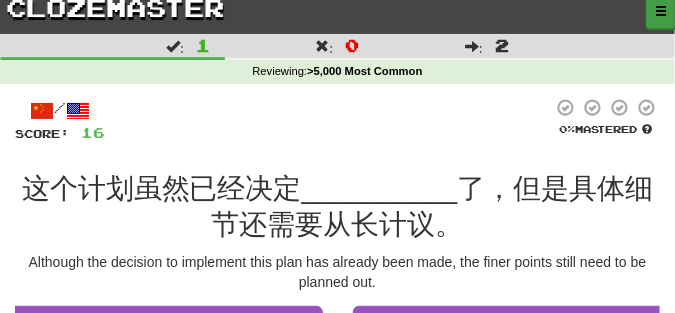 click at bounding box center [661, 11] 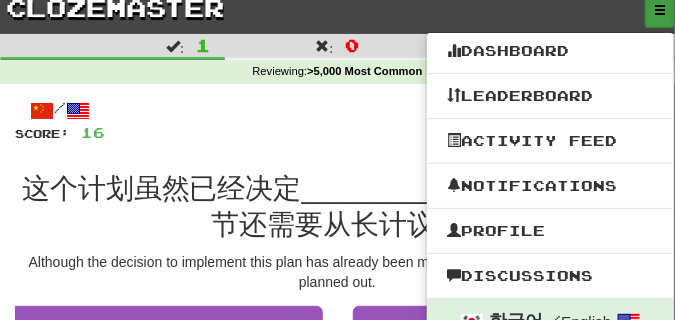 click on "Dashboard
Leaderboard
Activity Feed
Notifications
Profile
Discussions
한국어
/
English
Streak:
2
Review:
24
Points Today: 12
Čeština
/
English
Streak:
64
Review:
15,259
Points Today: 0
Español
/
Русский
Streak:
541
Review:
22,925
Points Today: 0
Français
/
Deutsch
Streak:
0
Review:
1,743
Points Today: 0
Français
/
Русский
Streak:
0
Review:
23
Points Today: 0
中文
/
English
Streak:
687
Review:
17,140
Points Today: 348
中文
/
Español
Streak:
479
Review:
20
Points Today: 0
Languages
Account
Logout" at bounding box center (550, 491) 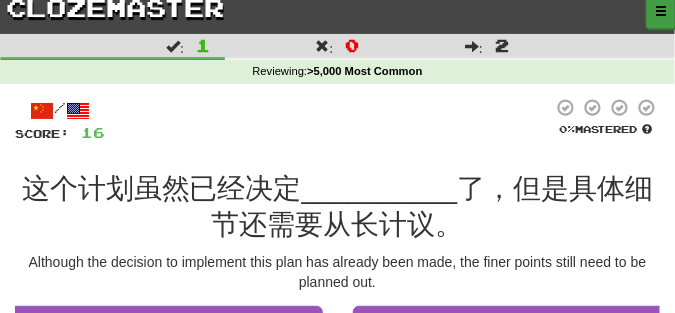 click at bounding box center (661, 11) 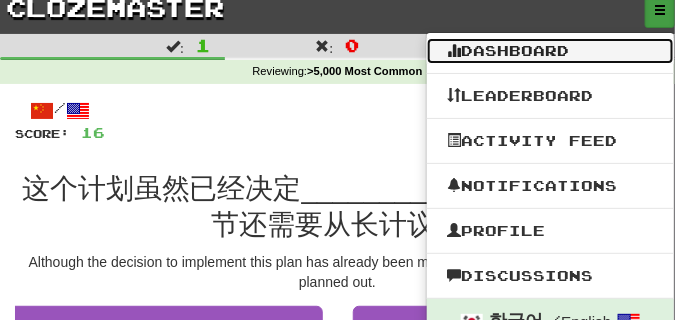 click on "Dashboard" at bounding box center (550, 51) 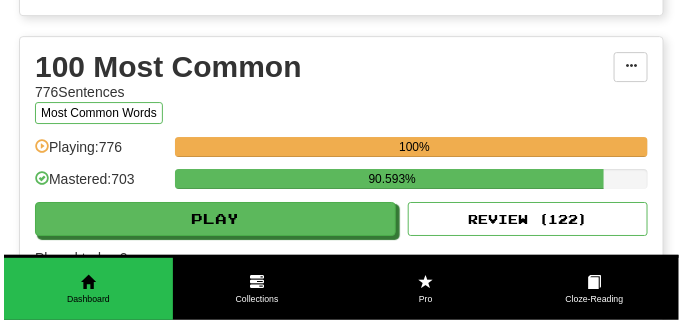 scroll, scrollTop: 1200, scrollLeft: 0, axis: vertical 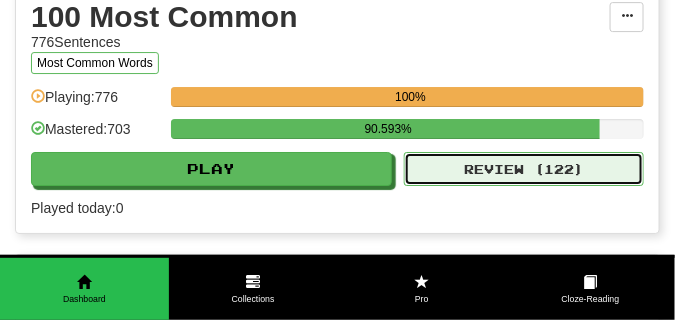 click on "Review ( 122 )" at bounding box center (524, 169) 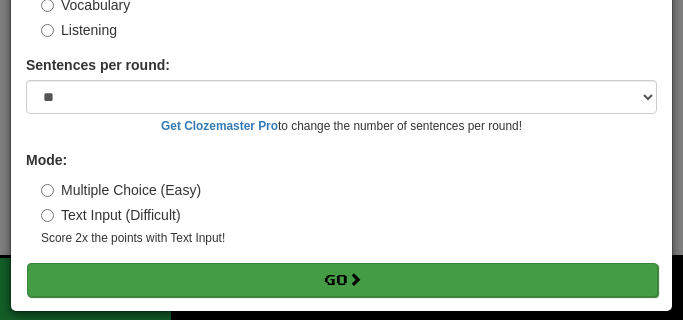 scroll, scrollTop: 161, scrollLeft: 0, axis: vertical 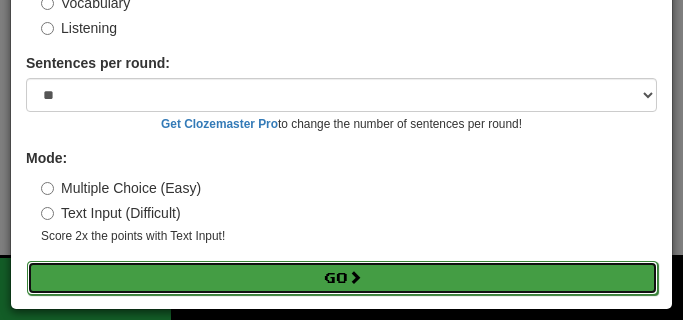 click on "Go" at bounding box center (342, 278) 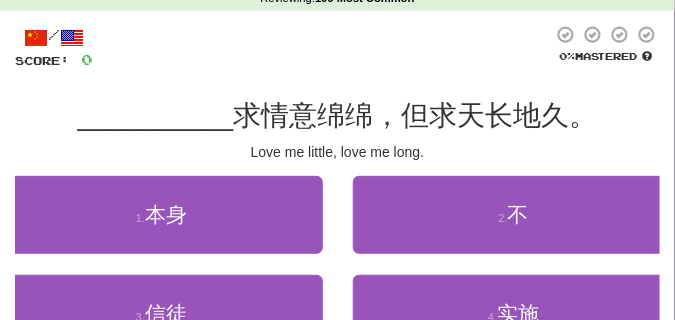 scroll, scrollTop: 100, scrollLeft: 0, axis: vertical 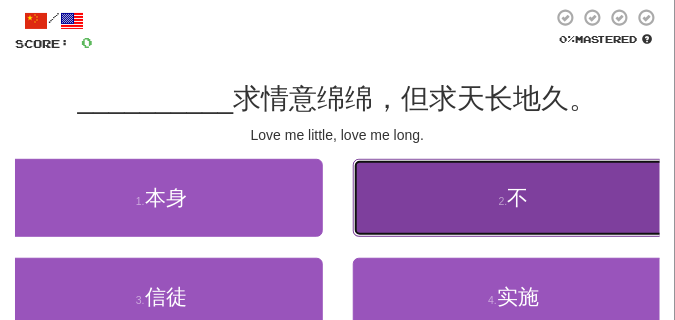 click on "2 .  不" at bounding box center (514, 198) 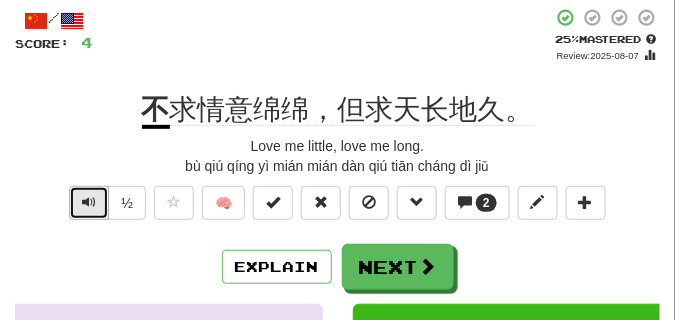 click at bounding box center [89, 202] 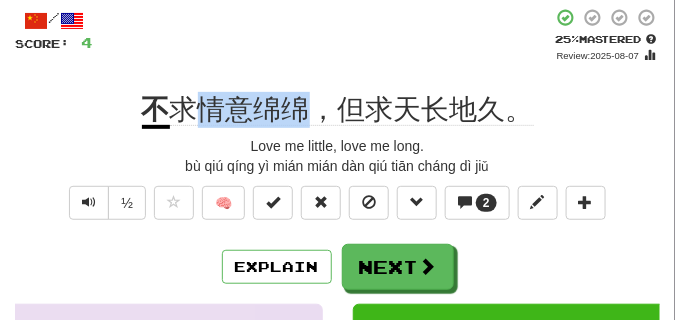 drag, startPoint x: 204, startPoint y: 101, endPoint x: 305, endPoint y: 109, distance: 101.31634 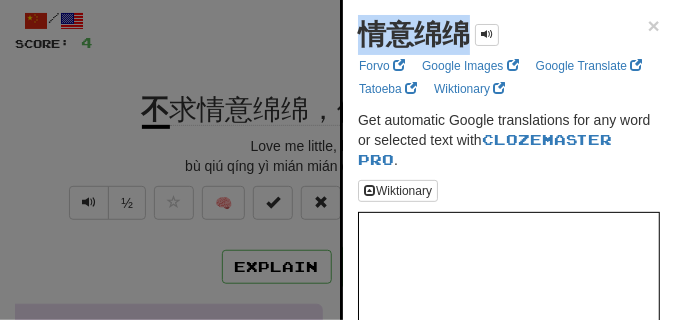 drag, startPoint x: 356, startPoint y: 36, endPoint x: 468, endPoint y: 47, distance: 112.53888 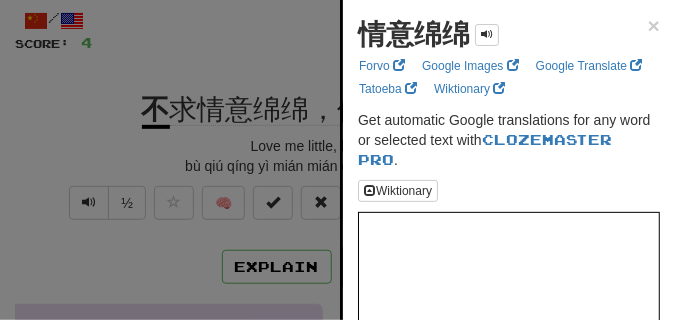 click at bounding box center [337, 160] 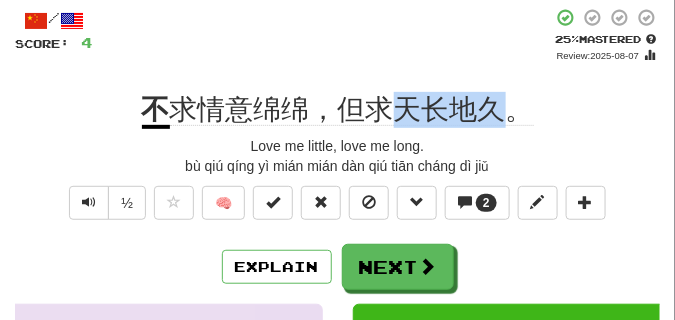 drag, startPoint x: 397, startPoint y: 111, endPoint x: 514, endPoint y: 119, distance: 117.273186 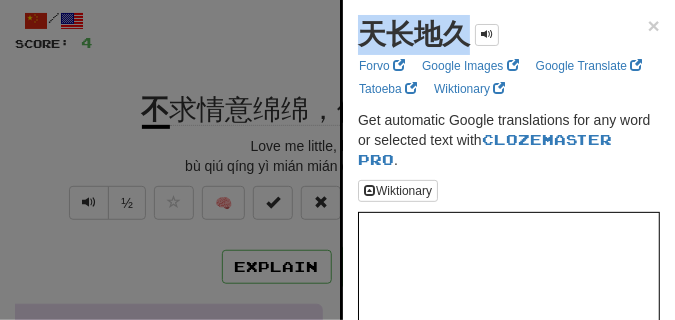 drag, startPoint x: 356, startPoint y: 34, endPoint x: 472, endPoint y: 47, distance: 116.72617 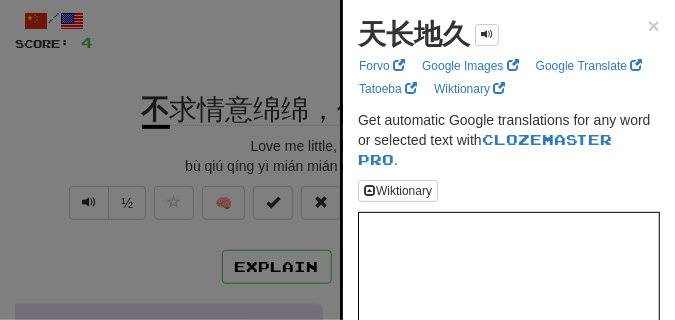 click at bounding box center (337, 160) 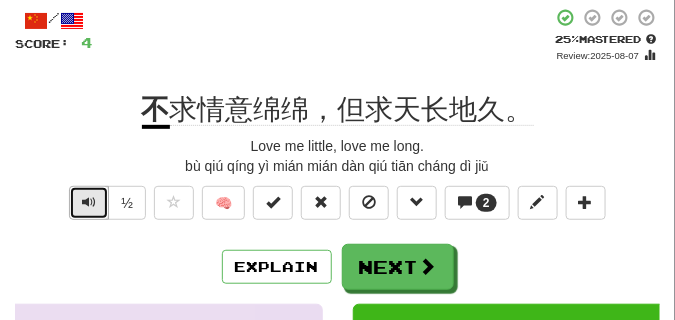 click at bounding box center (89, 203) 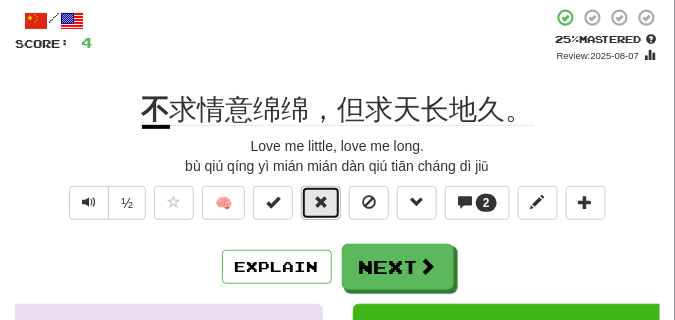 click at bounding box center (321, 202) 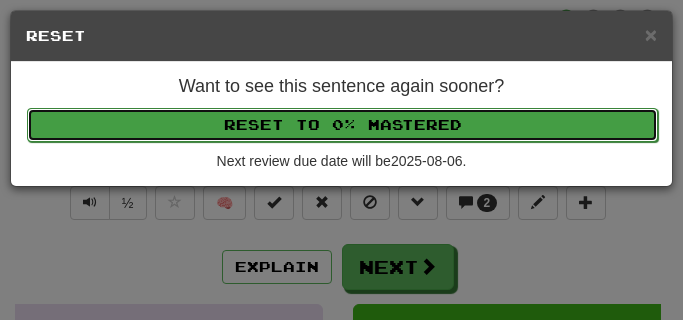 click on "Reset to 0% Mastered" at bounding box center (342, 125) 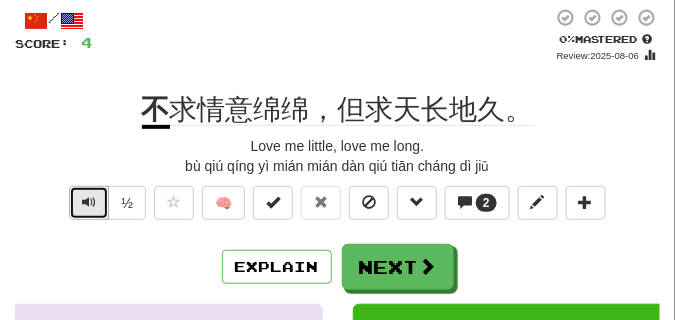 click at bounding box center [89, 203] 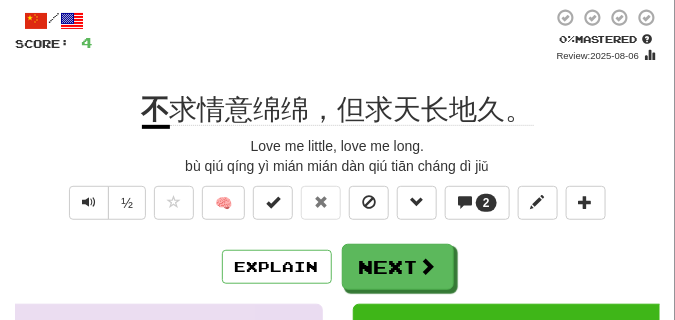 click on "+ 4" at bounding box center [322, 35] 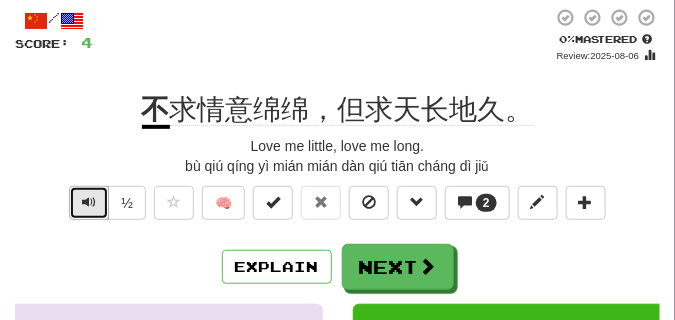 click at bounding box center [89, 202] 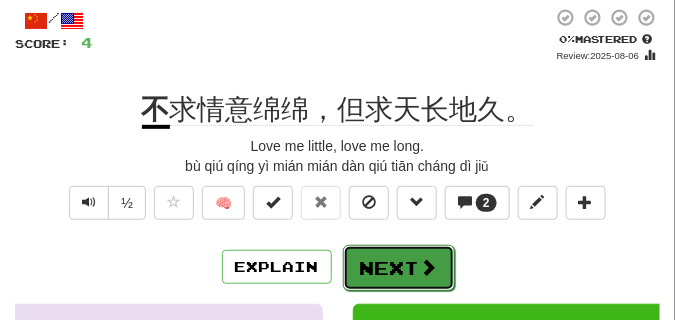 click on "Next" at bounding box center [399, 268] 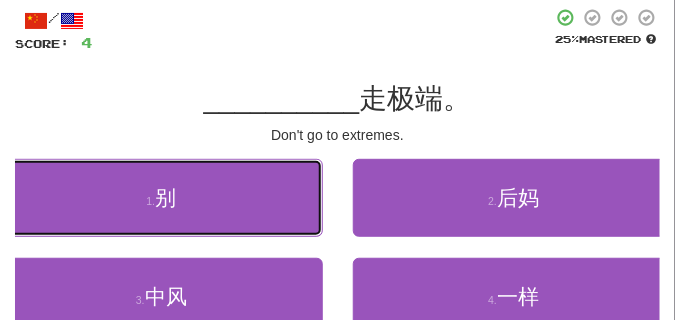 click on "1 .  别" at bounding box center [161, 198] 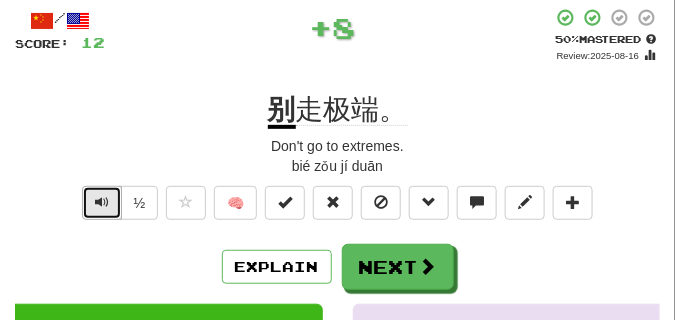 click at bounding box center (102, 202) 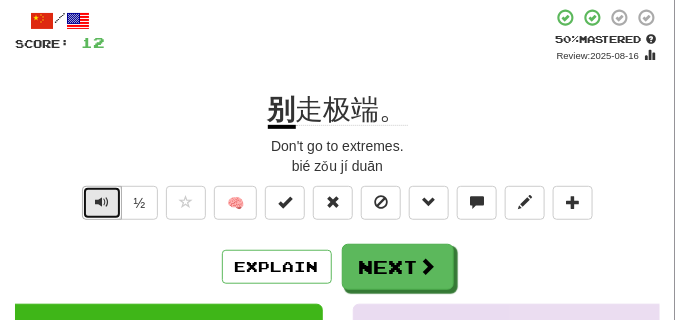 click at bounding box center (102, 202) 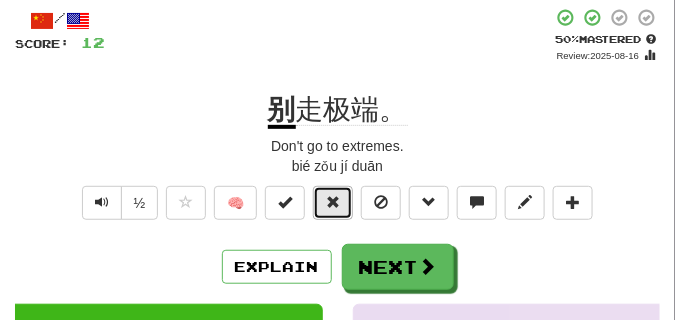 click at bounding box center [333, 202] 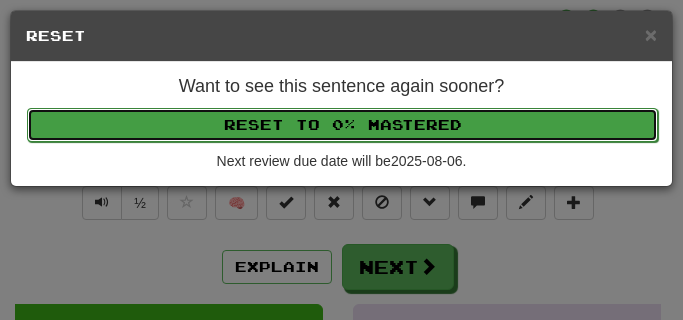 click on "Reset to 0% Mastered" at bounding box center (342, 125) 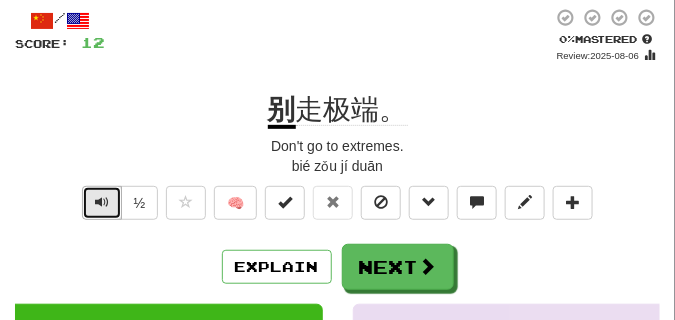 click at bounding box center (102, 203) 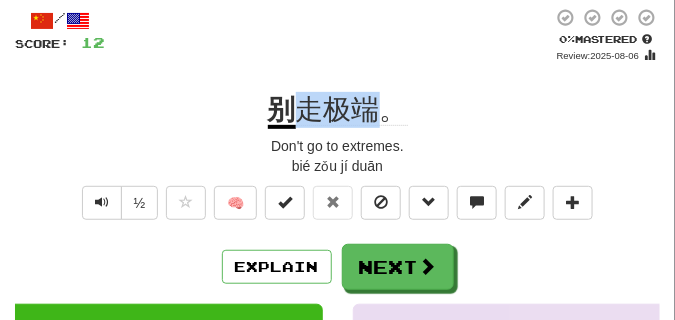 drag, startPoint x: 297, startPoint y: 116, endPoint x: 373, endPoint y: 124, distance: 76.41989 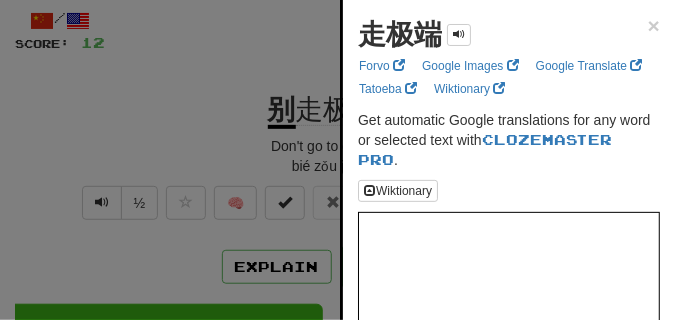 click at bounding box center [337, 160] 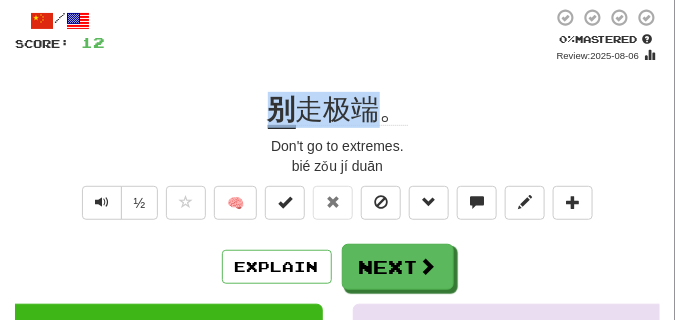 drag, startPoint x: 237, startPoint y: 109, endPoint x: 374, endPoint y: 115, distance: 137.13132 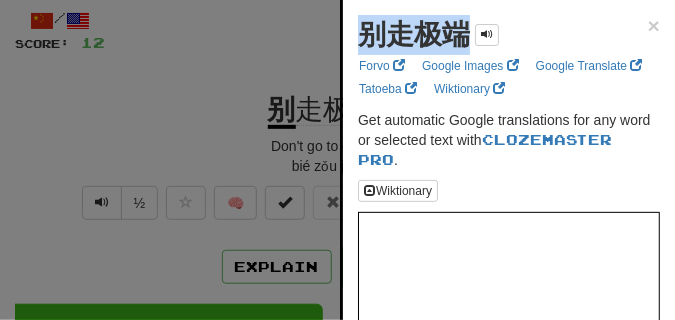 drag, startPoint x: 360, startPoint y: 42, endPoint x: 462, endPoint y: 51, distance: 102.396286 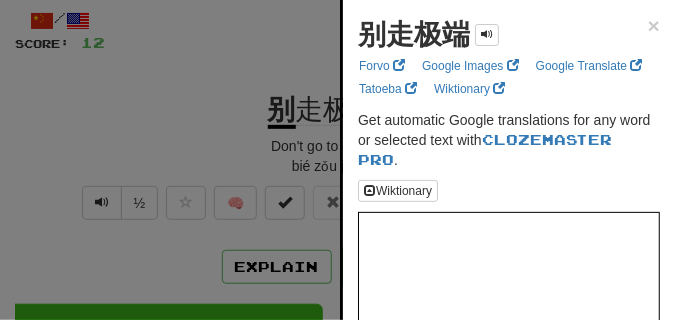 click at bounding box center (337, 160) 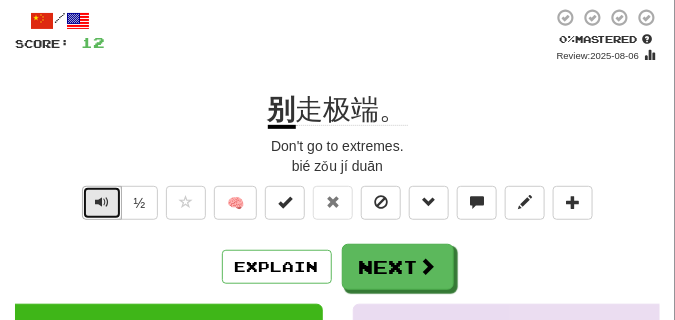 click at bounding box center (102, 202) 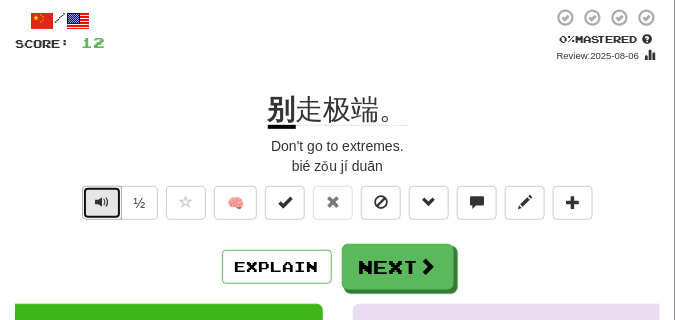 click at bounding box center [102, 203] 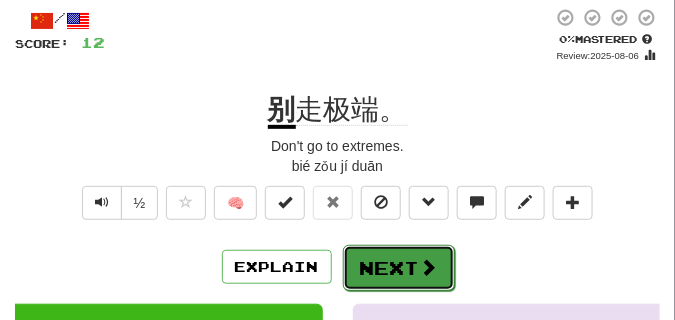 click on "Next" at bounding box center (399, 268) 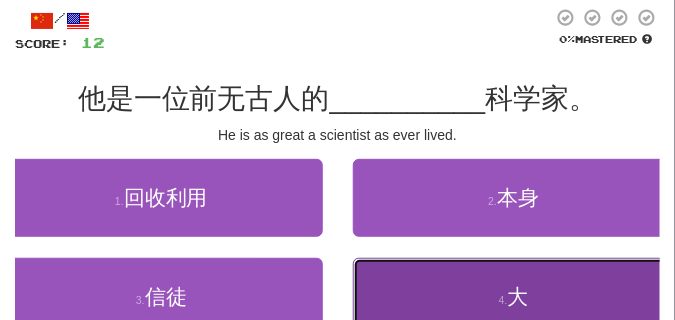 click on "4 .  大" at bounding box center (514, 297) 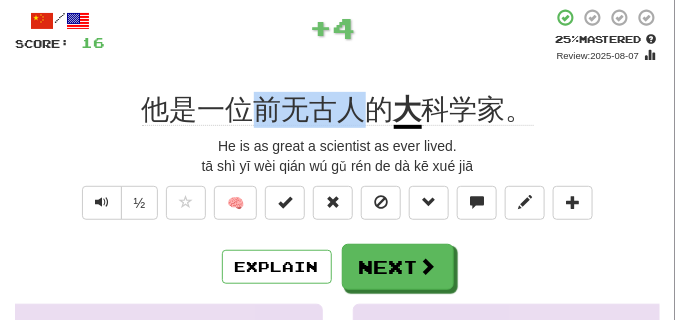 drag, startPoint x: 261, startPoint y: 108, endPoint x: 362, endPoint y: 115, distance: 101.24229 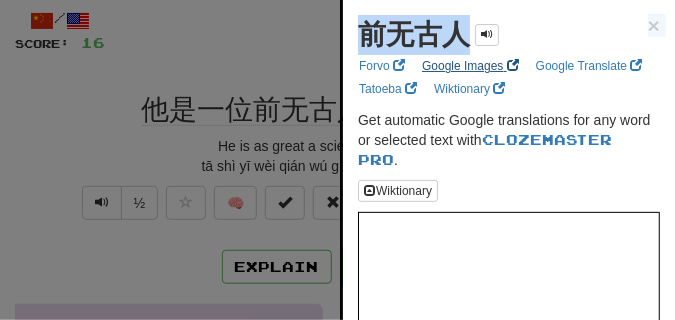drag, startPoint x: 364, startPoint y: 45, endPoint x: 471, endPoint y: 55, distance: 107.46627 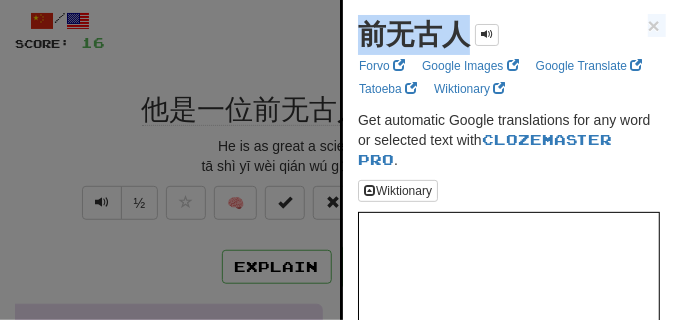 copy on "前无古人 × Forvo   Google Images   Google Translate   Tatoeba   Wiktionary" 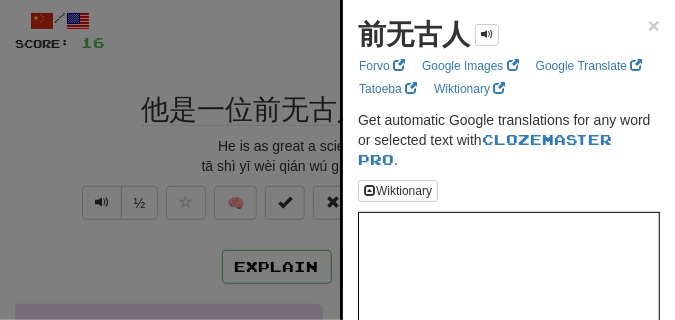 click at bounding box center [337, 160] 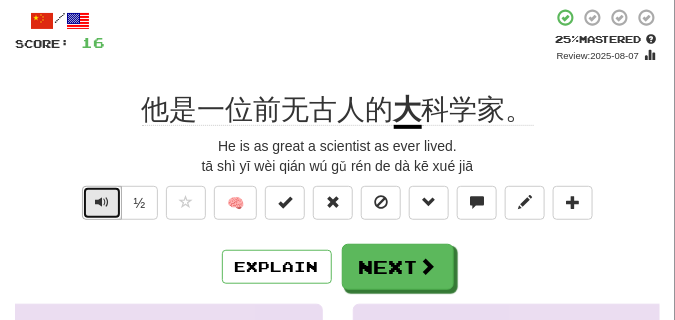 click at bounding box center (102, 202) 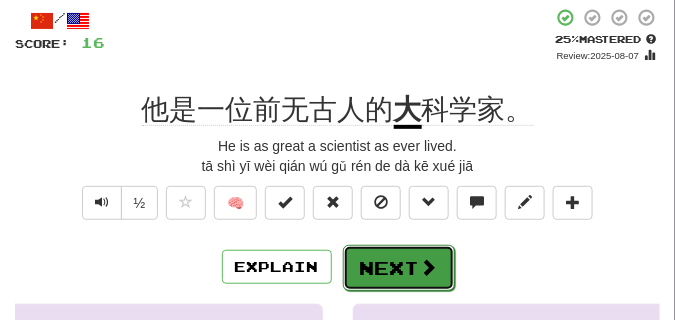 click on "Next" at bounding box center (399, 268) 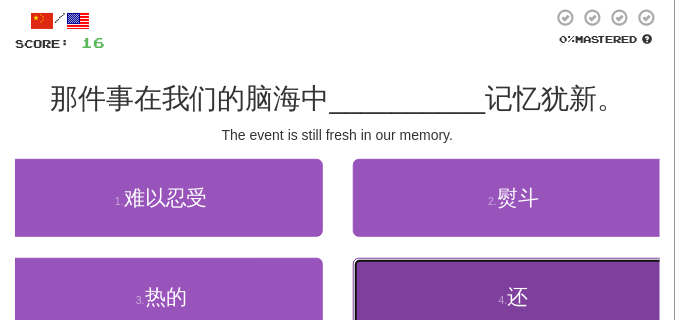 click on "4 .  还" at bounding box center (514, 297) 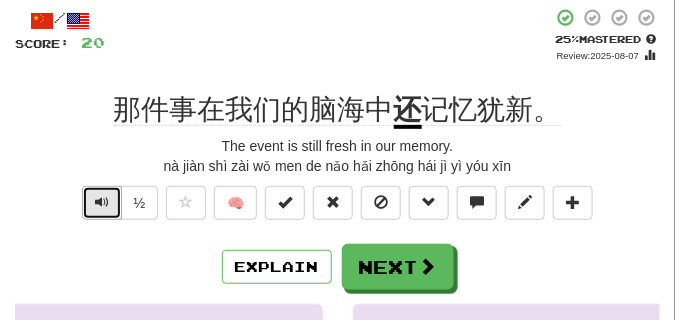 click at bounding box center (102, 202) 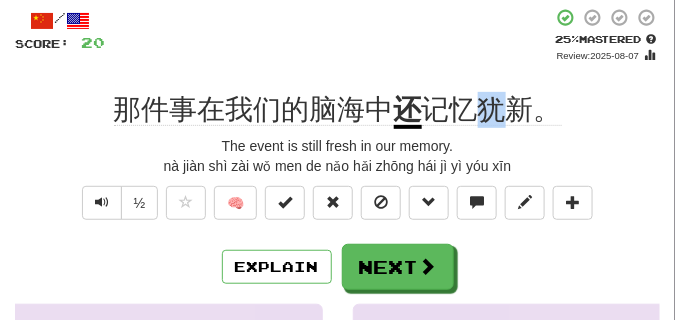 drag, startPoint x: 479, startPoint y: 111, endPoint x: 497, endPoint y: 114, distance: 18.248287 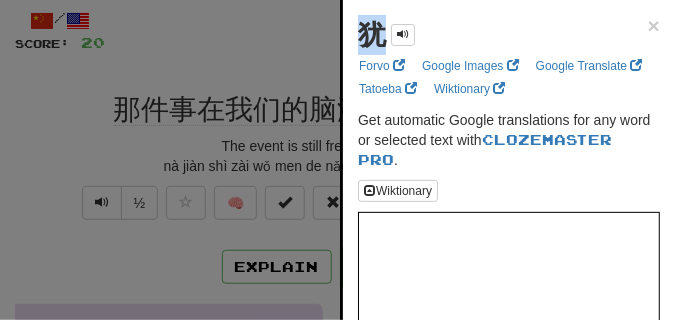 drag, startPoint x: 353, startPoint y: 23, endPoint x: 381, endPoint y: 34, distance: 30.083218 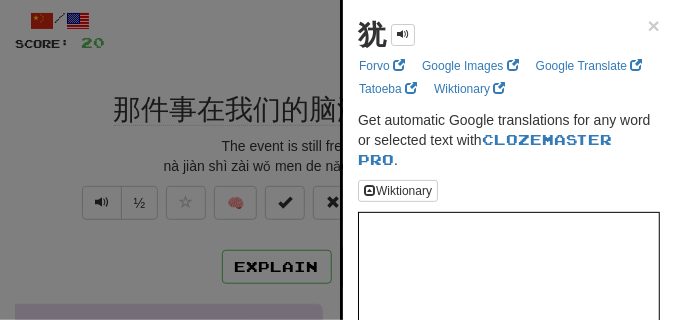 click at bounding box center (337, 160) 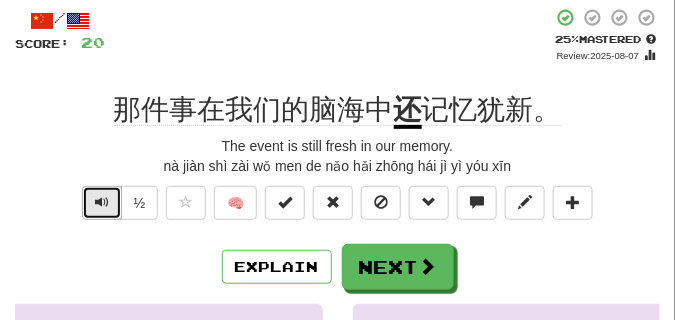 click at bounding box center (102, 202) 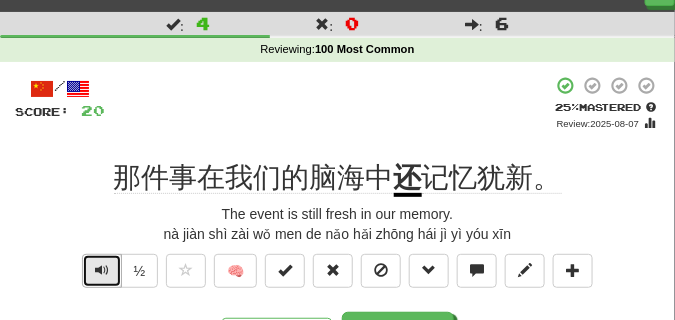 scroll, scrollTop: 50, scrollLeft: 0, axis: vertical 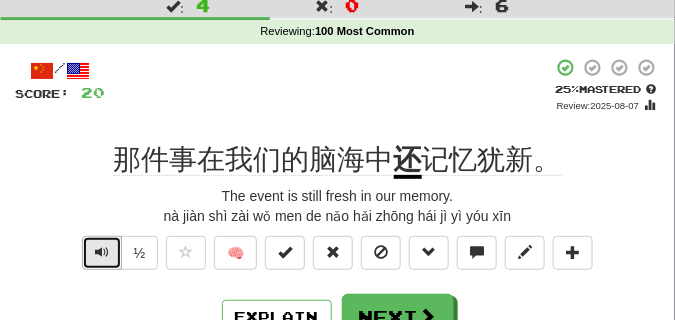 click at bounding box center [102, 252] 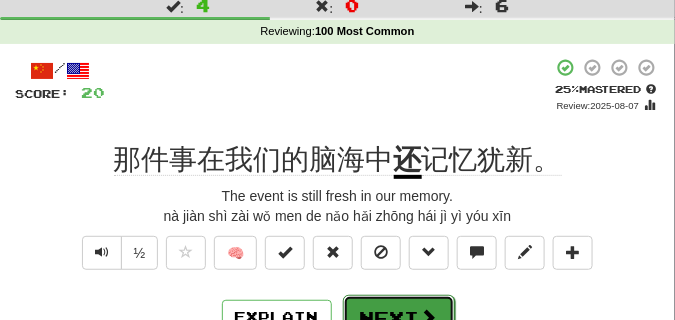 click on "Next" at bounding box center [399, 318] 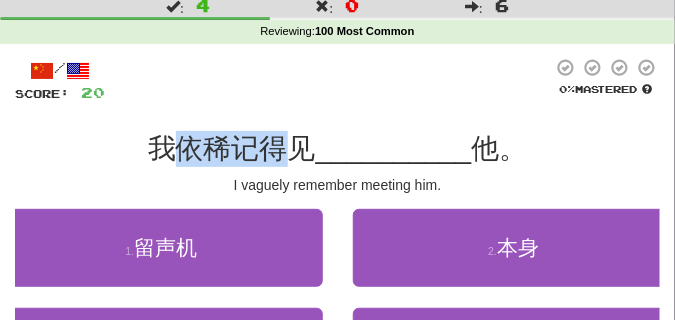 drag, startPoint x: 176, startPoint y: 149, endPoint x: 288, endPoint y: 158, distance: 112.36102 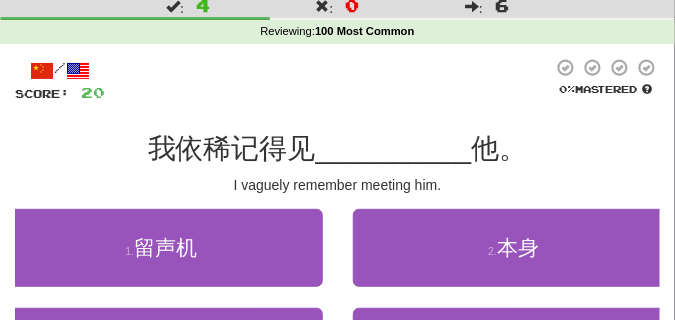 click at bounding box center [328, 80] 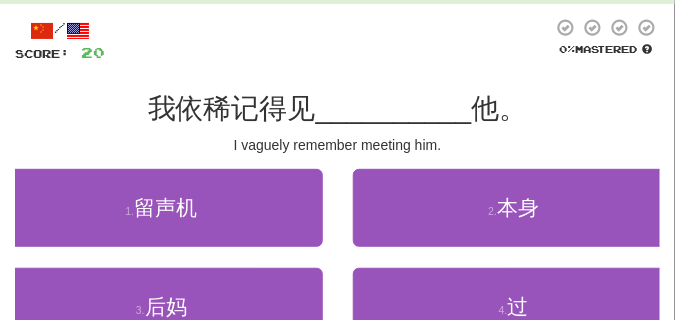 scroll, scrollTop: 100, scrollLeft: 0, axis: vertical 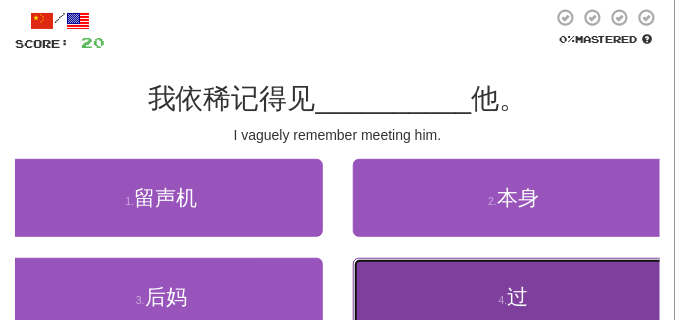 click on "4 .  过" at bounding box center (514, 297) 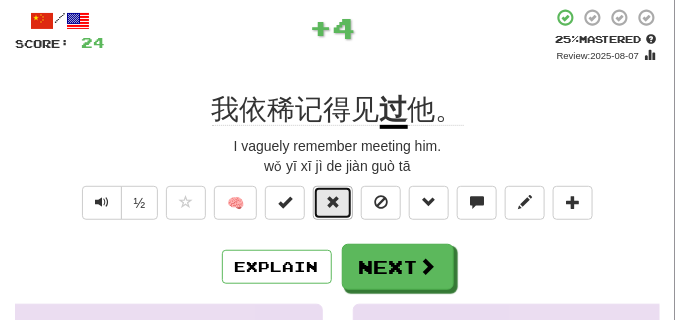 click at bounding box center [333, 202] 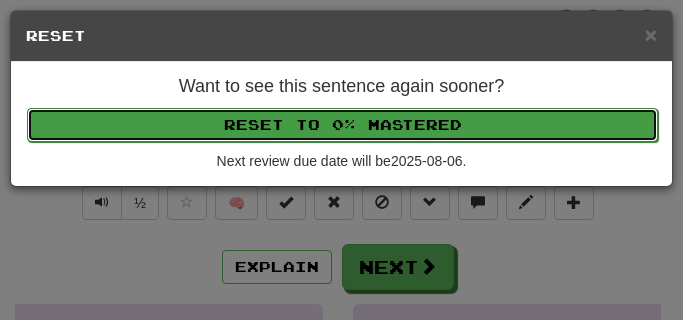 click on "Reset to 0% Mastered" at bounding box center [342, 125] 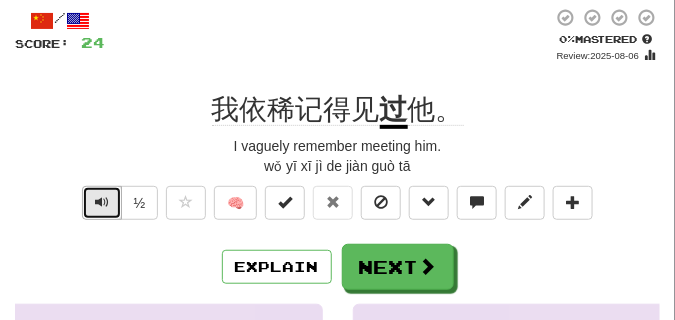 click at bounding box center [102, 202] 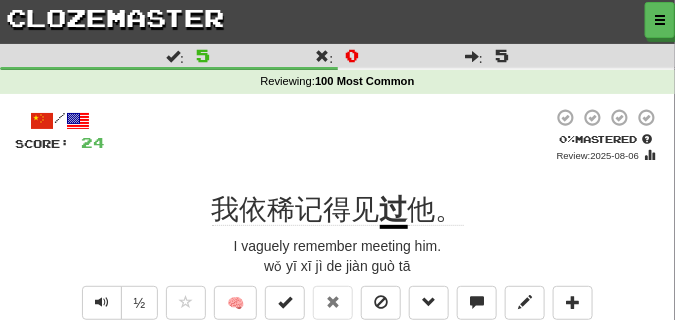 click on "+ 4" at bounding box center [328, 135] 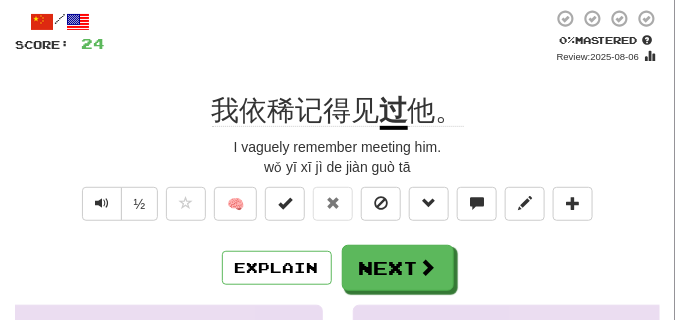 scroll, scrollTop: 100, scrollLeft: 0, axis: vertical 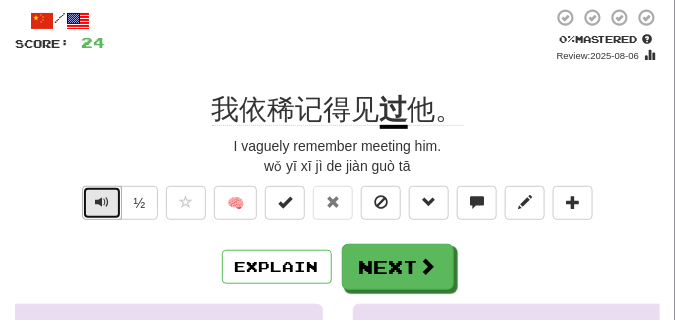 click at bounding box center [102, 202] 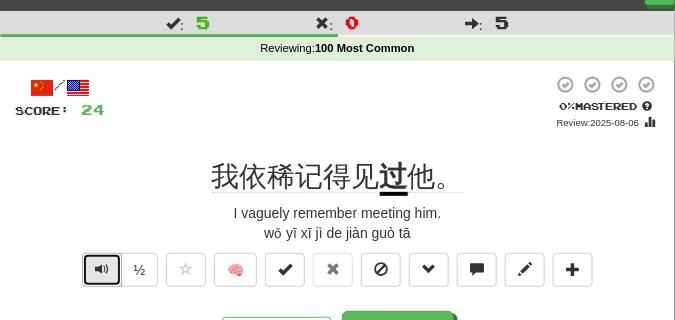 scroll, scrollTop: 50, scrollLeft: 0, axis: vertical 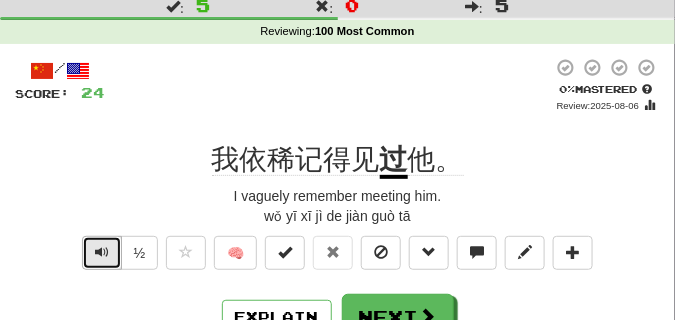 click at bounding box center [102, 252] 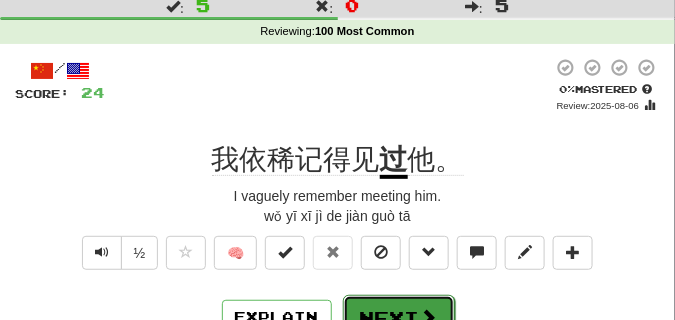 click on "Next" at bounding box center (399, 318) 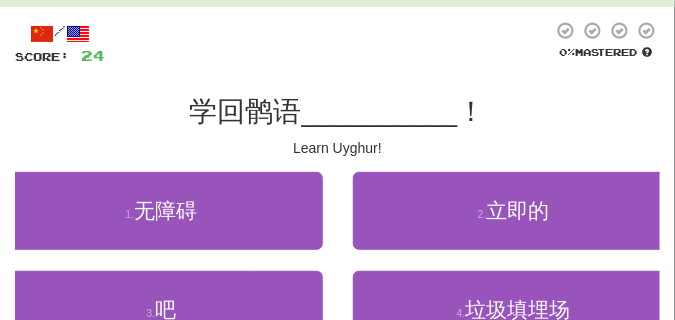 scroll, scrollTop: 150, scrollLeft: 0, axis: vertical 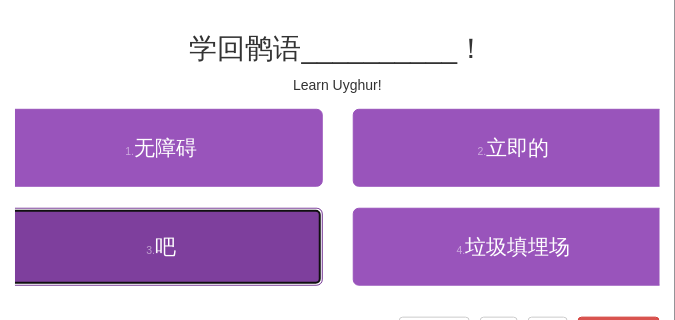 click on "吧" at bounding box center [165, 246] 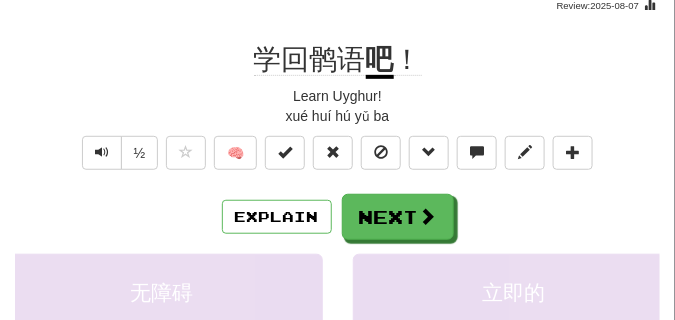 scroll, scrollTop: 100, scrollLeft: 0, axis: vertical 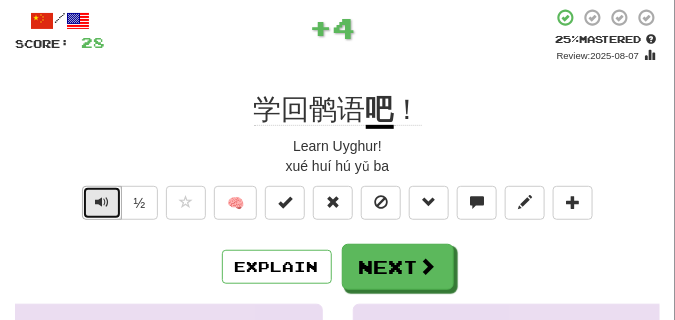 click at bounding box center [102, 202] 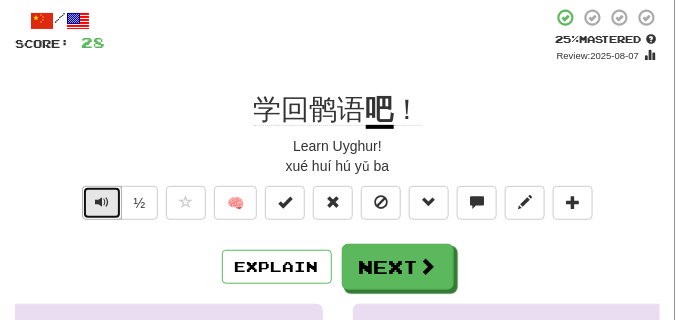 click at bounding box center (102, 202) 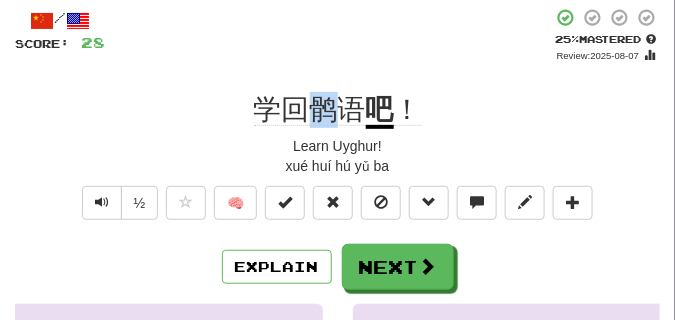 drag, startPoint x: 317, startPoint y: 108, endPoint x: 329, endPoint y: 114, distance: 13.416408 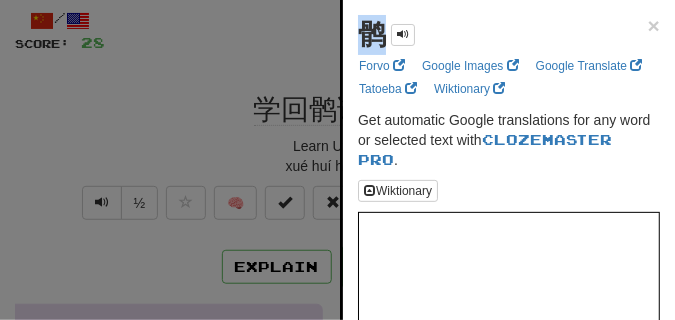 drag, startPoint x: 361, startPoint y: 34, endPoint x: 373, endPoint y: 40, distance: 13.416408 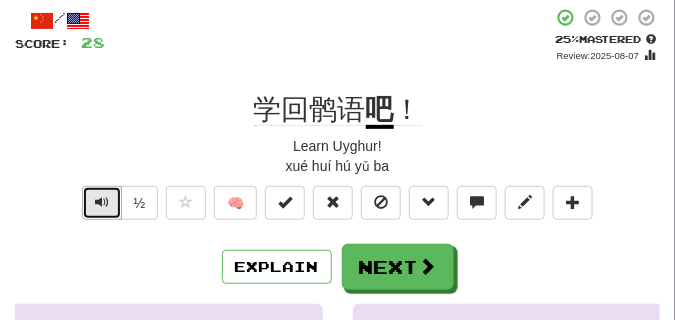 click at bounding box center (102, 202) 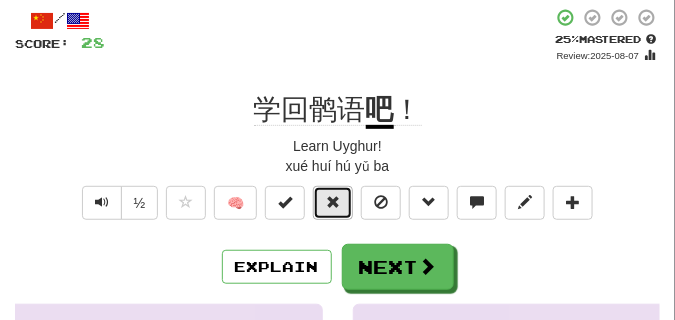 click at bounding box center [333, 202] 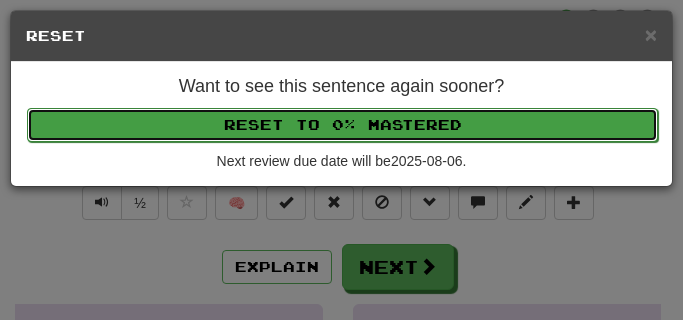 click on "Reset to 0% Mastered" at bounding box center [342, 125] 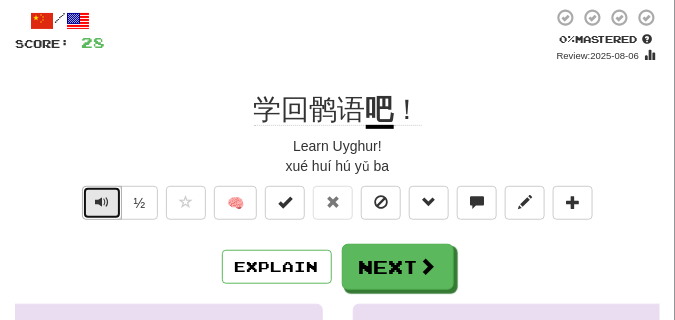 click at bounding box center (102, 202) 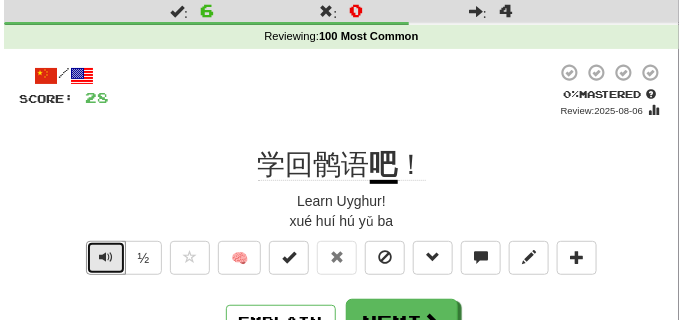 scroll, scrollTop: 100, scrollLeft: 0, axis: vertical 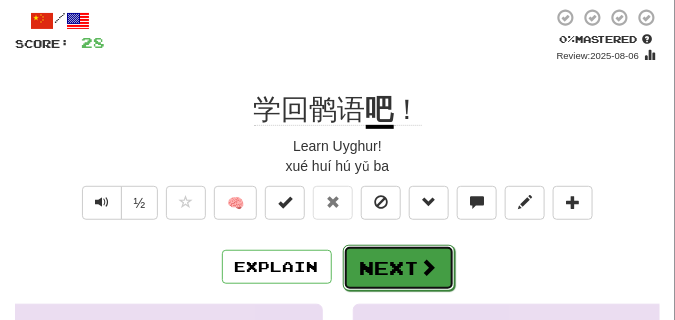 click on "Next" at bounding box center [399, 268] 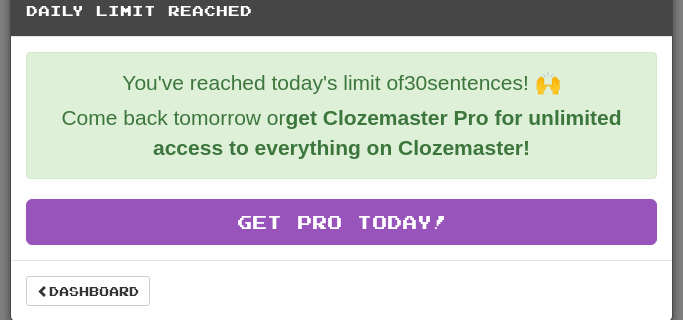 scroll, scrollTop: 36, scrollLeft: 0, axis: vertical 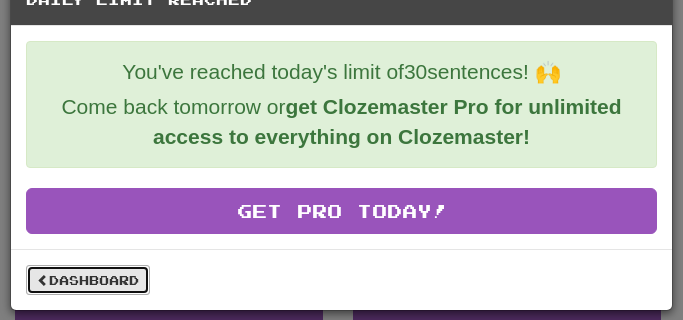 click on "Dashboard" at bounding box center (88, 280) 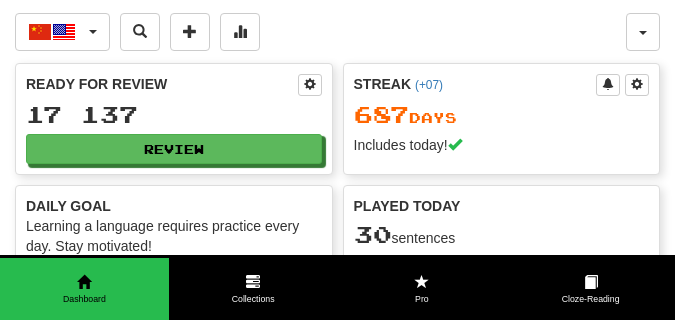 scroll, scrollTop: 0, scrollLeft: 0, axis: both 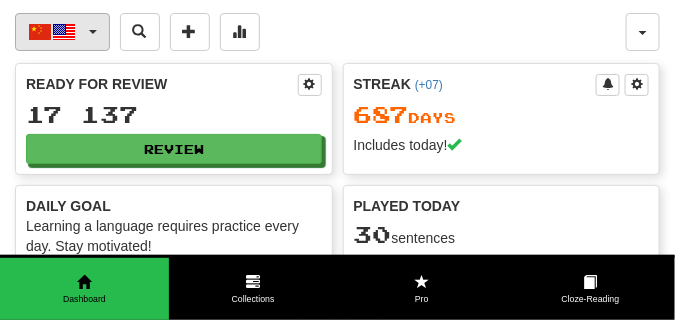click on "中文  /  English" at bounding box center [62, 32] 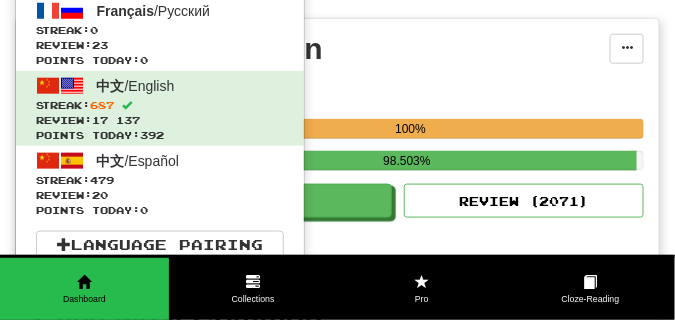 scroll, scrollTop: 450, scrollLeft: 0, axis: vertical 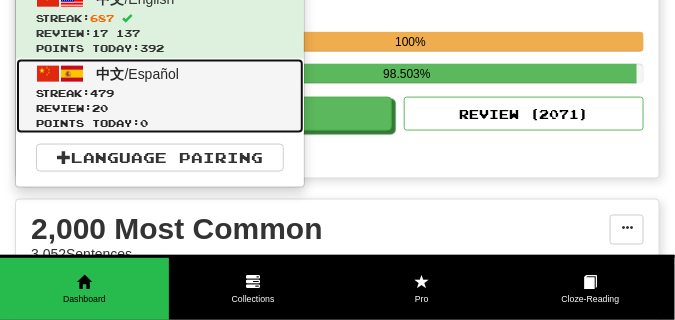 click on "Review:  20" at bounding box center (160, 108) 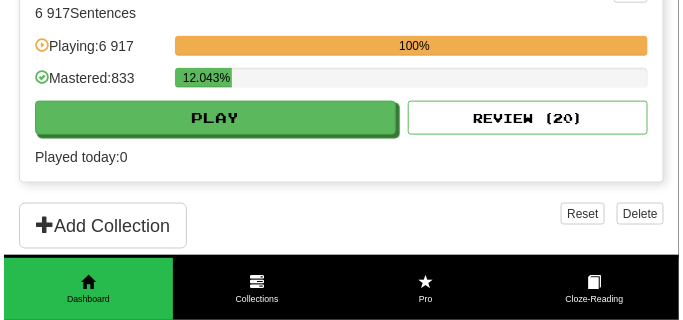 scroll, scrollTop: 450, scrollLeft: 0, axis: vertical 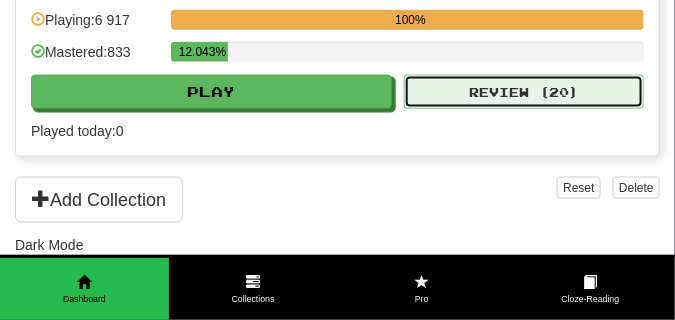 click on "Review ( 20 )" at bounding box center (524, 92) 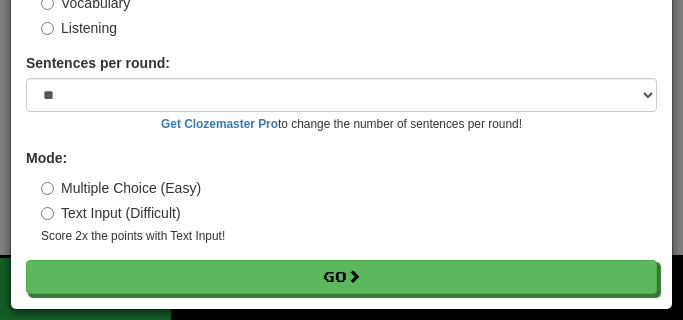 scroll, scrollTop: 161, scrollLeft: 0, axis: vertical 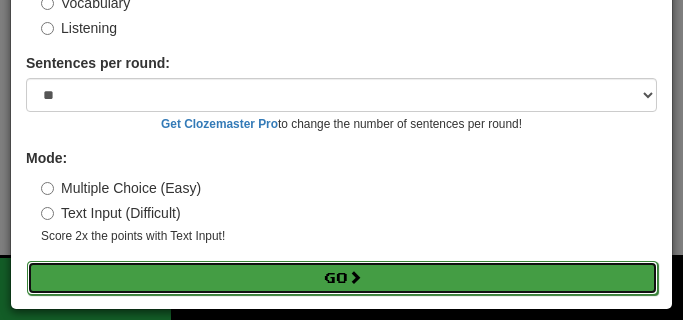 click on "Go" at bounding box center (342, 278) 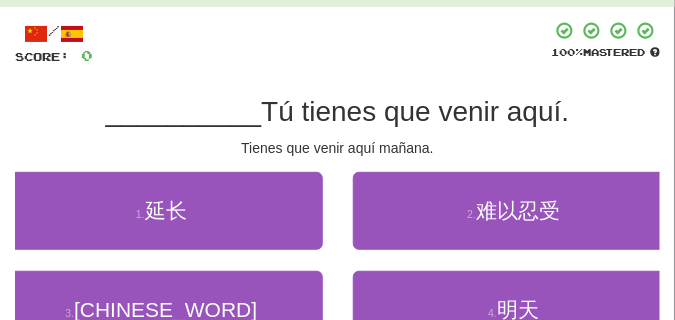 scroll, scrollTop: 100, scrollLeft: 0, axis: vertical 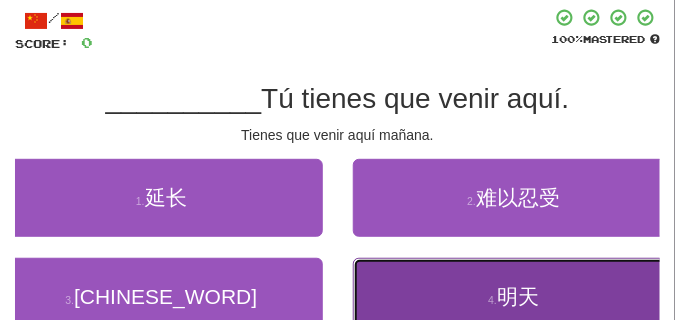 click on "4 .  明天" at bounding box center [514, 297] 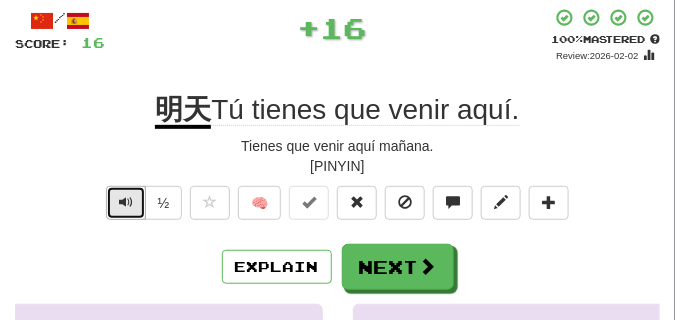 click at bounding box center (126, 202) 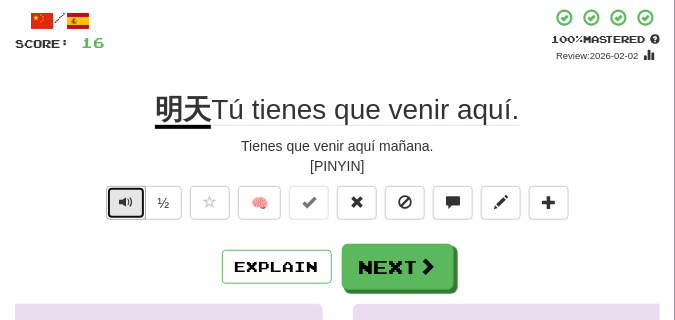 click at bounding box center [126, 202] 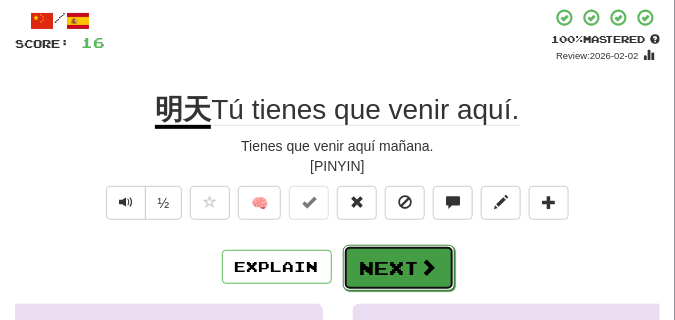 click on "Next" at bounding box center [399, 268] 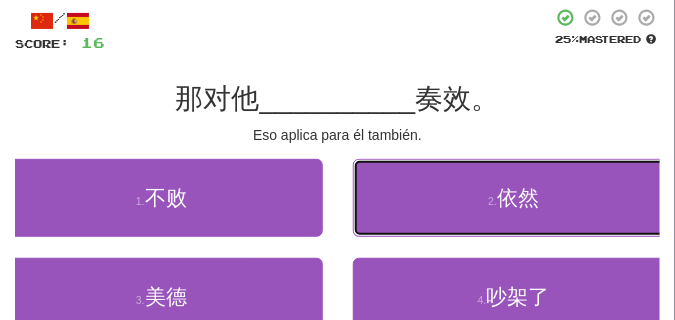 drag, startPoint x: 454, startPoint y: 227, endPoint x: 261, endPoint y: 140, distance: 211.70262 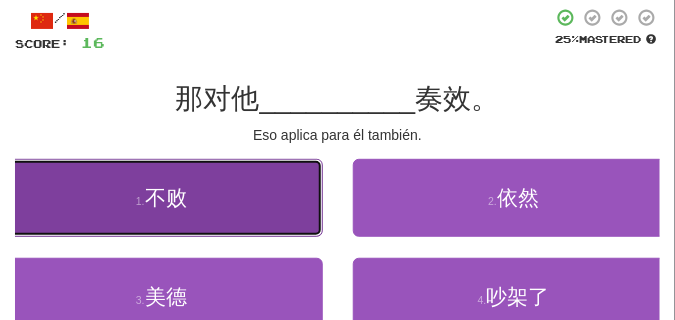 click on "1 .  不败" at bounding box center (161, 198) 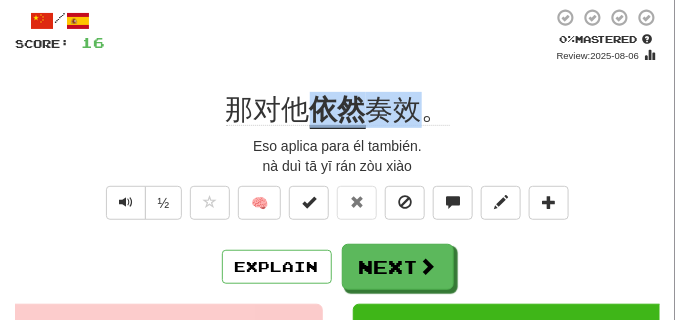 drag, startPoint x: 309, startPoint y: 107, endPoint x: 420, endPoint y: 115, distance: 111.28792 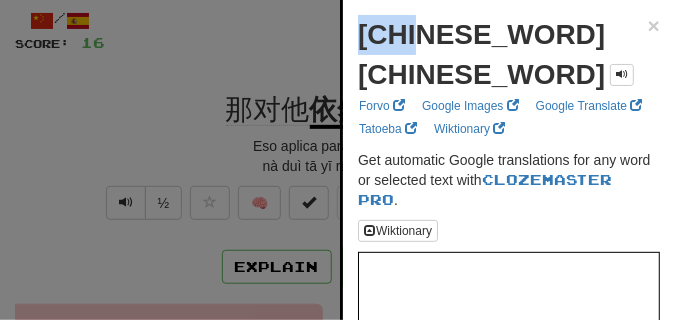 drag, startPoint x: 356, startPoint y: 38, endPoint x: 461, endPoint y: 44, distance: 105.17129 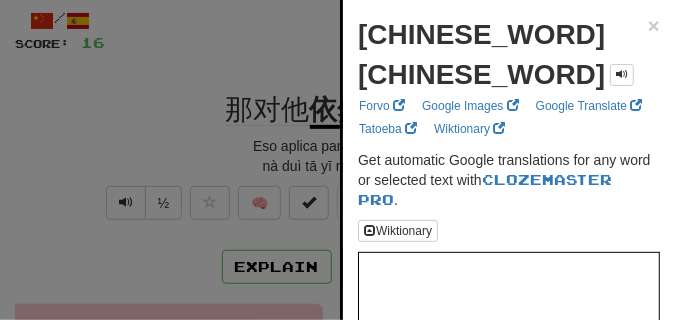click at bounding box center (337, 160) 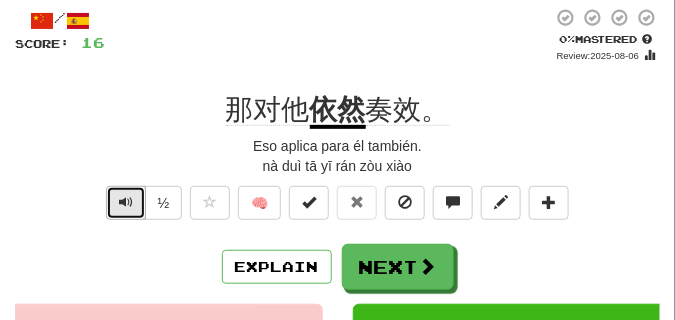 click at bounding box center (126, 202) 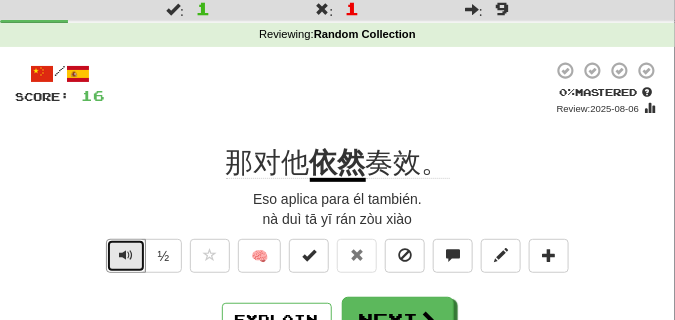 scroll, scrollTop: 100, scrollLeft: 0, axis: vertical 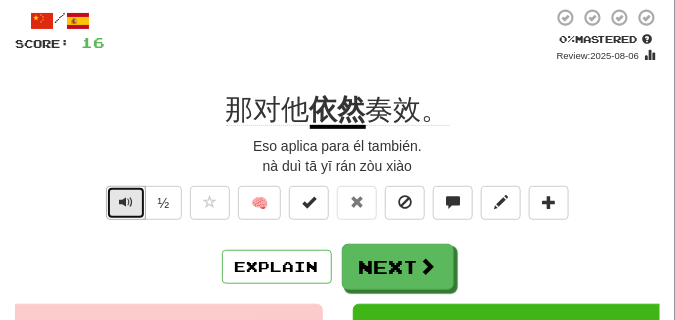 click at bounding box center [126, 203] 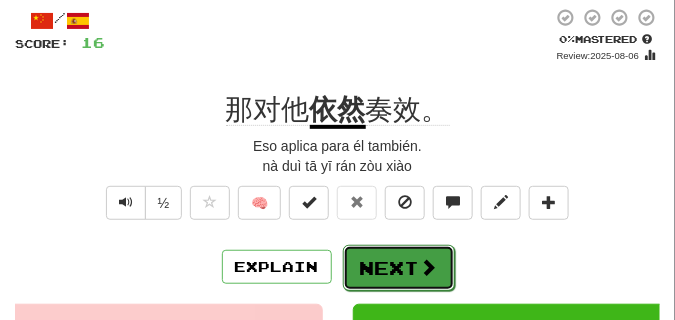 click on "Next" at bounding box center (399, 268) 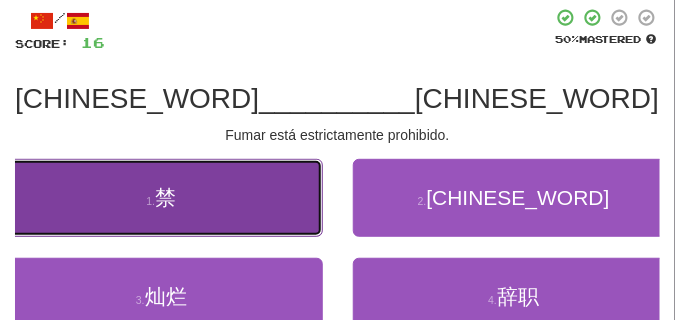 click on "1 .  禁" at bounding box center [161, 198] 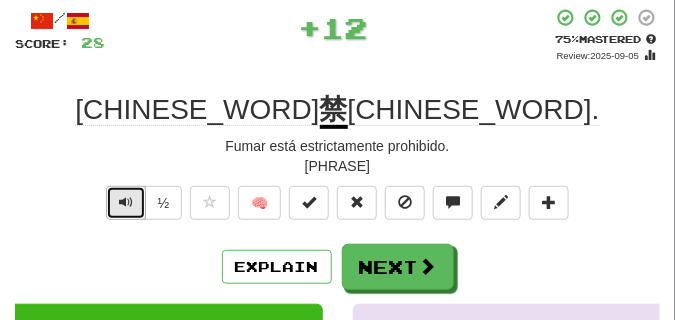 click at bounding box center (126, 202) 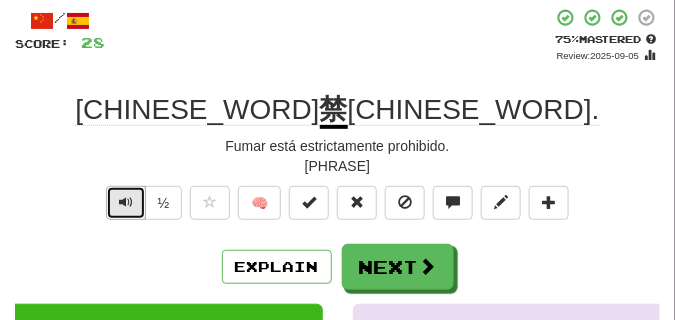click at bounding box center (126, 202) 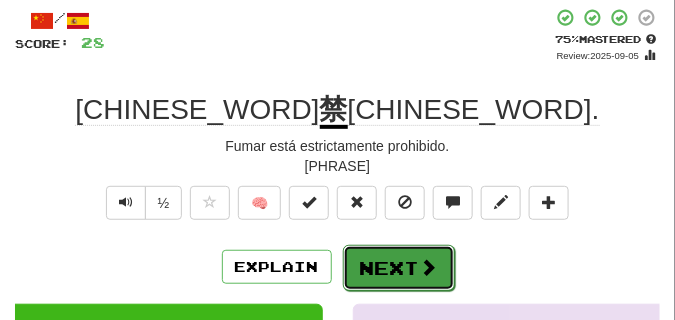 click on "Next" at bounding box center (399, 268) 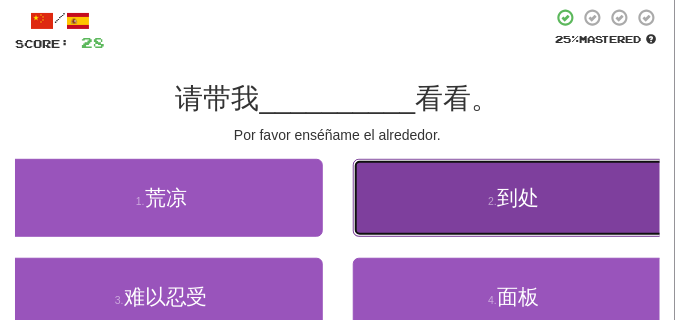 click on "2 .  到处" at bounding box center (514, 198) 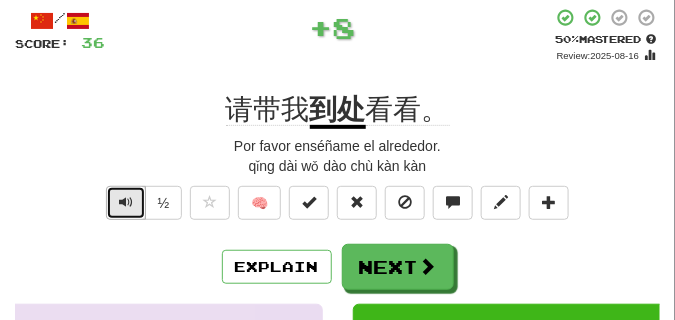 click at bounding box center [126, 203] 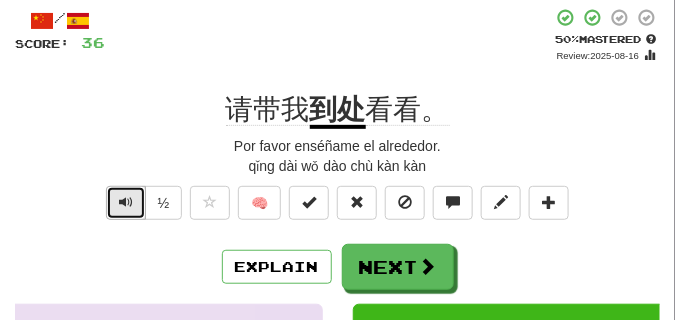 click at bounding box center (126, 202) 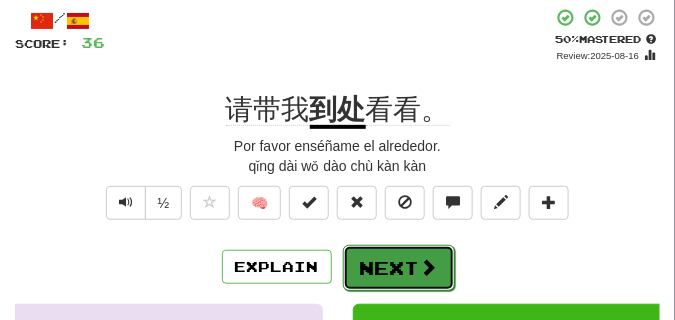 click on "Next" at bounding box center (399, 268) 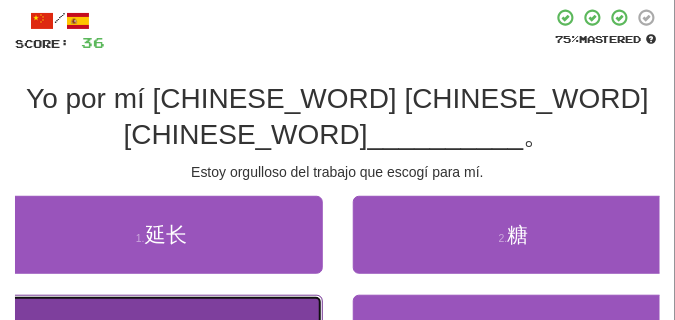 click on "3 .  自豪" at bounding box center [161, 334] 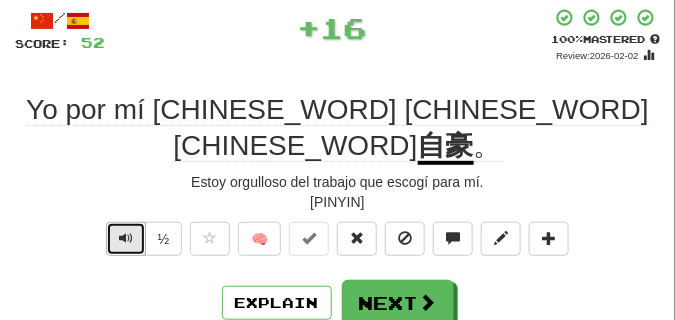 click at bounding box center (126, 238) 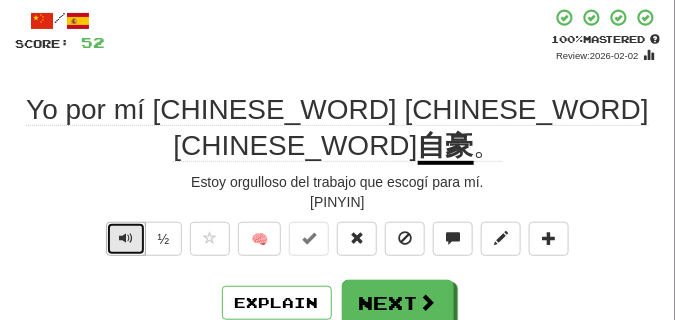 click at bounding box center [126, 238] 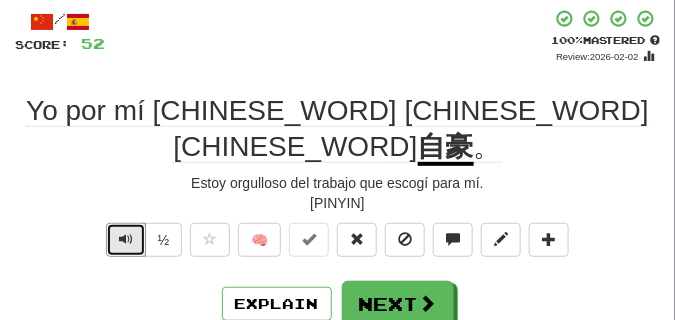 scroll, scrollTop: 100, scrollLeft: 0, axis: vertical 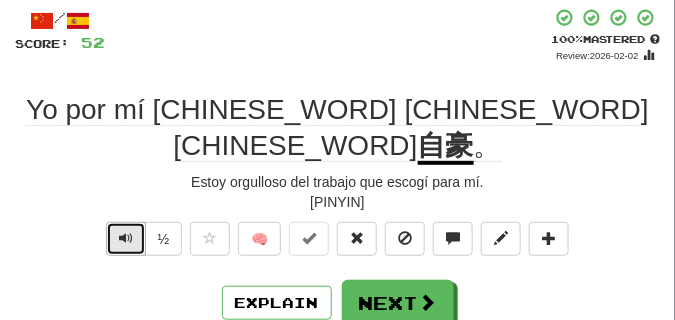 click at bounding box center (126, 238) 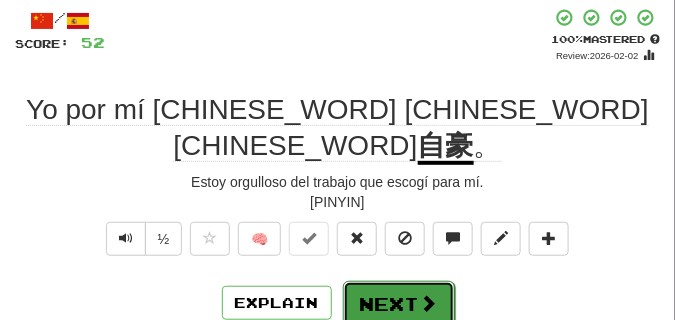click on "Next" at bounding box center (399, 304) 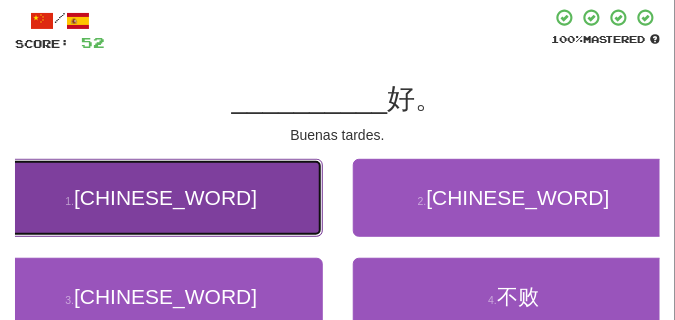click on "1 .  下午" at bounding box center [161, 198] 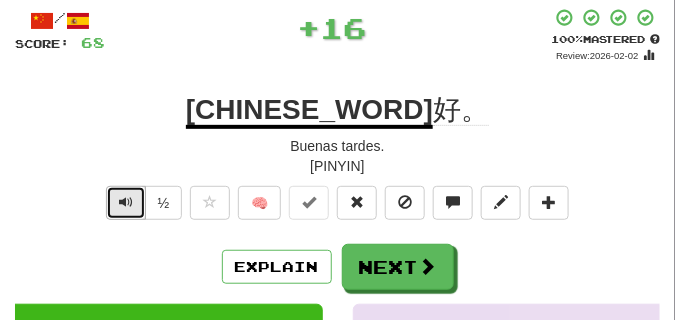 click at bounding box center [126, 202] 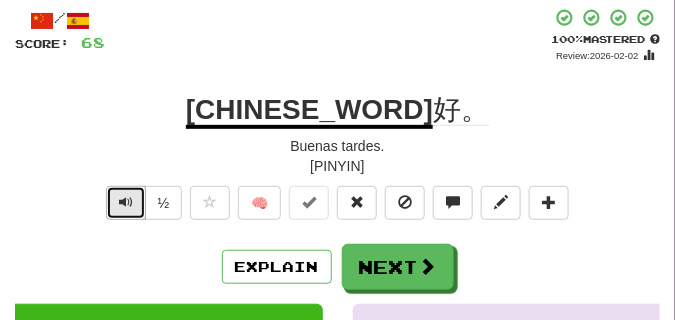 click at bounding box center (126, 202) 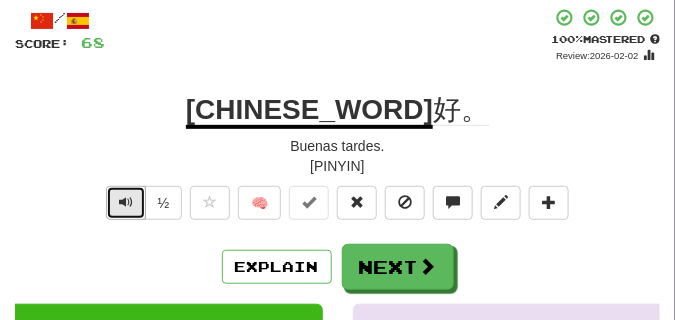 click at bounding box center (126, 202) 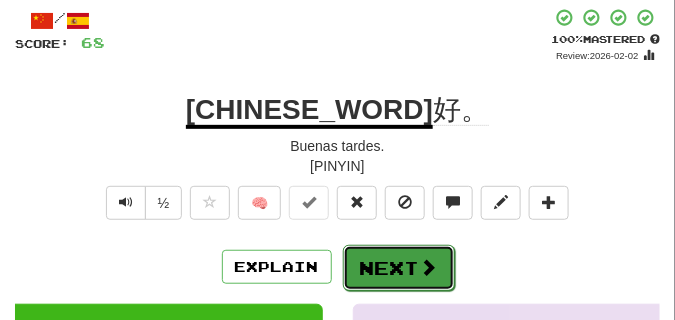 click on "Next" at bounding box center [399, 268] 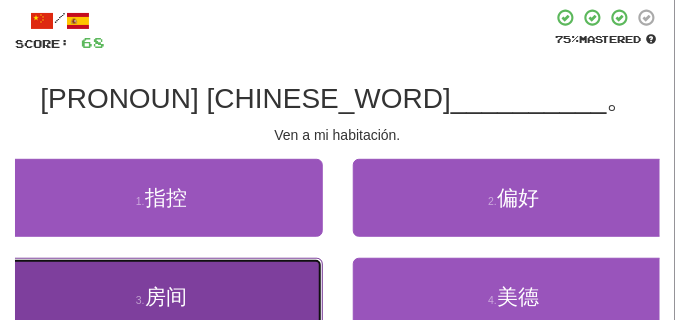 click on "3 .  房间" at bounding box center (161, 297) 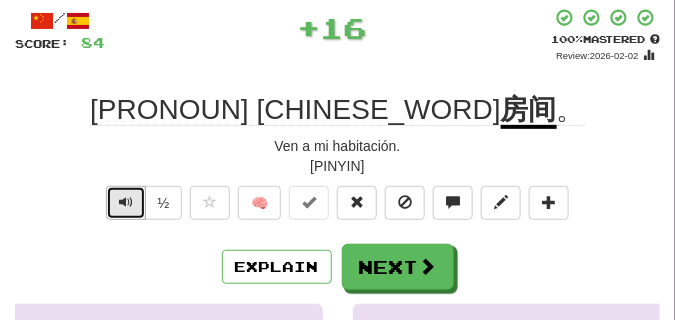 click at bounding box center (126, 202) 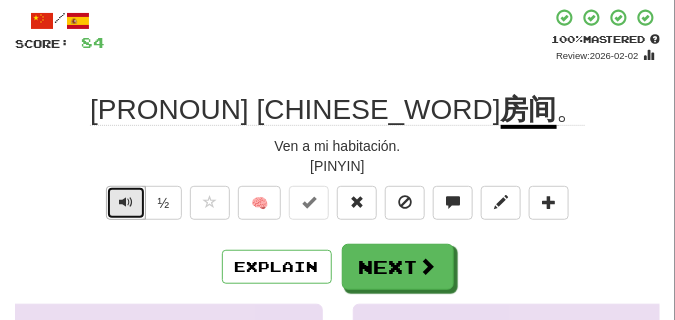 click at bounding box center [126, 202] 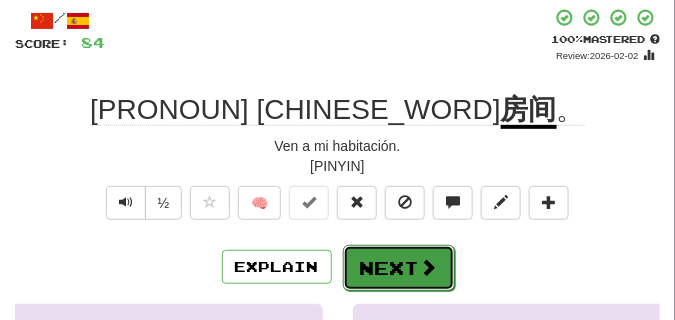 click on "Next" at bounding box center [399, 268] 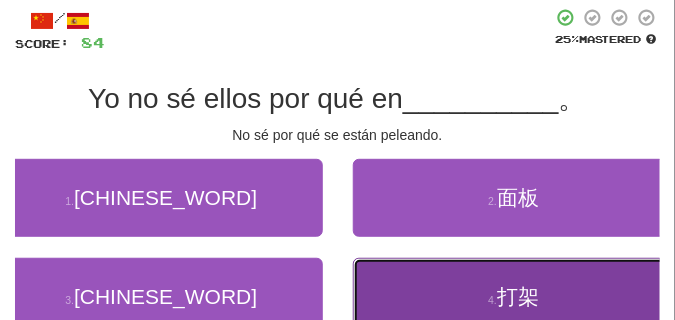 click on "4 .  打架" at bounding box center (514, 297) 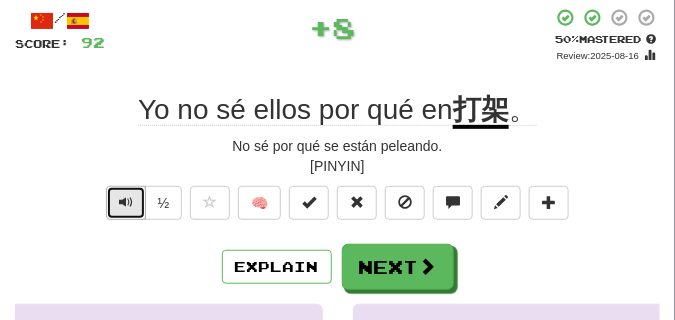 click at bounding box center (126, 202) 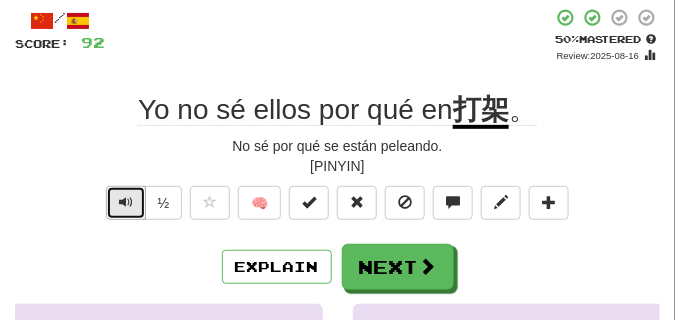 click at bounding box center (126, 202) 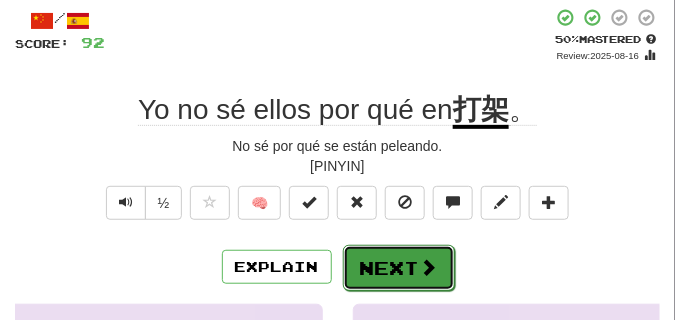 click on "Next" at bounding box center [399, 268] 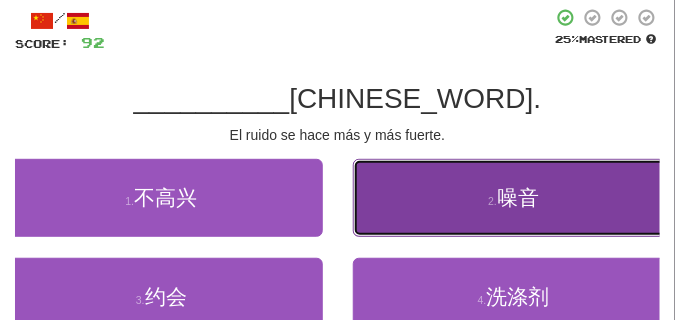 click on "2 .  噪音" at bounding box center [514, 198] 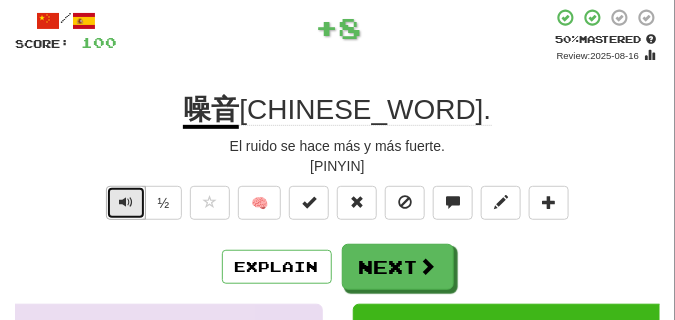click at bounding box center (126, 202) 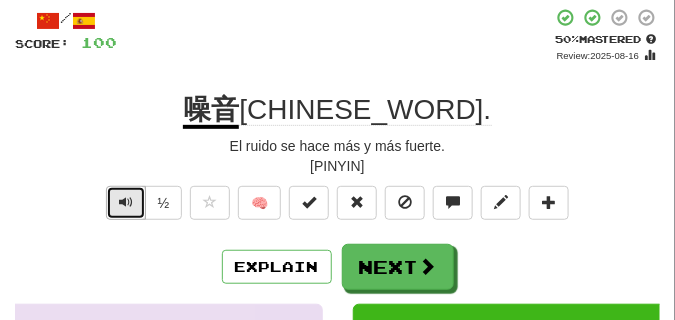 click at bounding box center (126, 202) 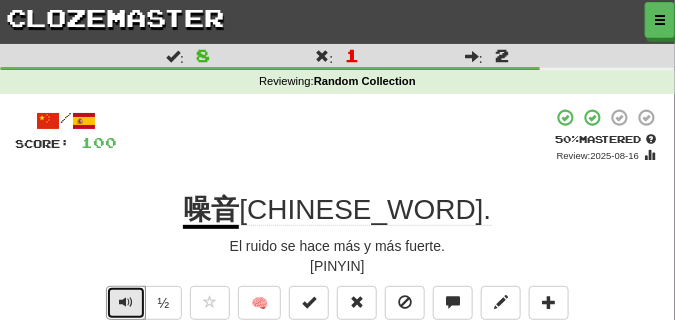 scroll, scrollTop: 50, scrollLeft: 0, axis: vertical 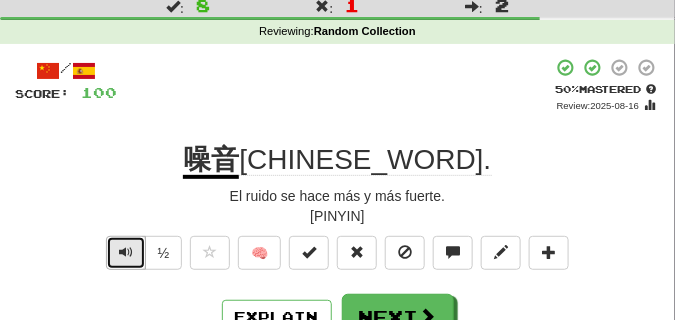 click at bounding box center (126, 253) 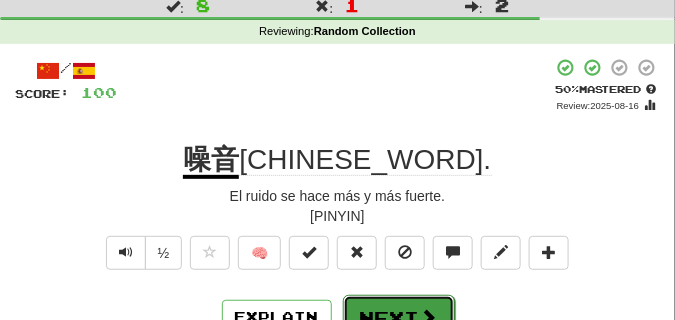 click on "Next" at bounding box center [399, 318] 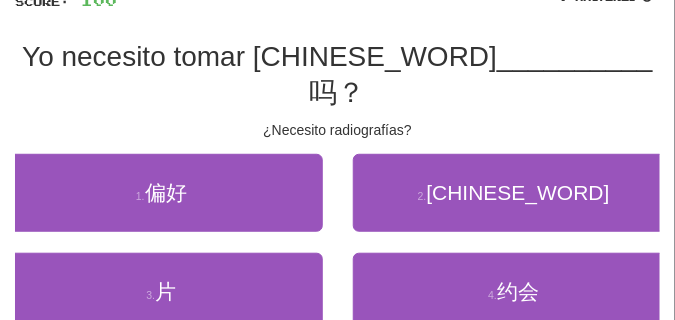 scroll, scrollTop: 150, scrollLeft: 0, axis: vertical 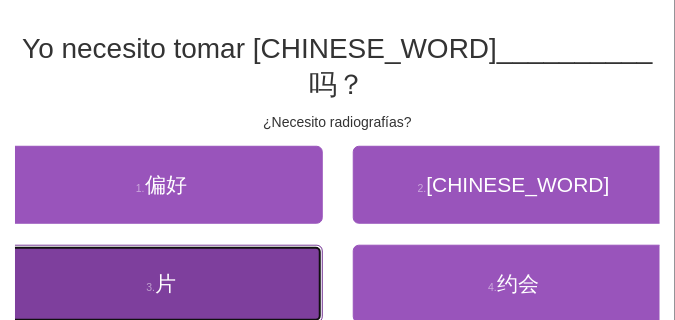 click on "片" at bounding box center (165, 283) 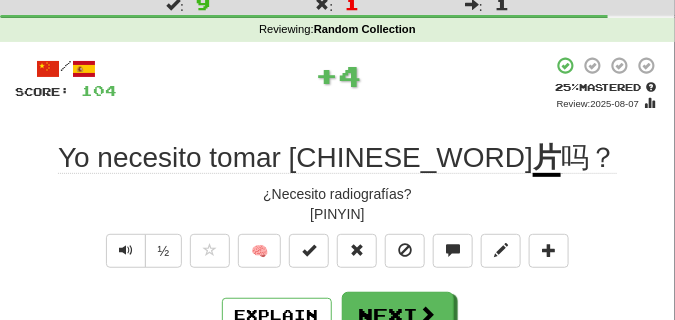 scroll, scrollTop: 50, scrollLeft: 0, axis: vertical 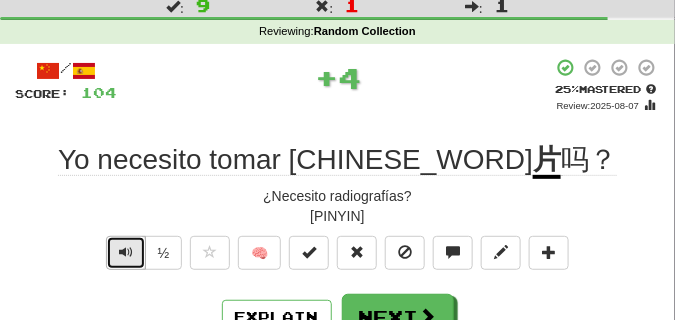 click at bounding box center (126, 252) 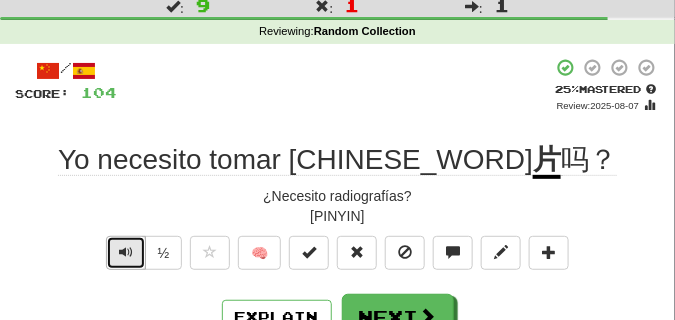 click at bounding box center (126, 252) 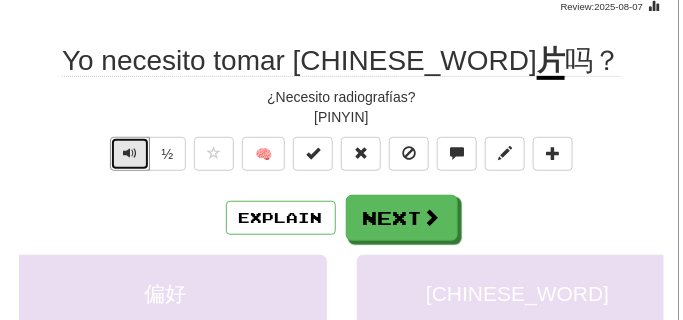 scroll, scrollTop: 150, scrollLeft: 0, axis: vertical 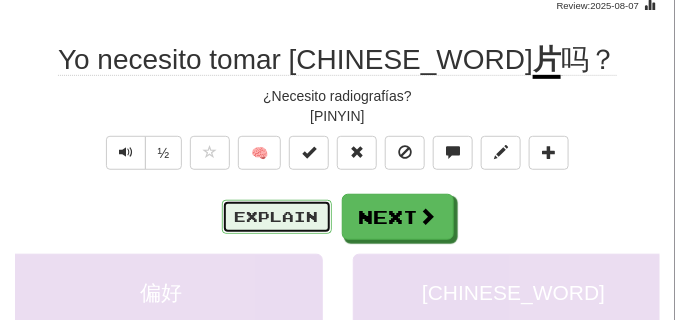click on "Explain" at bounding box center (277, 217) 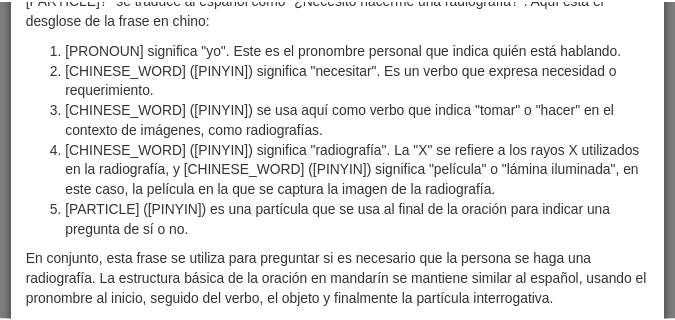 scroll, scrollTop: 187, scrollLeft: 0, axis: vertical 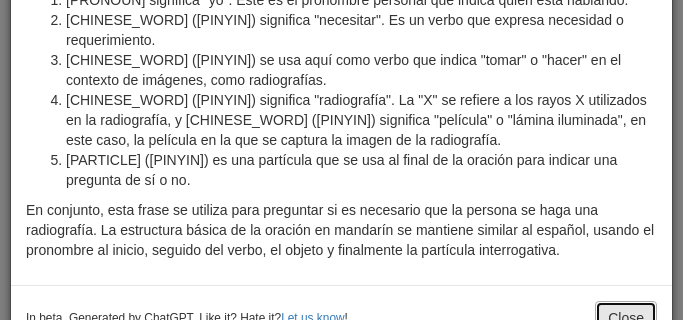 click on "Close" at bounding box center (626, 318) 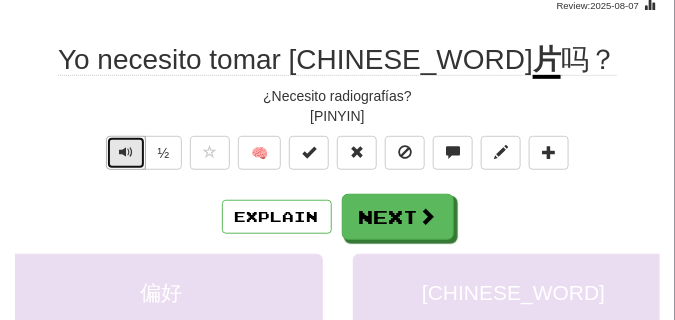 click at bounding box center (126, 152) 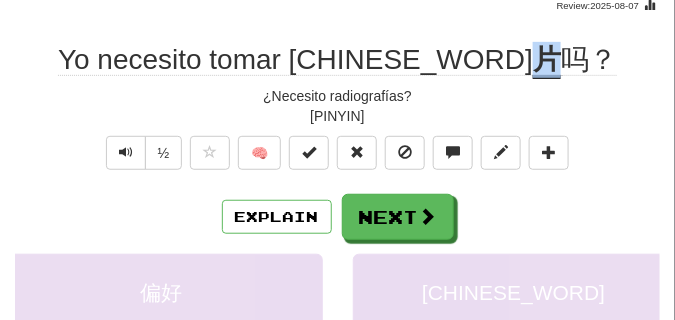 drag, startPoint x: 362, startPoint y: 60, endPoint x: 389, endPoint y: 65, distance: 27.45906 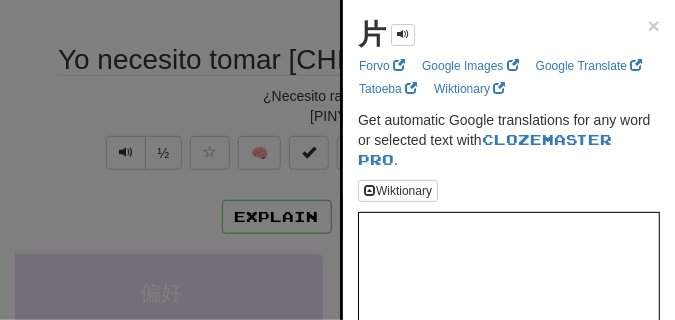 click at bounding box center [337, 160] 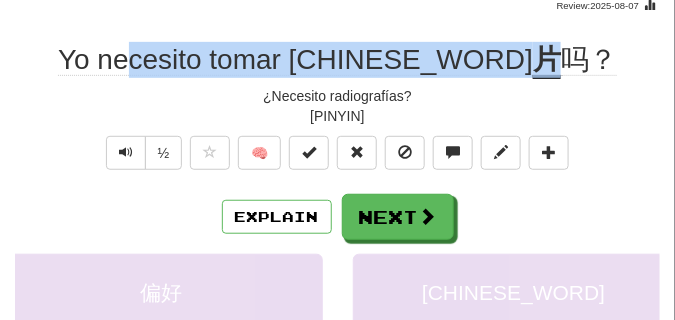 drag, startPoint x: 354, startPoint y: 59, endPoint x: 389, endPoint y: 67, distance: 35.902645 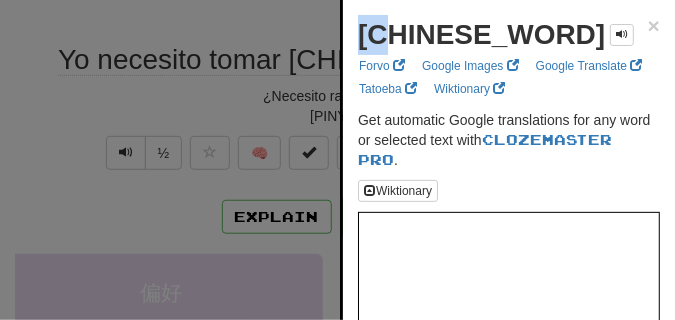 drag, startPoint x: 367, startPoint y: 37, endPoint x: 411, endPoint y: 42, distance: 44.28318 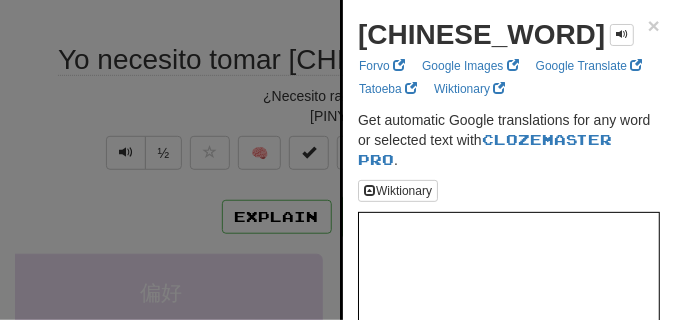 click at bounding box center [337, 160] 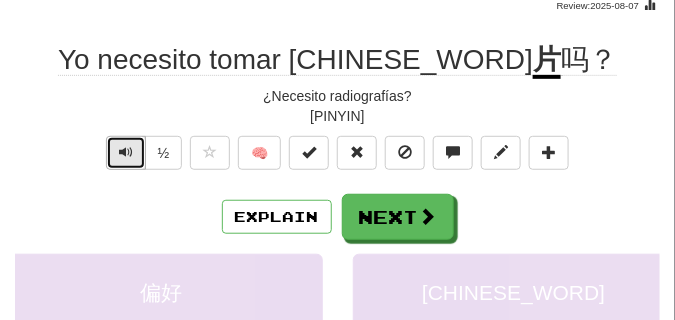 click at bounding box center (126, 152) 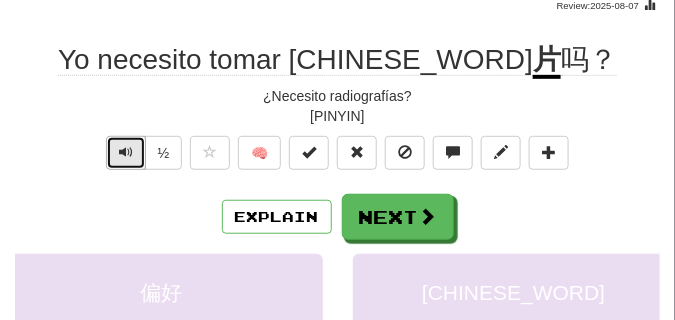 click at bounding box center (126, 152) 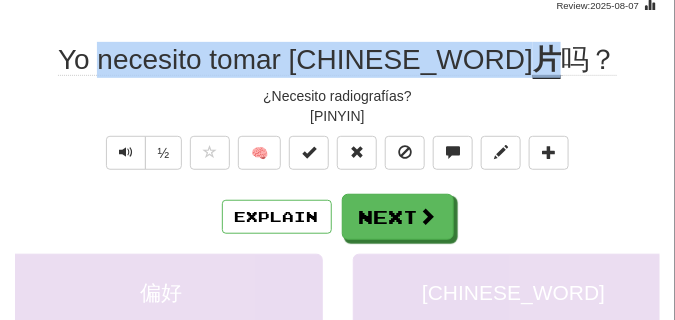 drag, startPoint x: 306, startPoint y: 56, endPoint x: 395, endPoint y: 67, distance: 89.6772 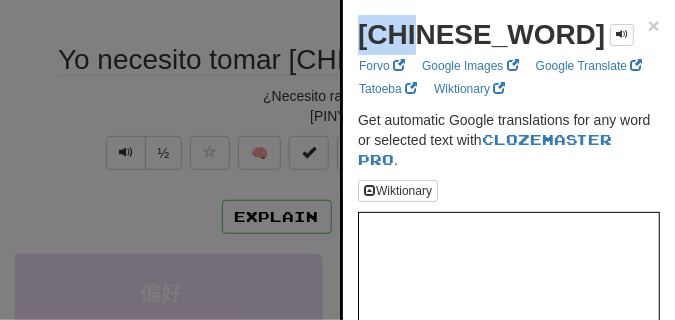 drag, startPoint x: 369, startPoint y: 25, endPoint x: 457, endPoint y: 36, distance: 88.68484 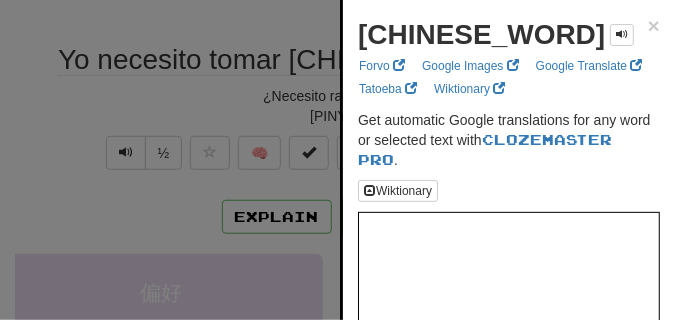 click at bounding box center [337, 160] 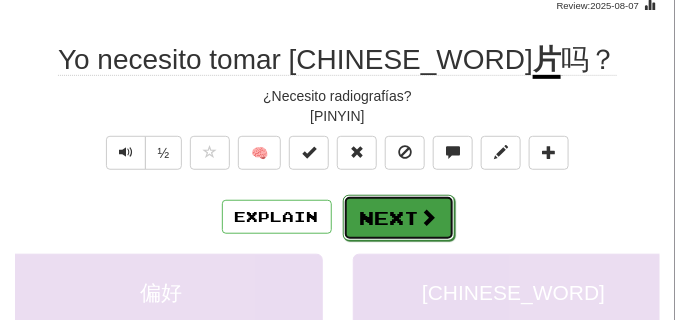 click on "Next" at bounding box center (399, 218) 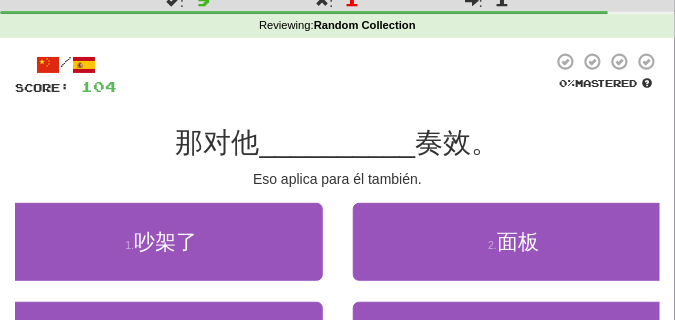 scroll, scrollTop: 50, scrollLeft: 0, axis: vertical 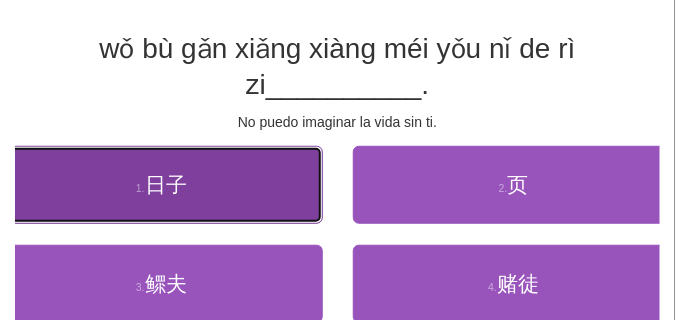 click on "1 .  日子" at bounding box center (161, 185) 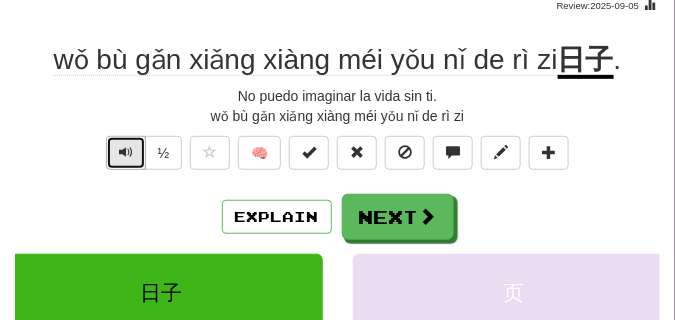 click at bounding box center [126, 152] 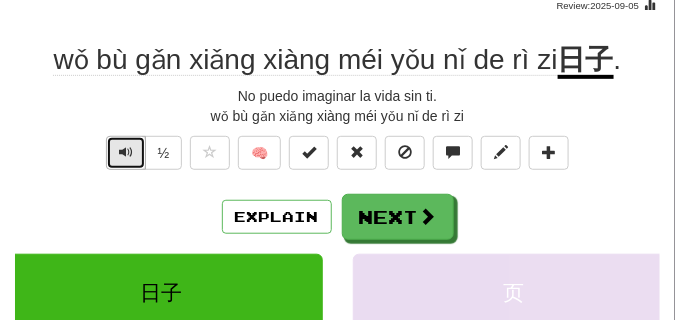 click at bounding box center (126, 152) 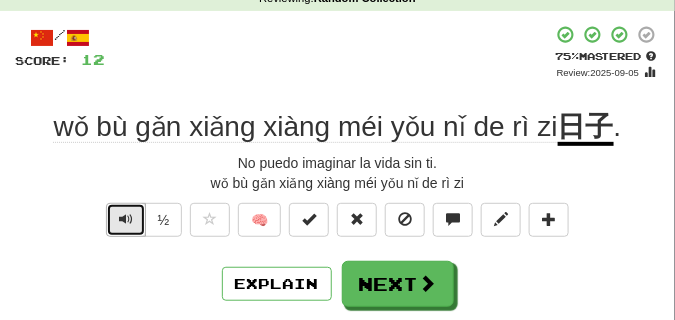 scroll, scrollTop: 100, scrollLeft: 0, axis: vertical 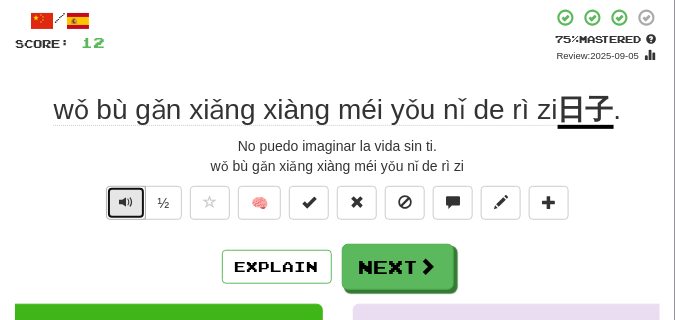 click at bounding box center [126, 203] 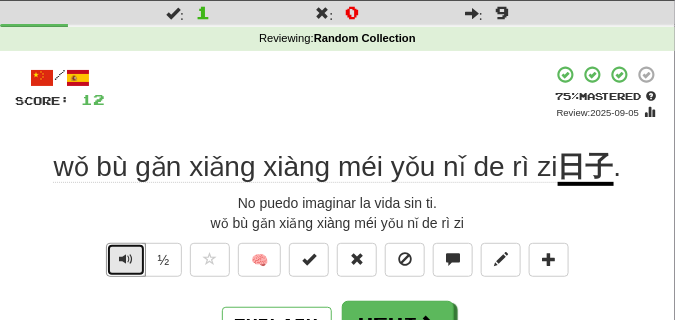 scroll, scrollTop: 100, scrollLeft: 0, axis: vertical 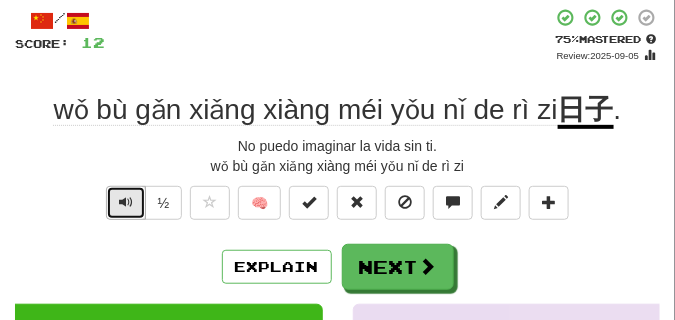 click at bounding box center (126, 202) 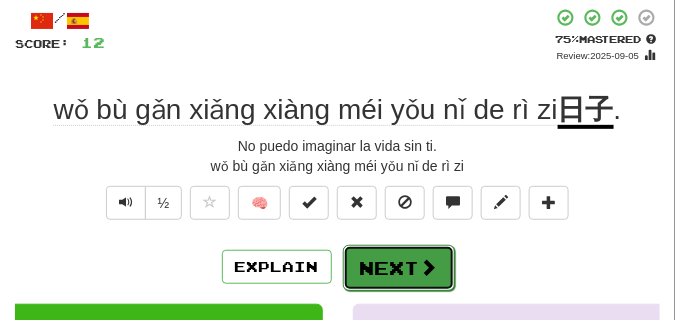 click on "Next" at bounding box center (399, 268) 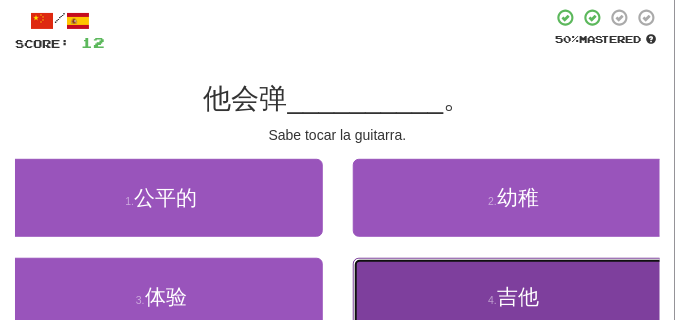 click on "4 .  吉他" at bounding box center [514, 297] 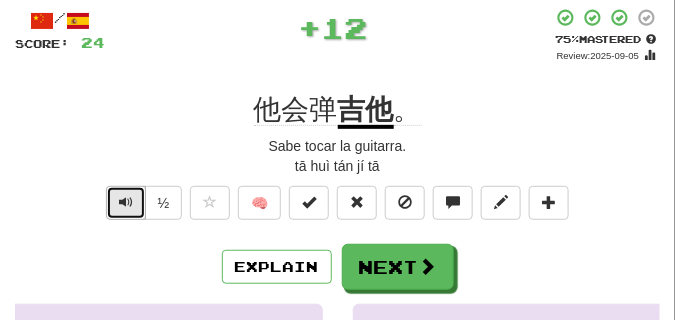click at bounding box center (126, 202) 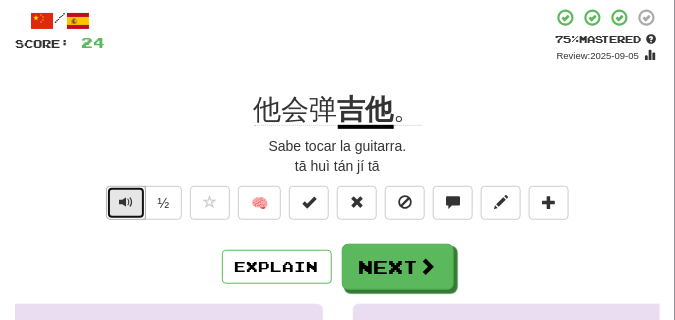 click at bounding box center (126, 202) 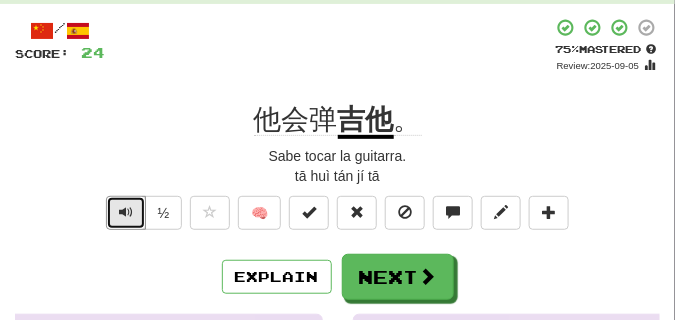 scroll, scrollTop: 100, scrollLeft: 0, axis: vertical 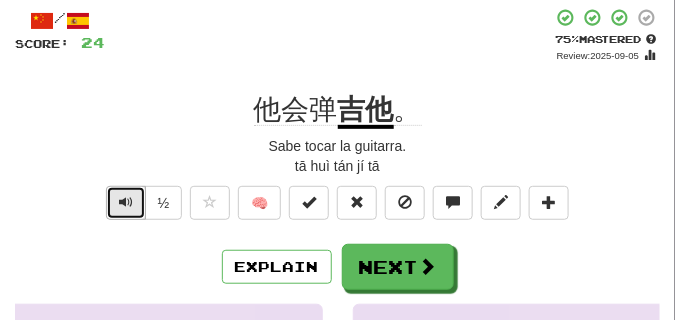 click at bounding box center (126, 202) 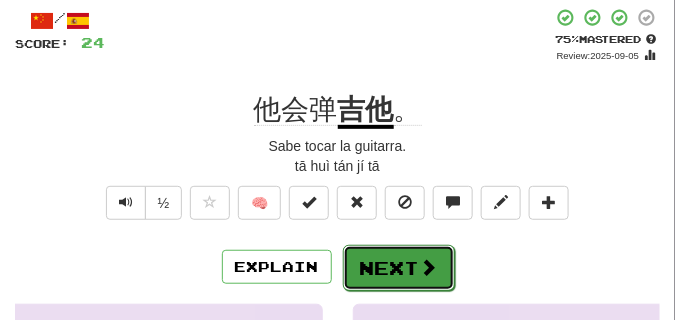click on "Next" at bounding box center [399, 268] 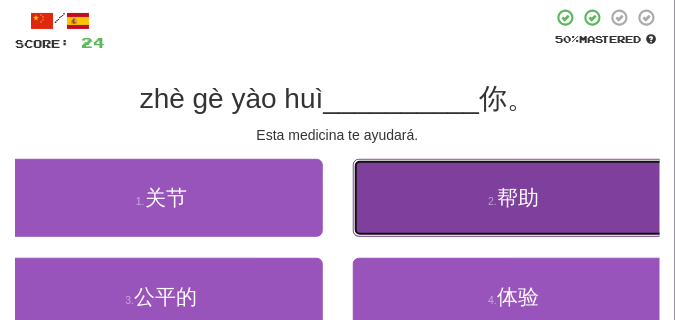 click on "2 .  帮助" at bounding box center (514, 198) 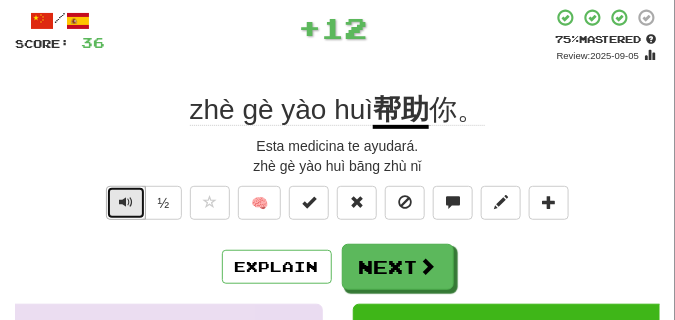 click at bounding box center (126, 202) 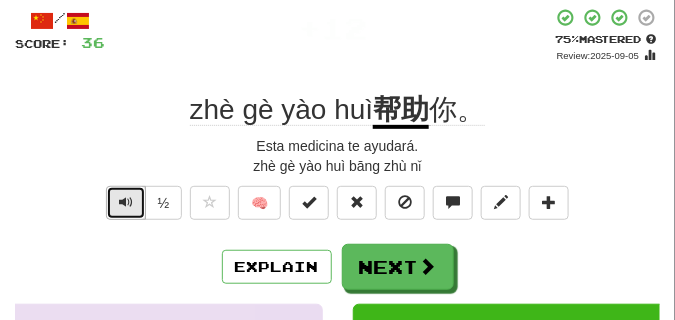 click at bounding box center [126, 202] 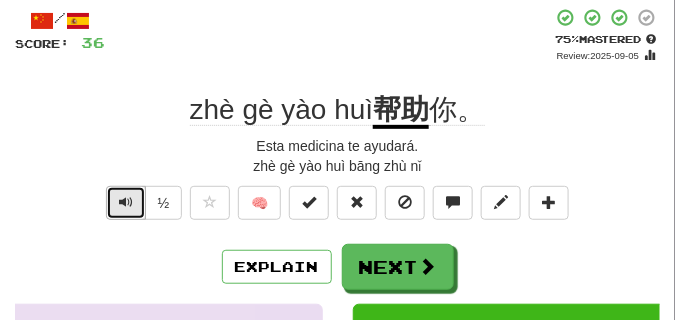click at bounding box center [126, 202] 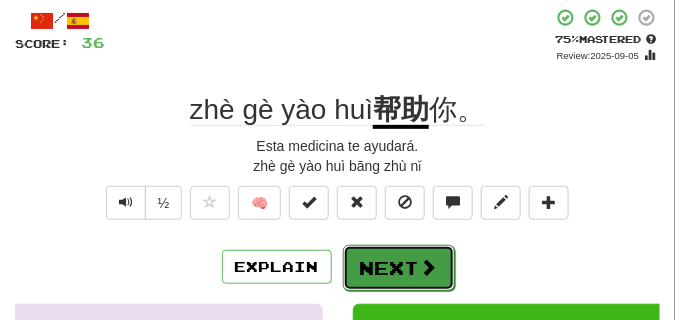 click on "Next" at bounding box center [399, 268] 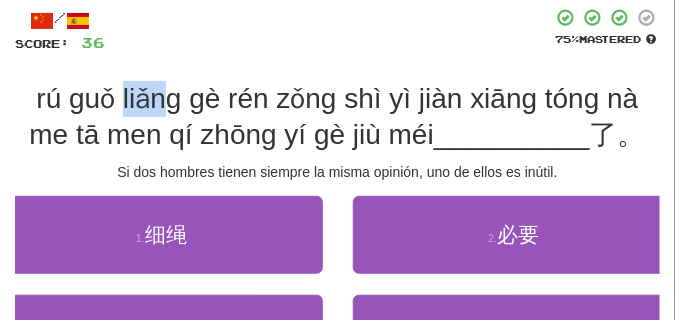 drag, startPoint x: 227, startPoint y: 102, endPoint x: 333, endPoint y: 107, distance: 106.11786 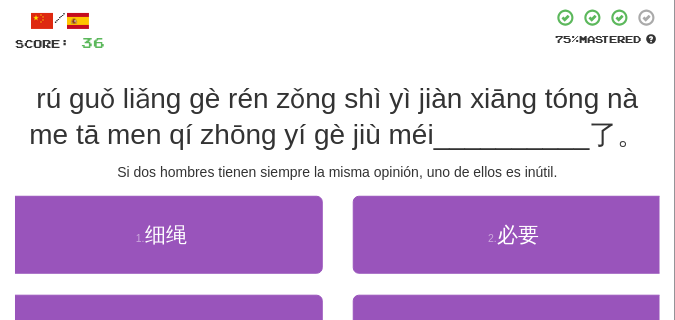 click at bounding box center [328, 30] 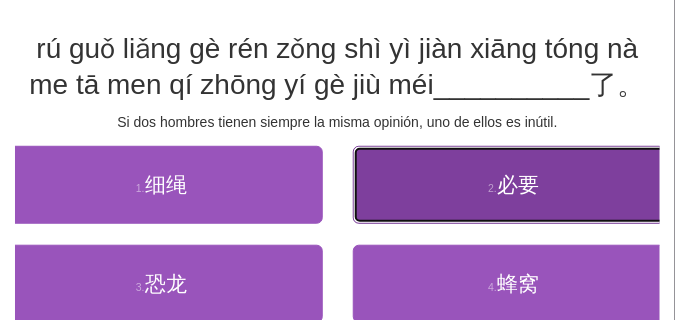 click on "必要" at bounding box center (518, 184) 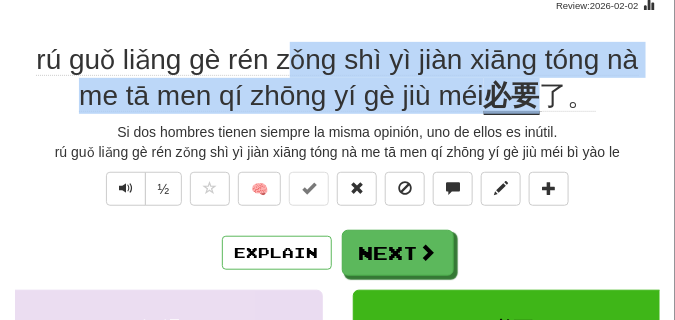 drag, startPoint x: 615, startPoint y: 56, endPoint x: 318, endPoint y: 97, distance: 299.81662 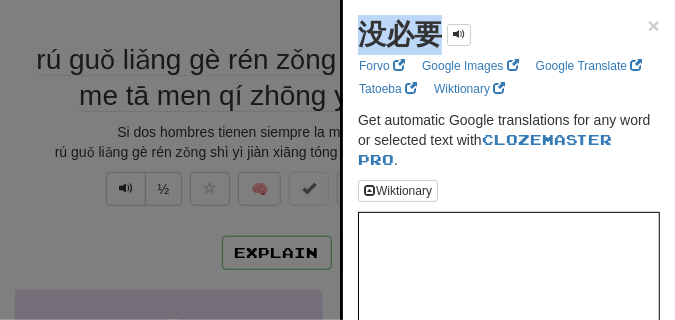 drag, startPoint x: 359, startPoint y: 35, endPoint x: 438, endPoint y: 44, distance: 79.51101 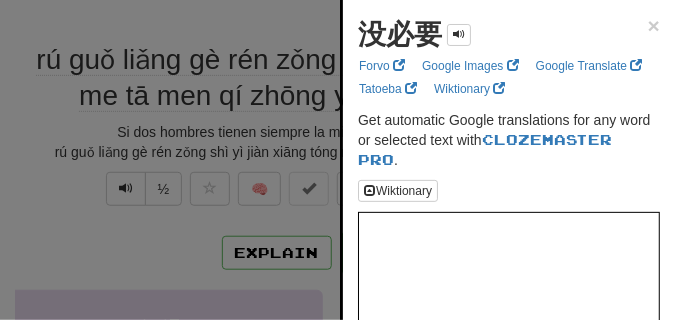 click at bounding box center (337, 160) 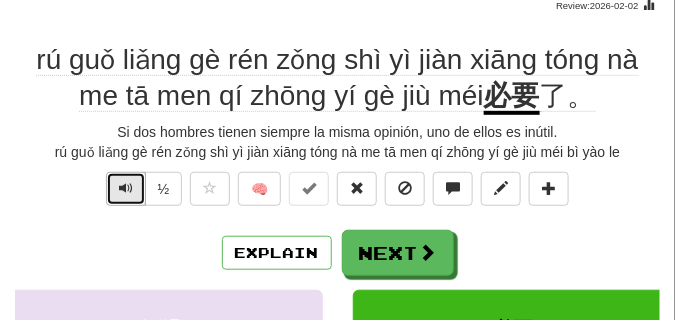 click at bounding box center (126, 188) 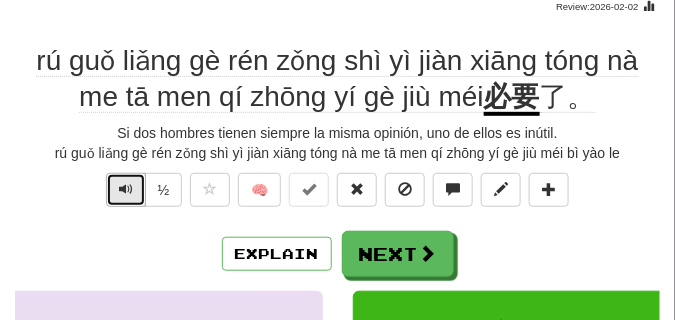 scroll, scrollTop: 150, scrollLeft: 0, axis: vertical 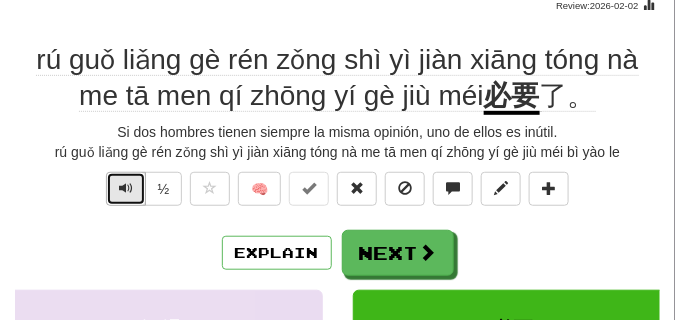 click at bounding box center [126, 189] 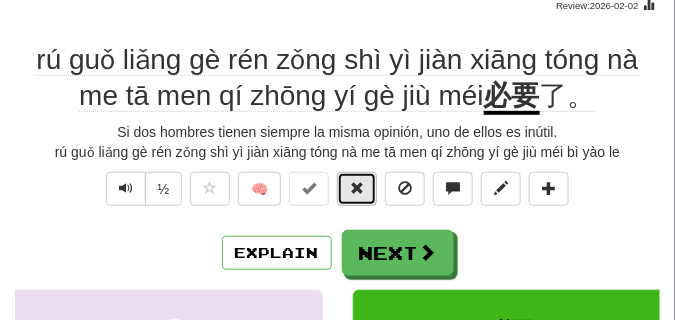 click at bounding box center (357, 189) 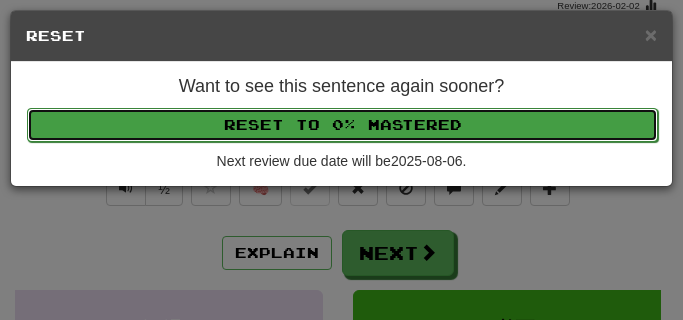 click on "Reset to 0% Mastered" at bounding box center [342, 125] 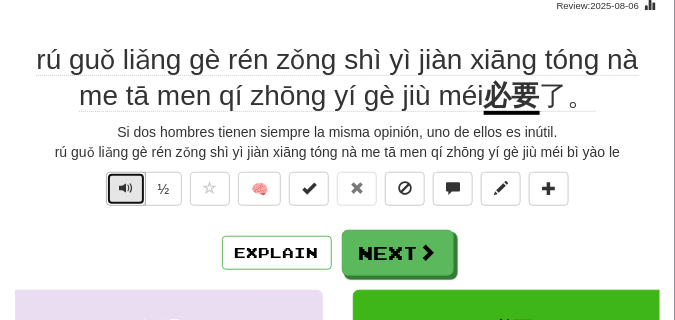 click at bounding box center (126, 188) 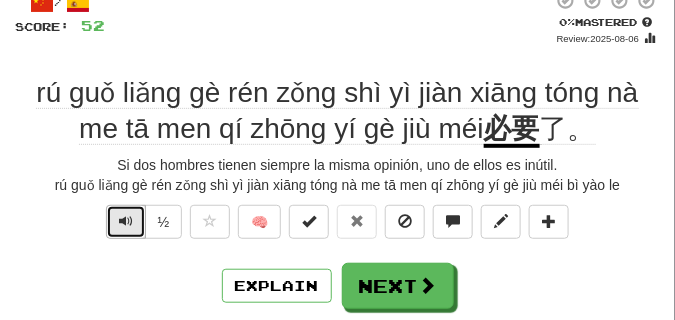 scroll, scrollTop: 100, scrollLeft: 0, axis: vertical 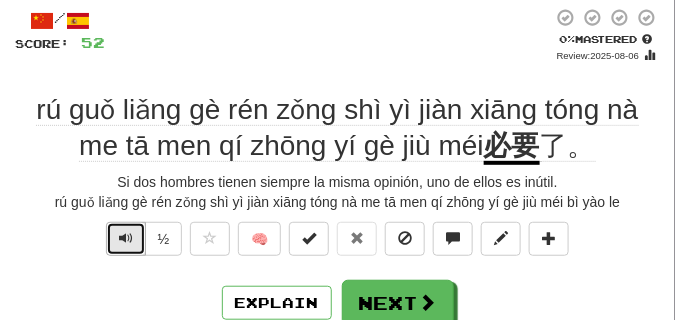 click at bounding box center [126, 238] 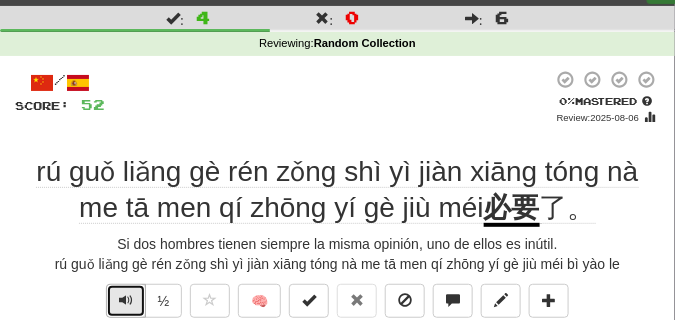 scroll, scrollTop: 100, scrollLeft: 0, axis: vertical 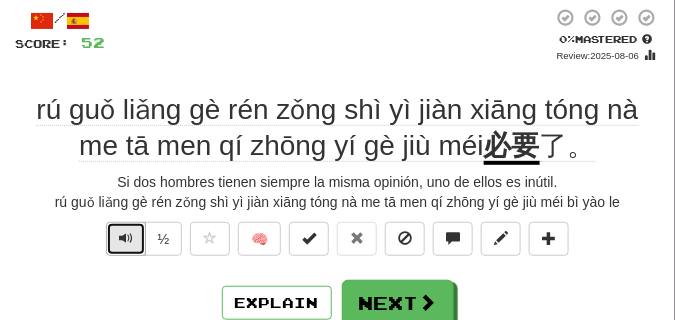 click at bounding box center (126, 238) 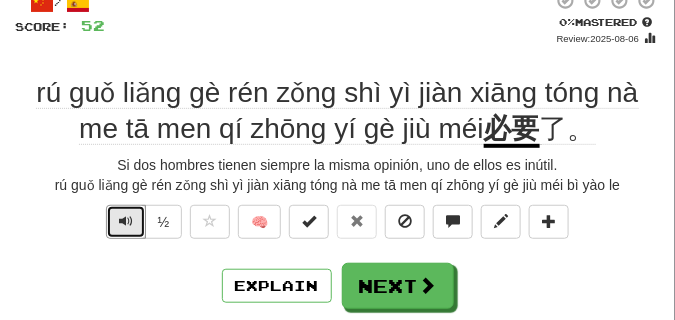 scroll, scrollTop: 100, scrollLeft: 0, axis: vertical 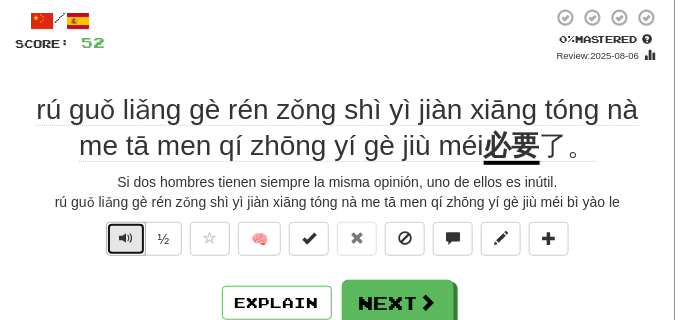 click at bounding box center (126, 238) 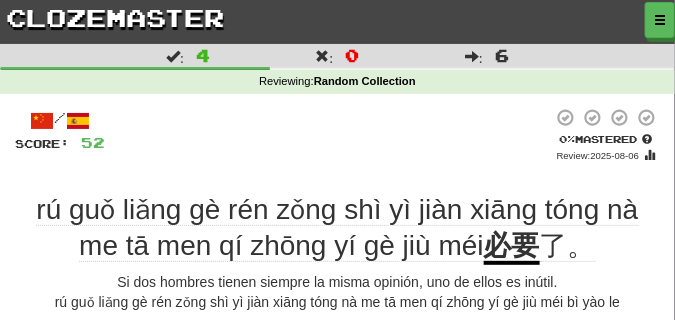 scroll, scrollTop: 100, scrollLeft: 0, axis: vertical 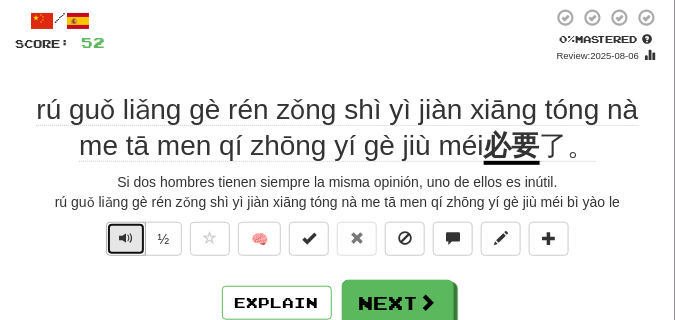 click at bounding box center (126, 238) 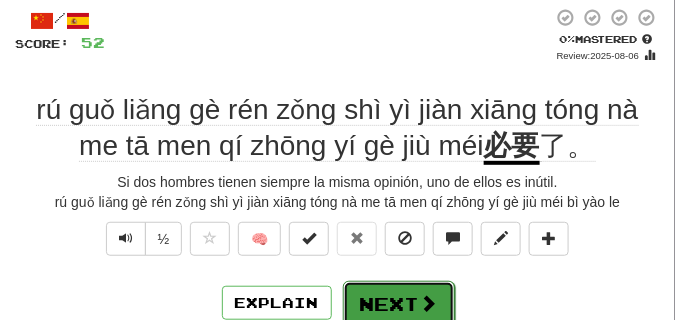 click on "Next" at bounding box center [399, 304] 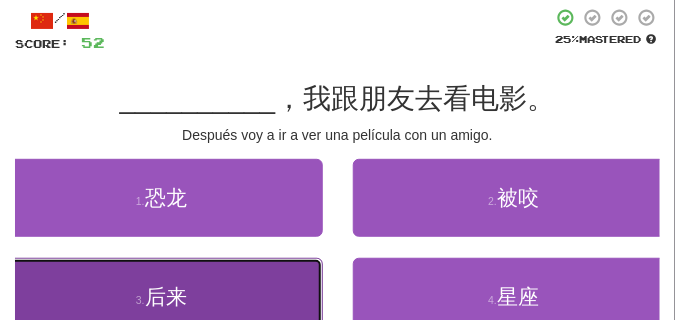 click on "3 .  后来" at bounding box center [161, 297] 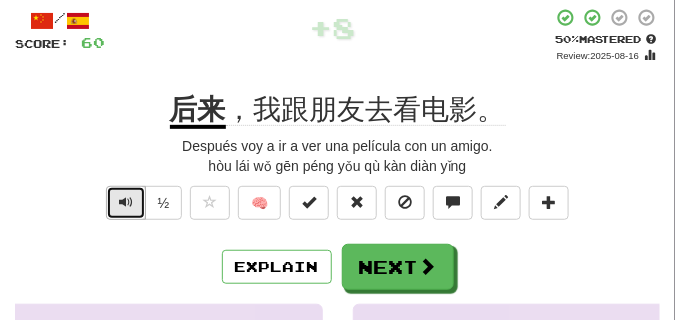 click at bounding box center (126, 202) 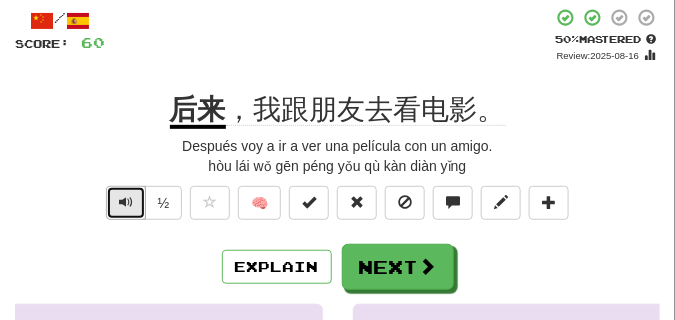 click at bounding box center [126, 202] 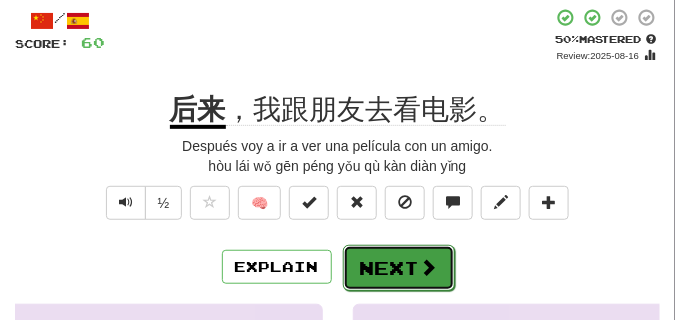 click on "Next" at bounding box center [399, 268] 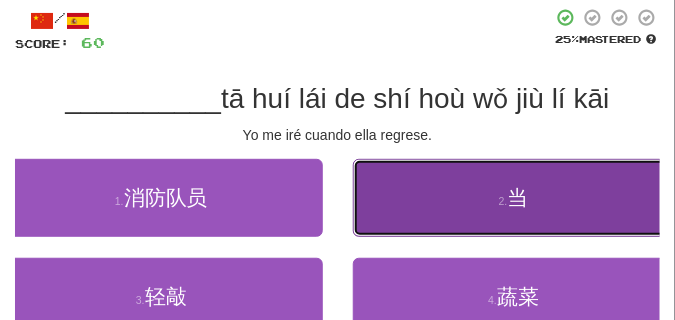 click on "2 .  当" at bounding box center [514, 198] 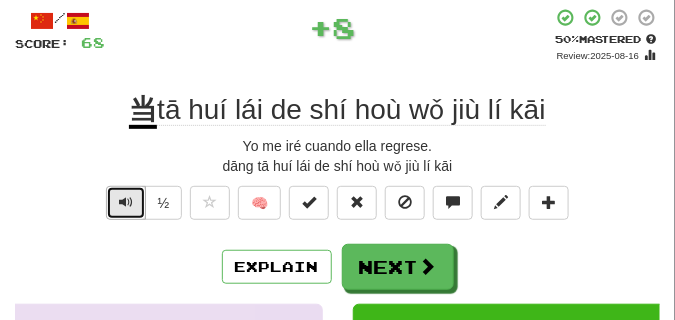 click at bounding box center (126, 202) 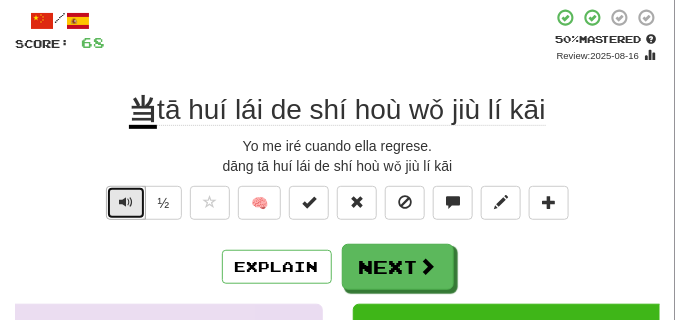 click at bounding box center [126, 202] 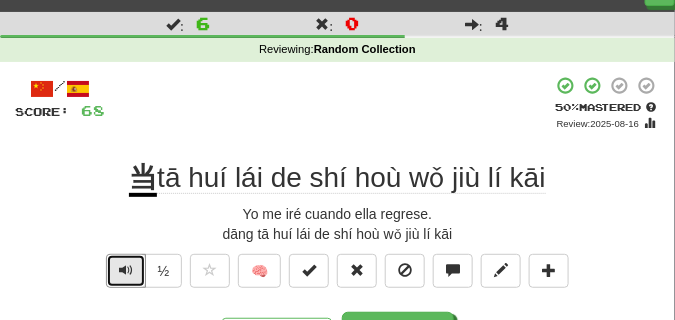 scroll, scrollTop: 100, scrollLeft: 0, axis: vertical 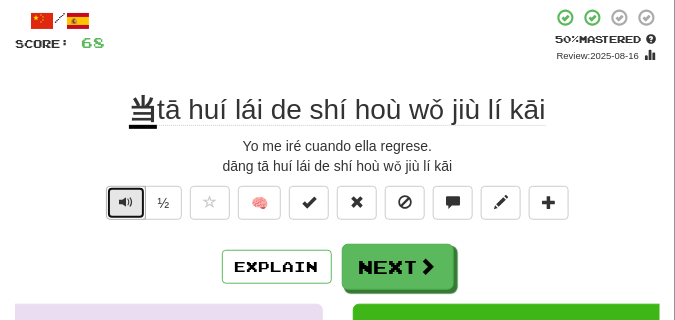 click at bounding box center [126, 203] 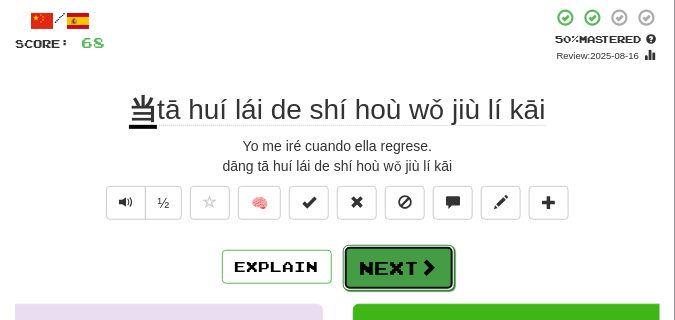 click on "Next" at bounding box center [399, 268] 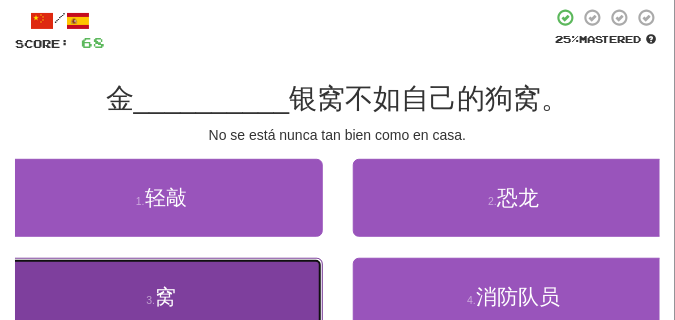drag, startPoint x: 184, startPoint y: 305, endPoint x: 185, endPoint y: 294, distance: 11.045361 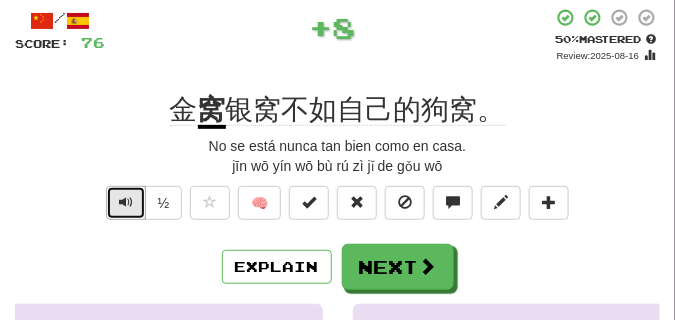 click at bounding box center [126, 202] 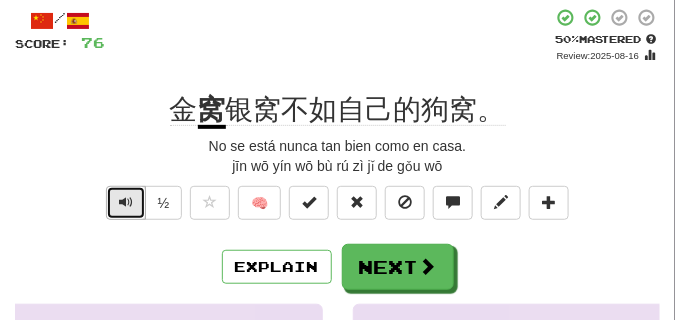 click at bounding box center (126, 202) 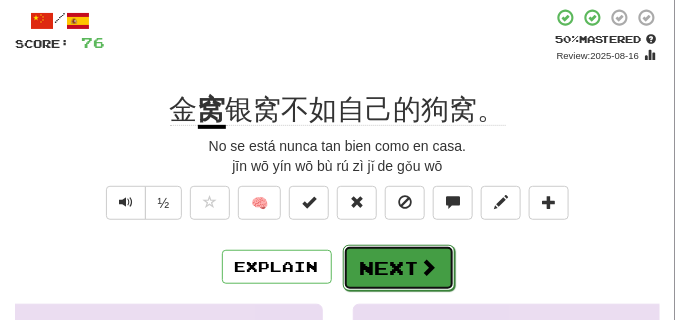 click on "Next" at bounding box center (399, 268) 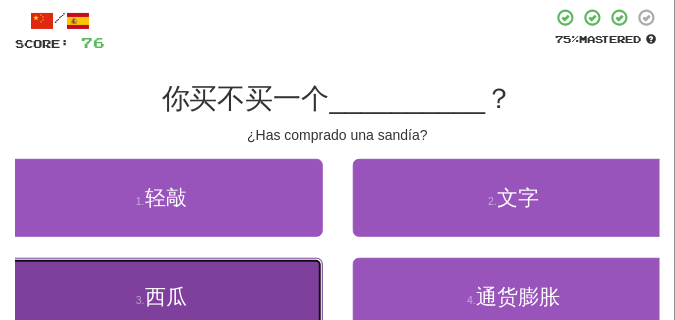 click on "3 .  西瓜" at bounding box center [161, 297] 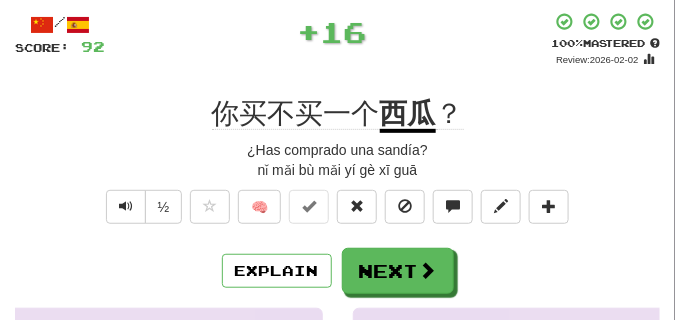 scroll, scrollTop: 100, scrollLeft: 0, axis: vertical 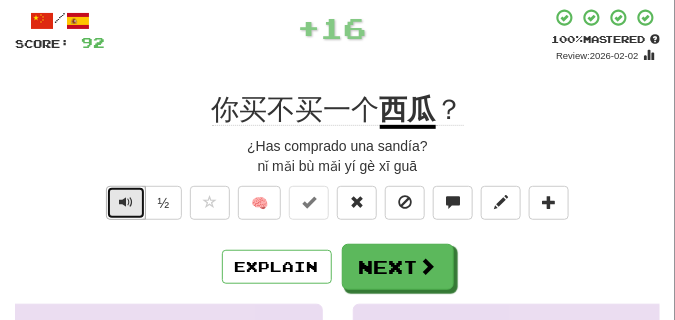 click at bounding box center [126, 202] 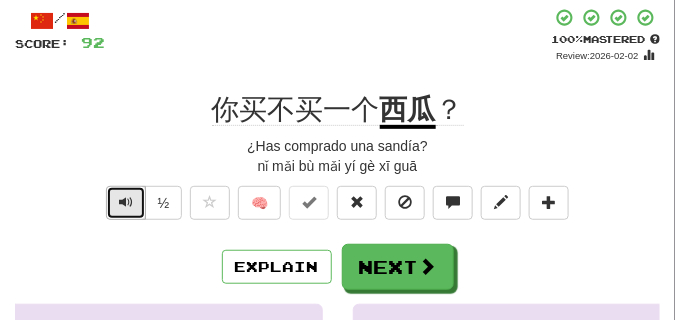 click at bounding box center [126, 202] 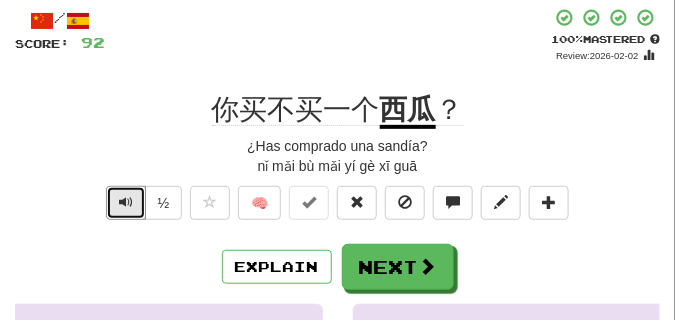 drag, startPoint x: 117, startPoint y: 201, endPoint x: 132, endPoint y: 184, distance: 22.671568 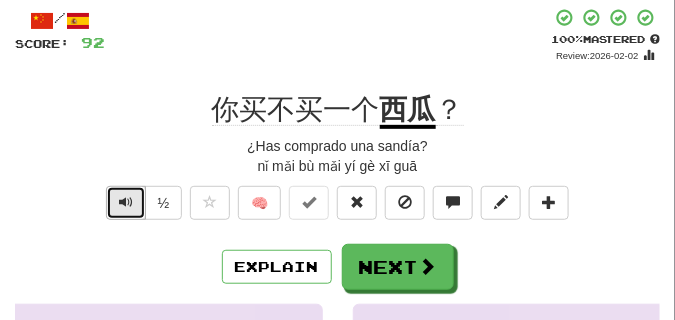 click at bounding box center [126, 203] 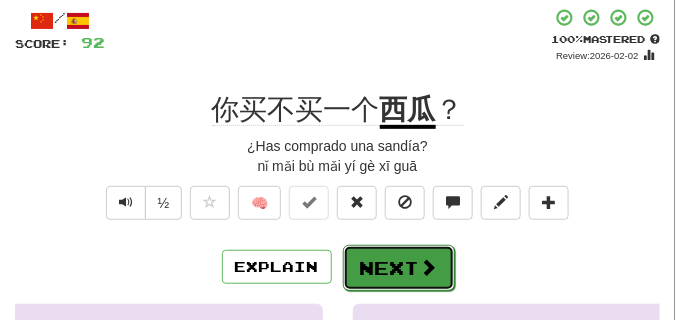 click on "Next" at bounding box center (399, 268) 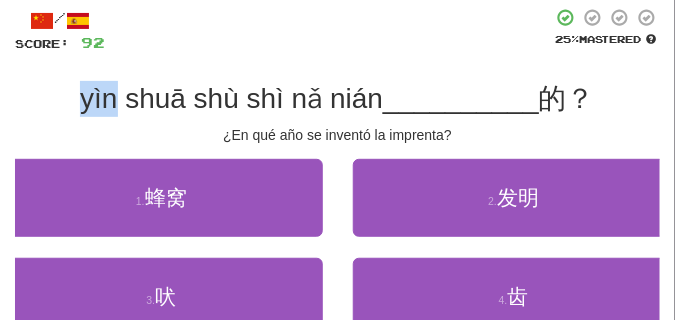 drag, startPoint x: 143, startPoint y: 101, endPoint x: 216, endPoint y: 109, distance: 73.43705 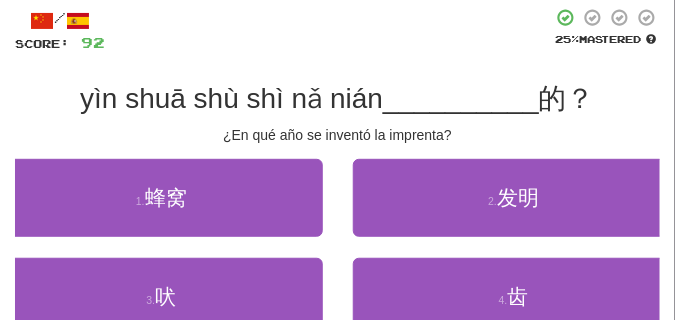 click at bounding box center [328, 30] 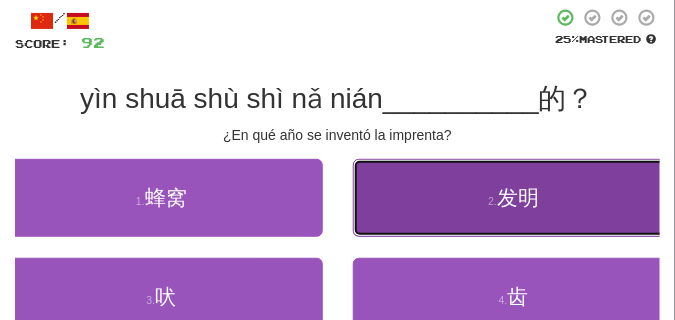 click on "2 .  发明" at bounding box center [514, 198] 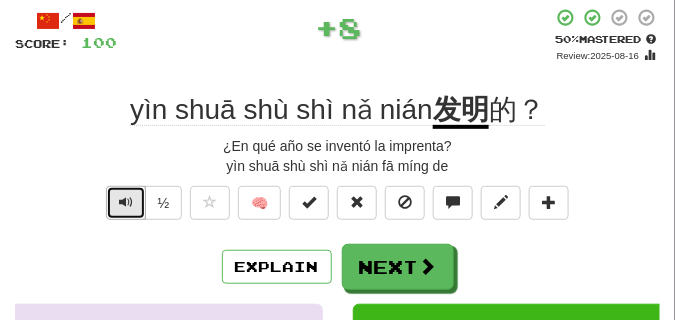 click at bounding box center [126, 202] 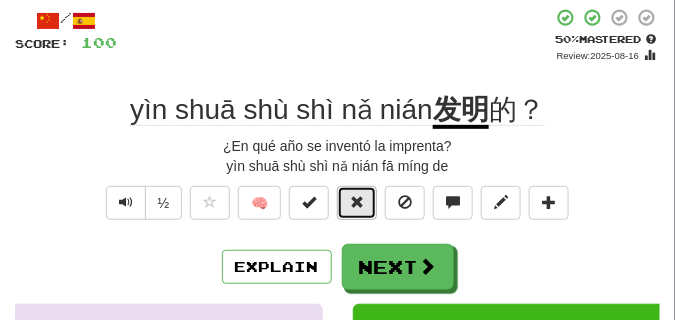 click at bounding box center (357, 202) 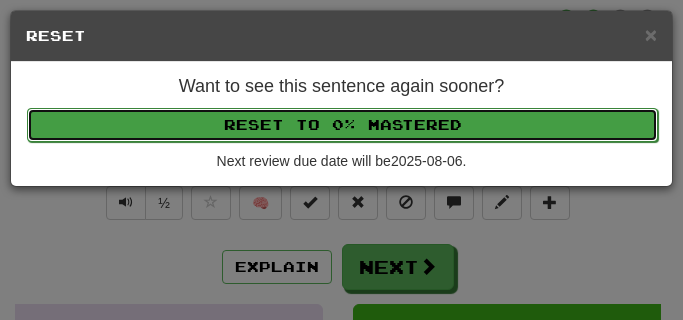 click on "Reset to 0% Mastered" at bounding box center (342, 125) 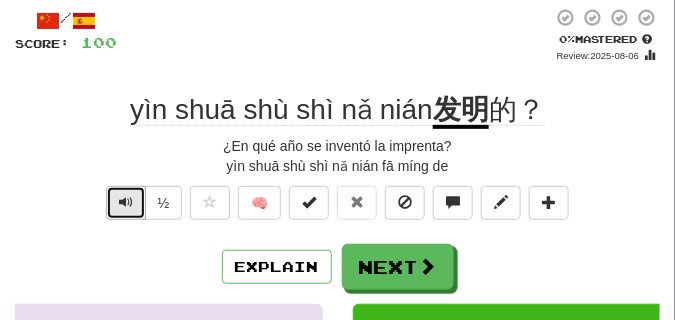 click at bounding box center (126, 203) 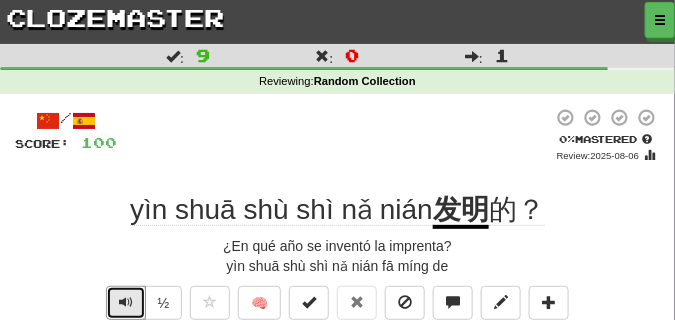 scroll, scrollTop: 50, scrollLeft: 0, axis: vertical 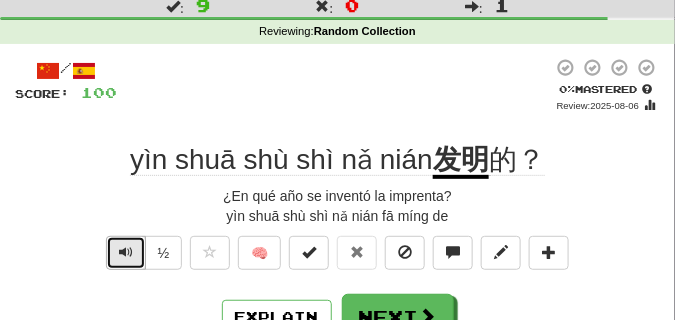 click at bounding box center (126, 252) 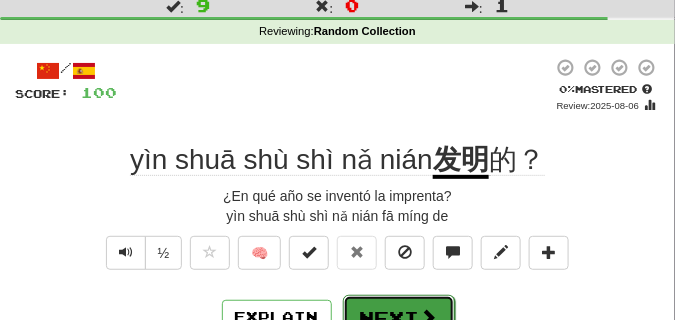 click on "Next" at bounding box center [399, 318] 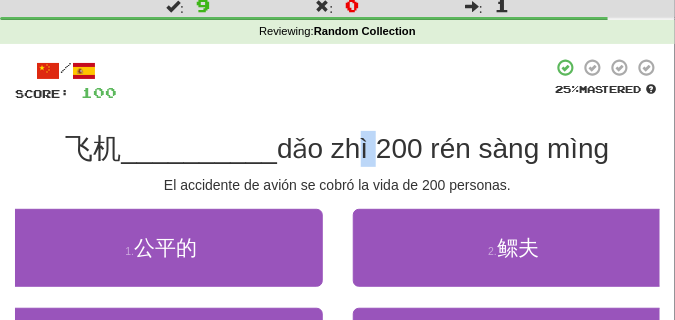 drag, startPoint x: 464, startPoint y: 157, endPoint x: 517, endPoint y: 160, distance: 53.08484 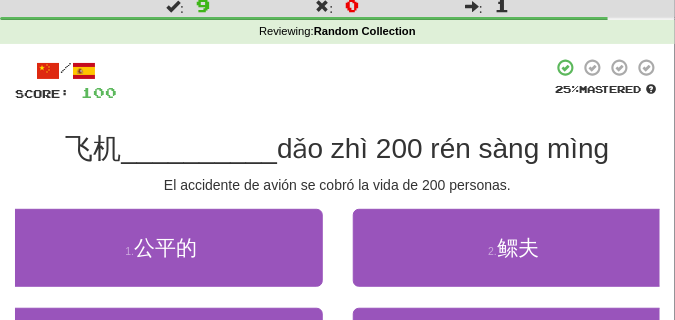 click on "/ Score: 100 25 % Mastered 飞机 __________ 导致200人丧命。 El accidente de avión se cobró la vida de 200 personas. 1 . 公平的 2 . 鳏夫 3 . 影响 4 . 失事 Help! Report" at bounding box center (337, 254) 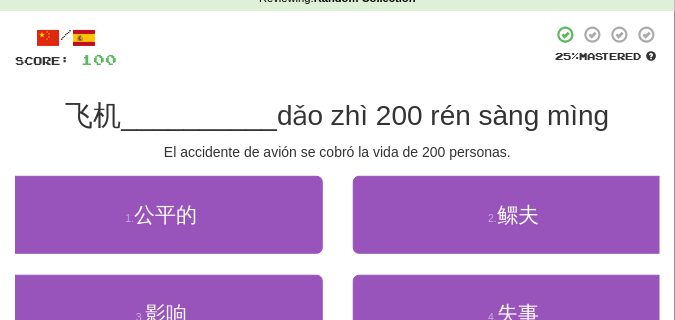 scroll, scrollTop: 100, scrollLeft: 0, axis: vertical 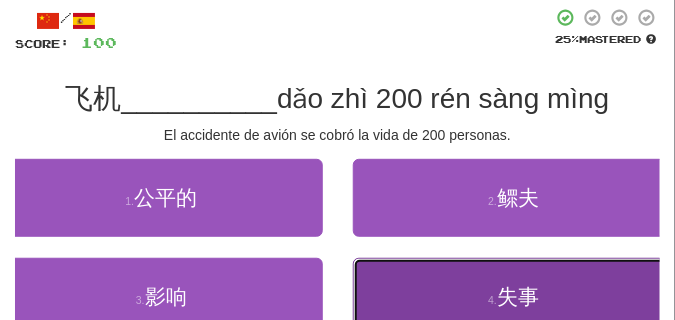 click on "4 .  失事" at bounding box center (514, 297) 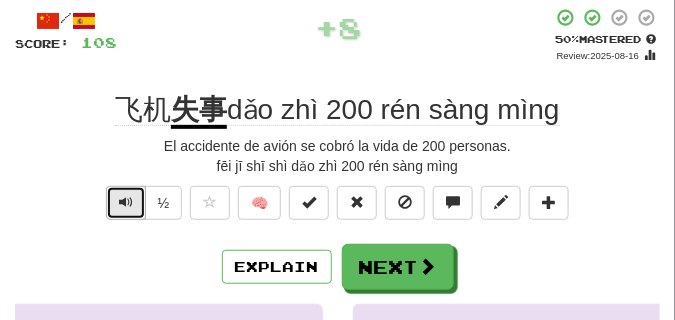 click at bounding box center [126, 202] 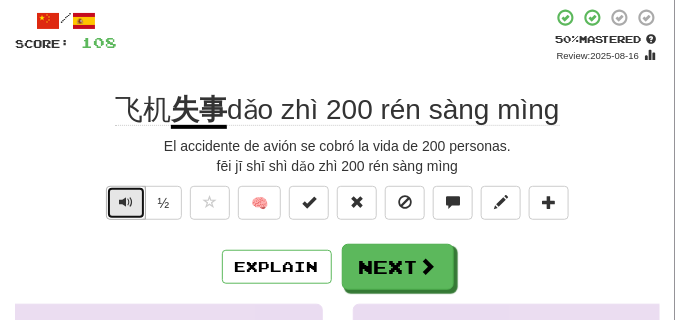 click at bounding box center (126, 202) 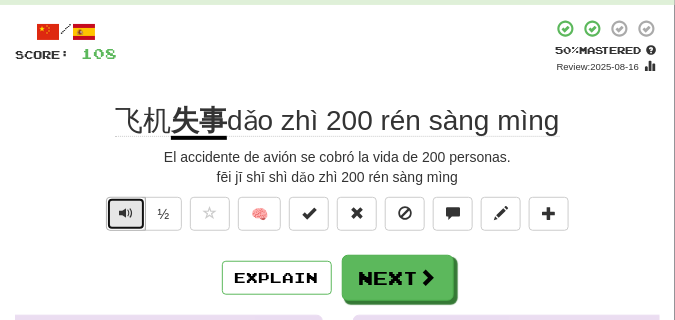 scroll, scrollTop: 100, scrollLeft: 0, axis: vertical 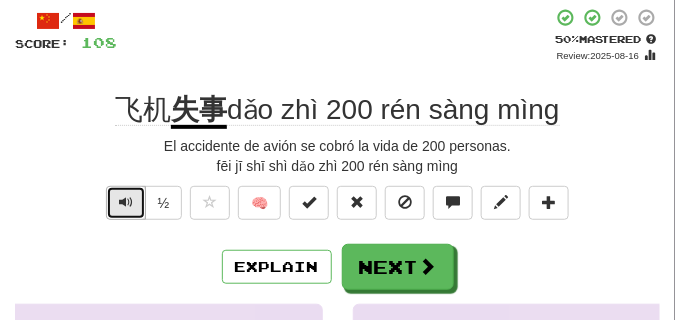 click at bounding box center [126, 202] 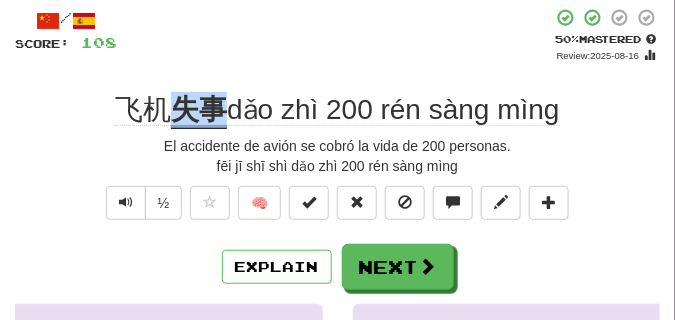 drag, startPoint x: 234, startPoint y: 104, endPoint x: 285, endPoint y: 113, distance: 51.78803 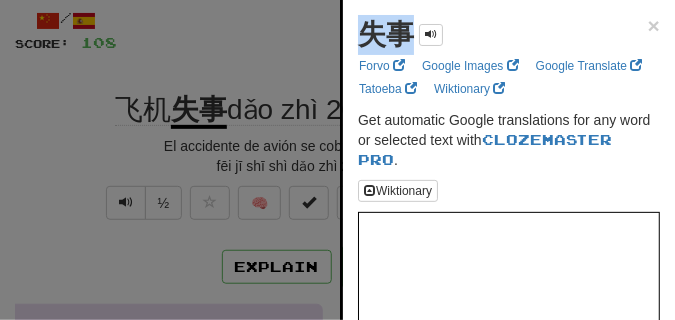 drag, startPoint x: 356, startPoint y: 48, endPoint x: 411, endPoint y: 46, distance: 55.03635 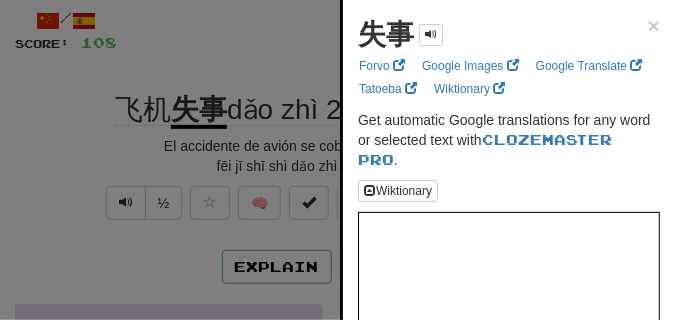 click at bounding box center (337, 160) 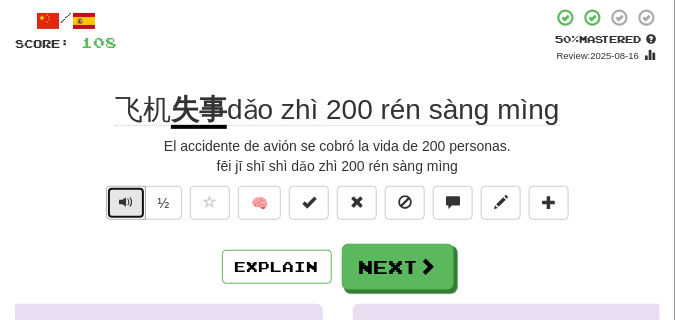 click at bounding box center (126, 203) 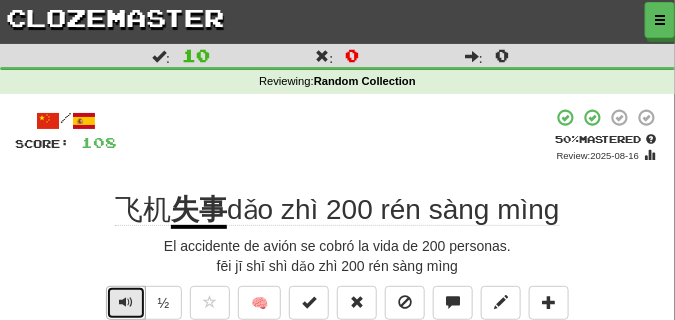 scroll, scrollTop: 50, scrollLeft: 0, axis: vertical 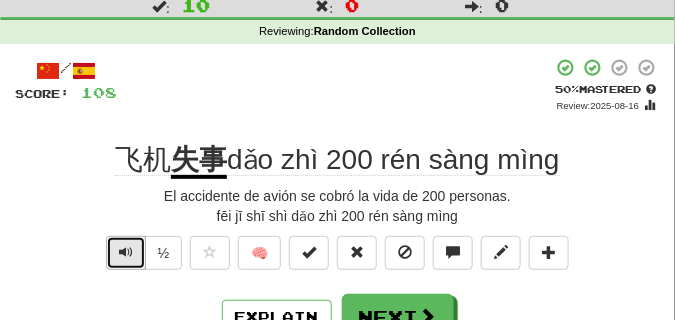 click at bounding box center [126, 252] 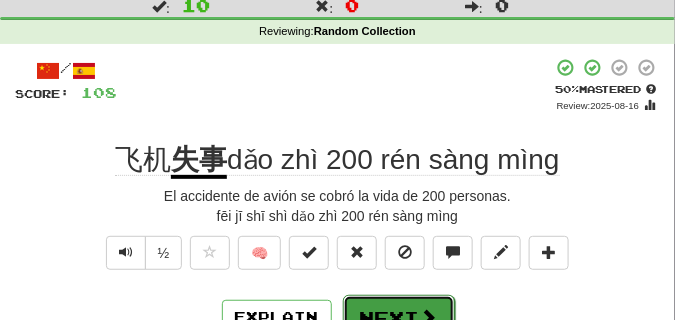 click on "Next" at bounding box center (399, 318) 